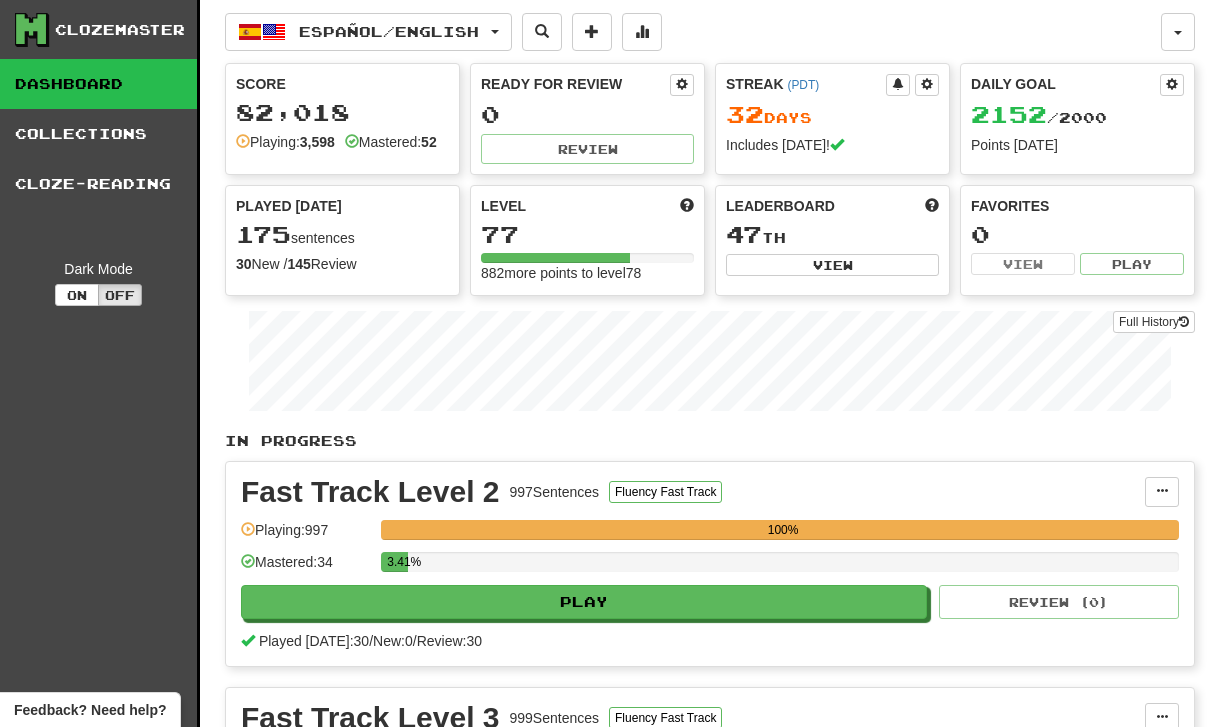 scroll, scrollTop: 0, scrollLeft: 0, axis: both 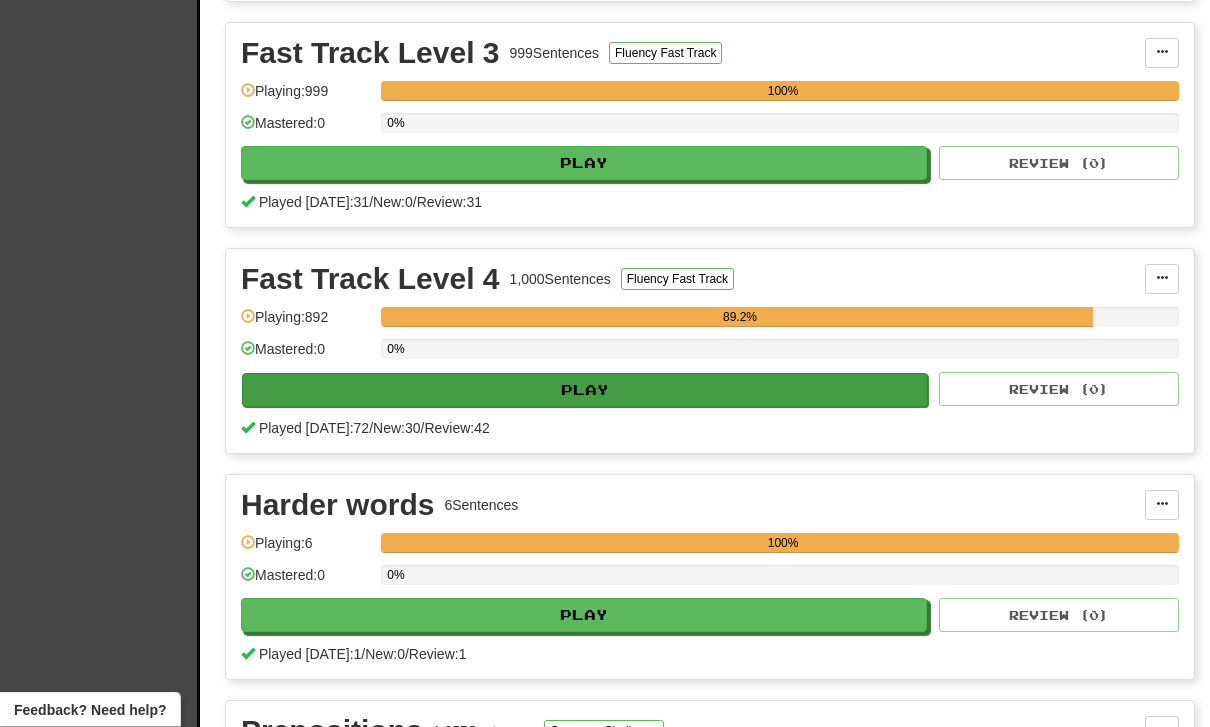 click on "Play" at bounding box center [585, 391] 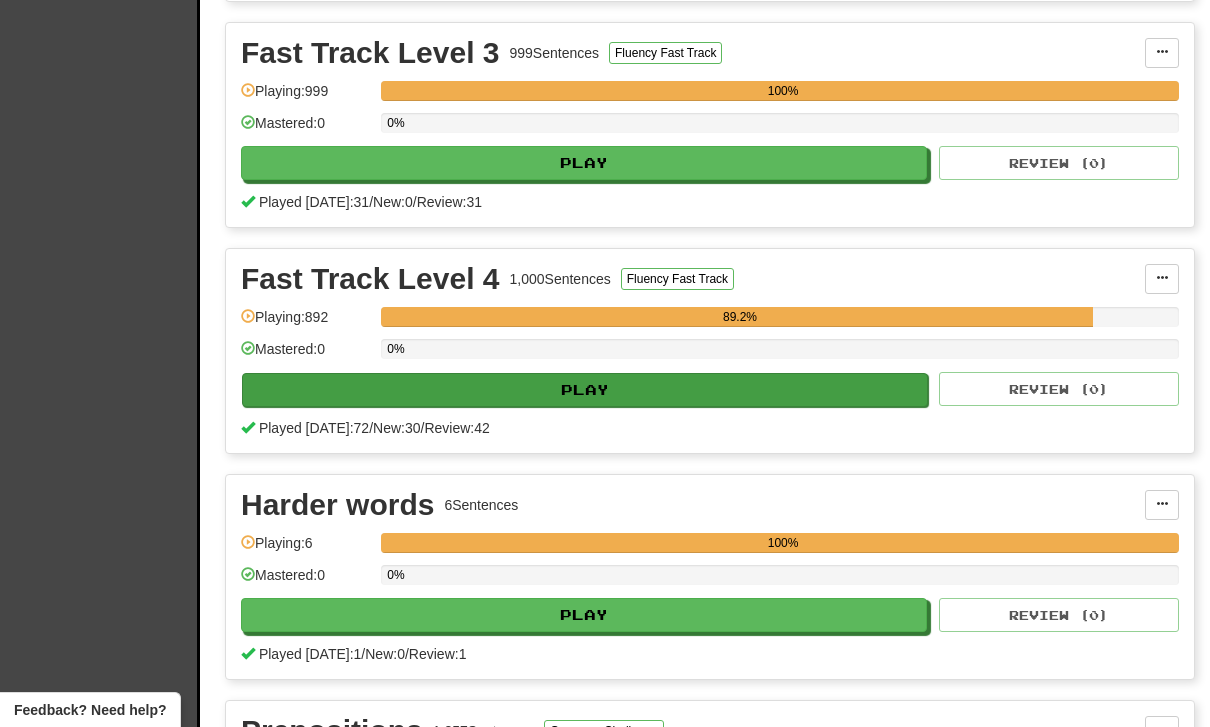 select on "**" 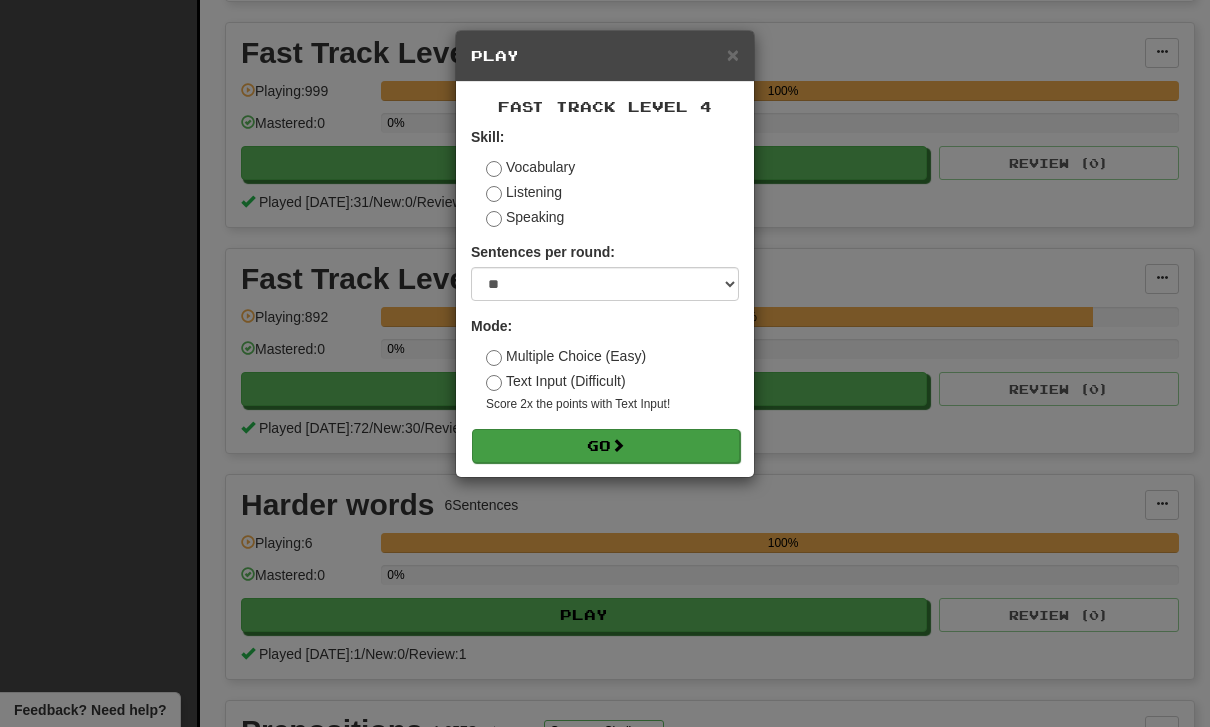 click on "Go" at bounding box center (606, 446) 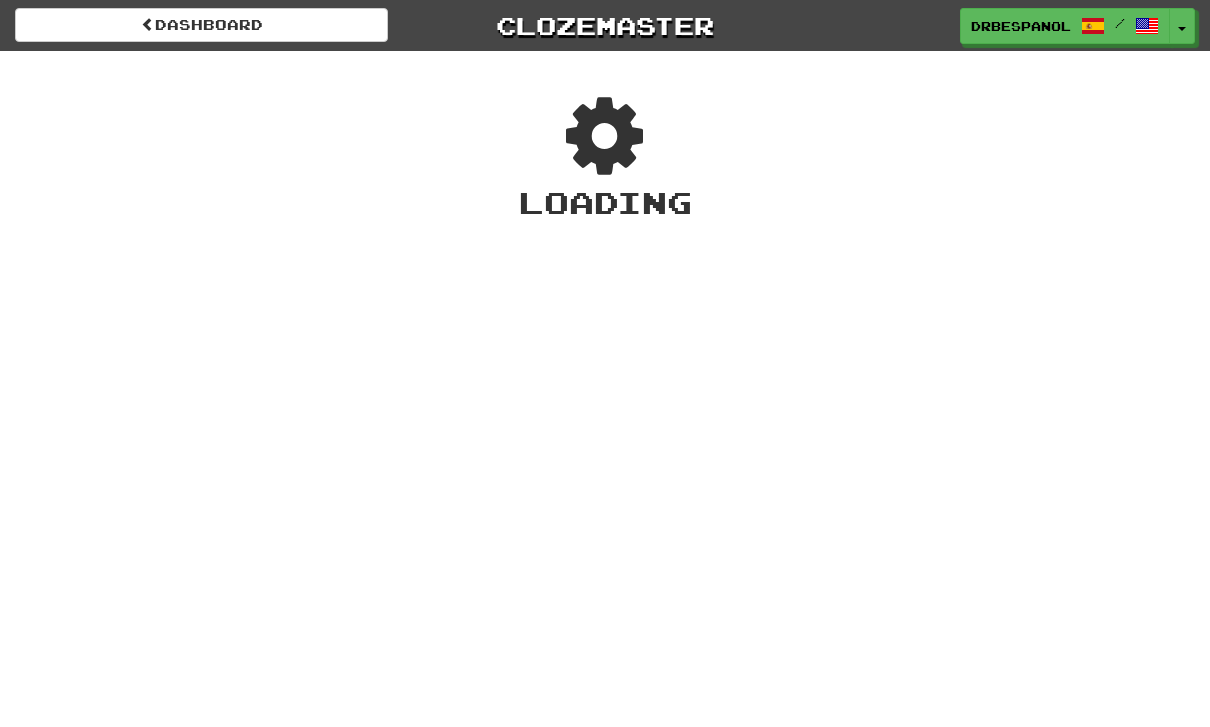 scroll, scrollTop: 0, scrollLeft: 0, axis: both 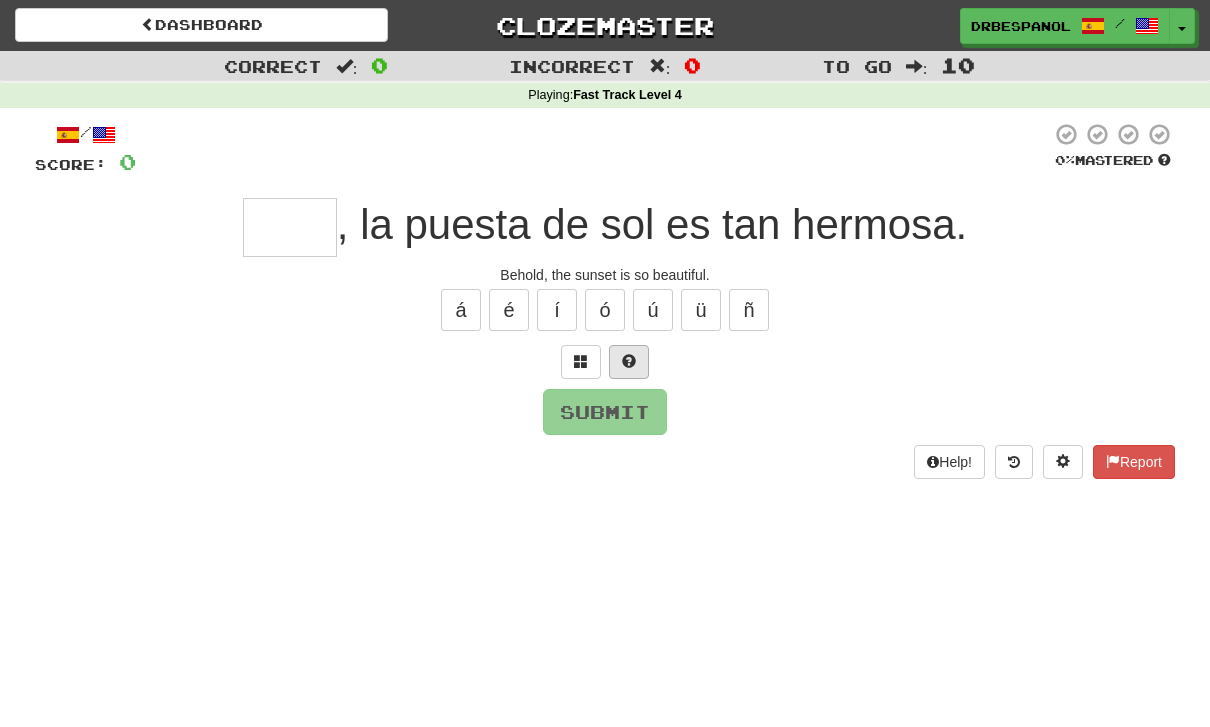 click at bounding box center (629, 362) 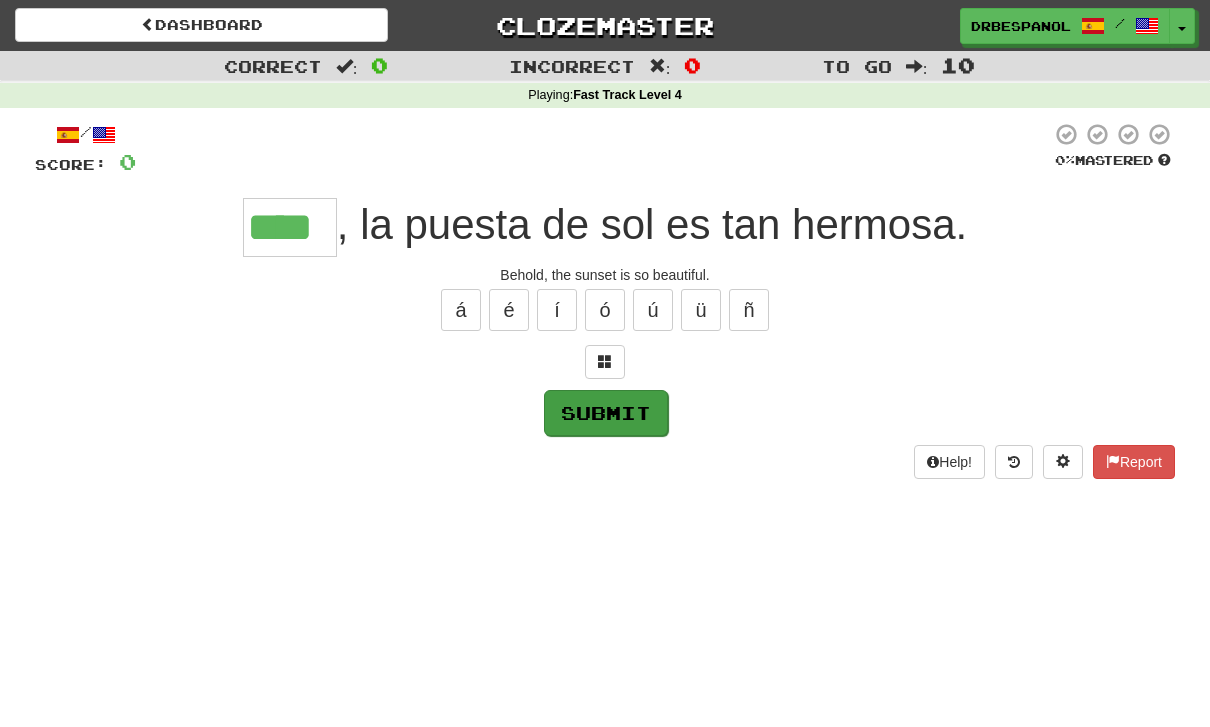 type on "****" 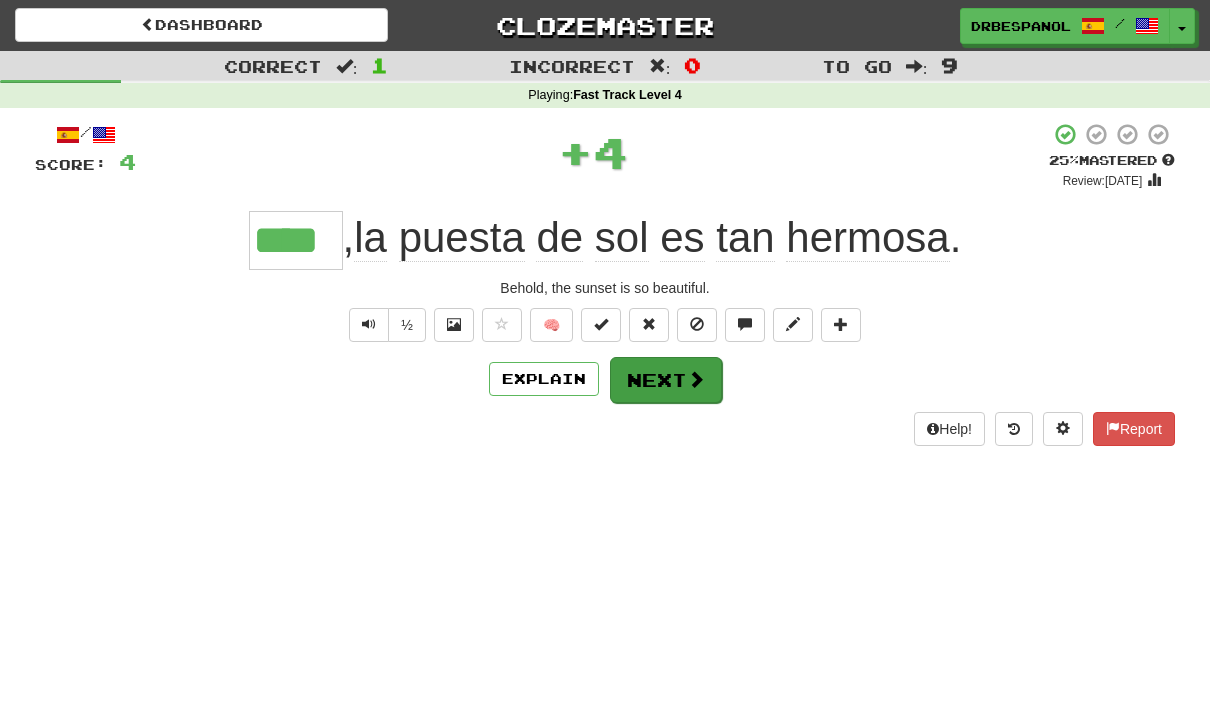 click on "Next" at bounding box center (666, 380) 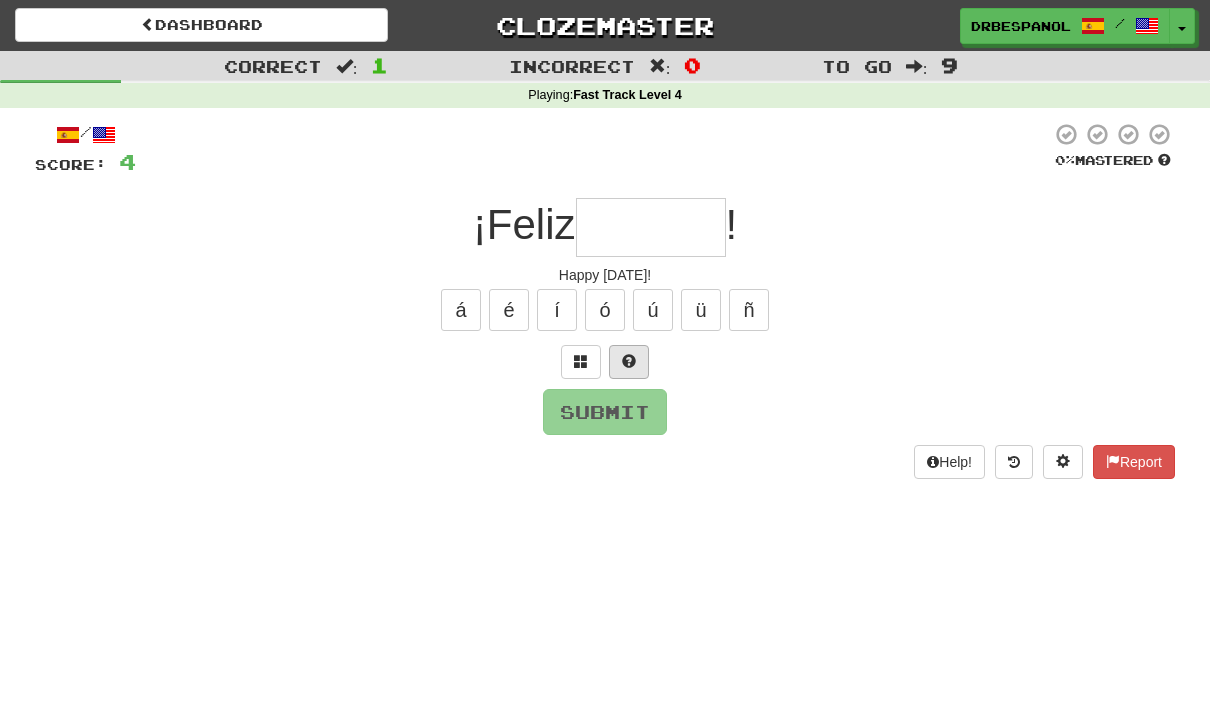 click at bounding box center (629, 362) 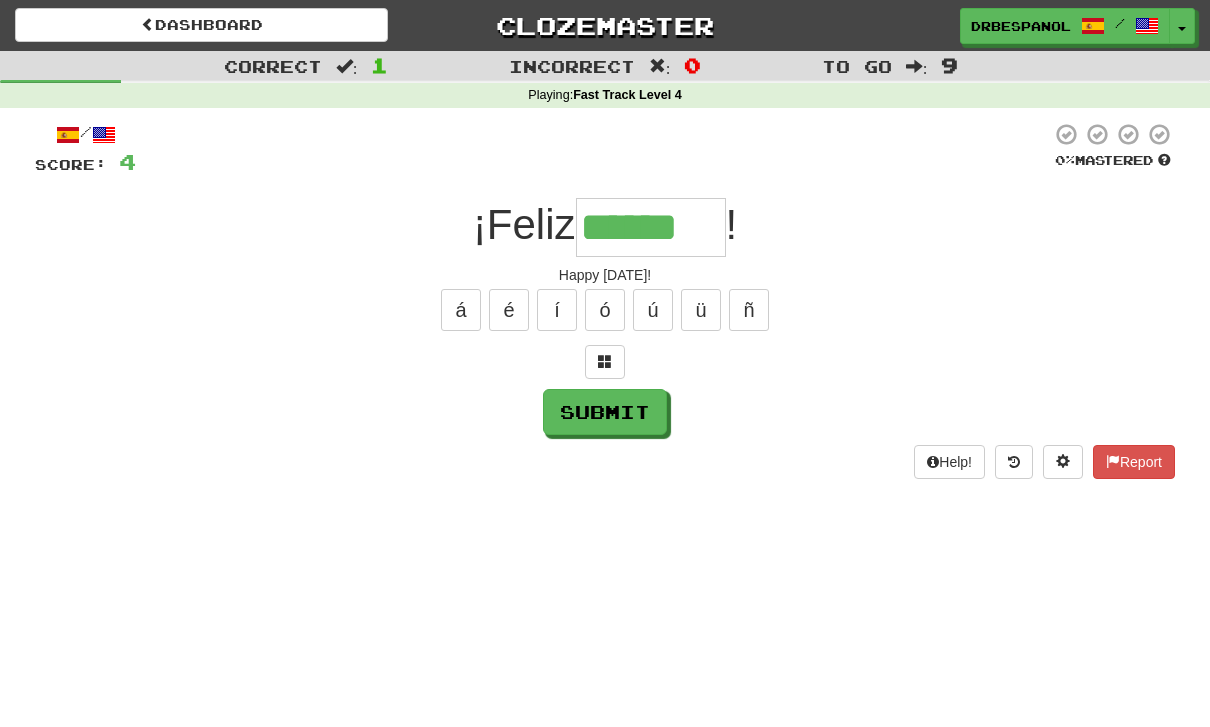 type on "******" 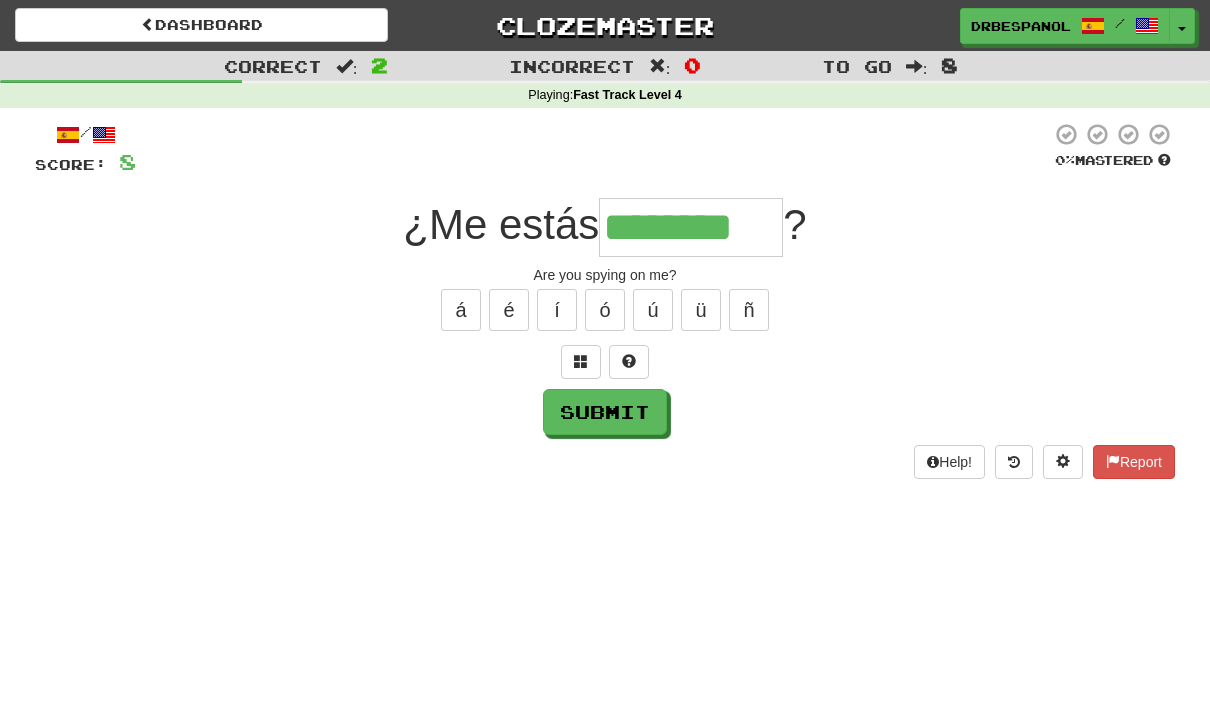 type on "********" 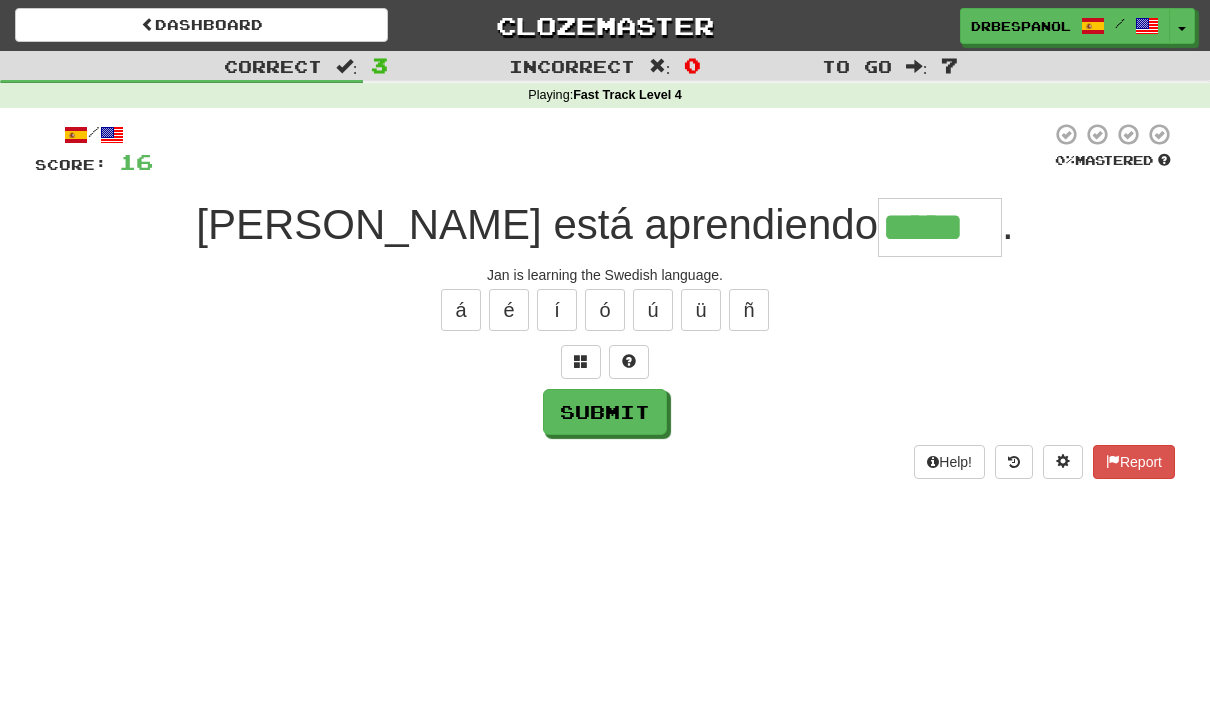 type on "*****" 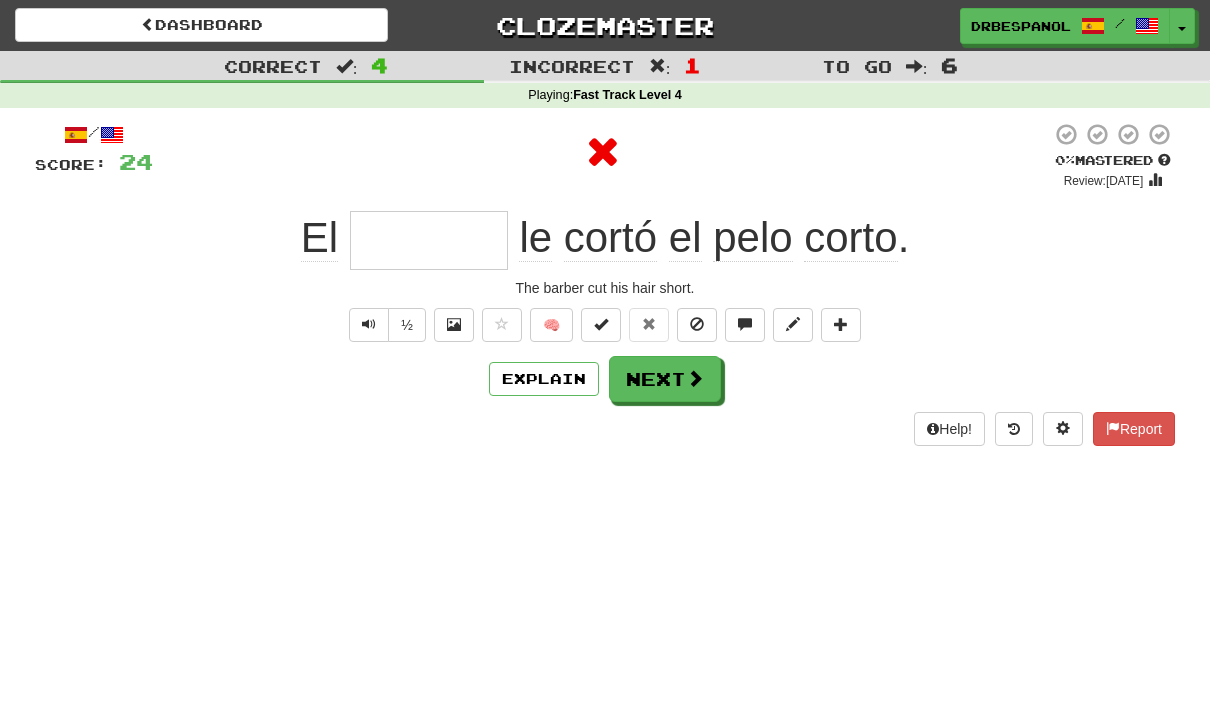 type on "*******" 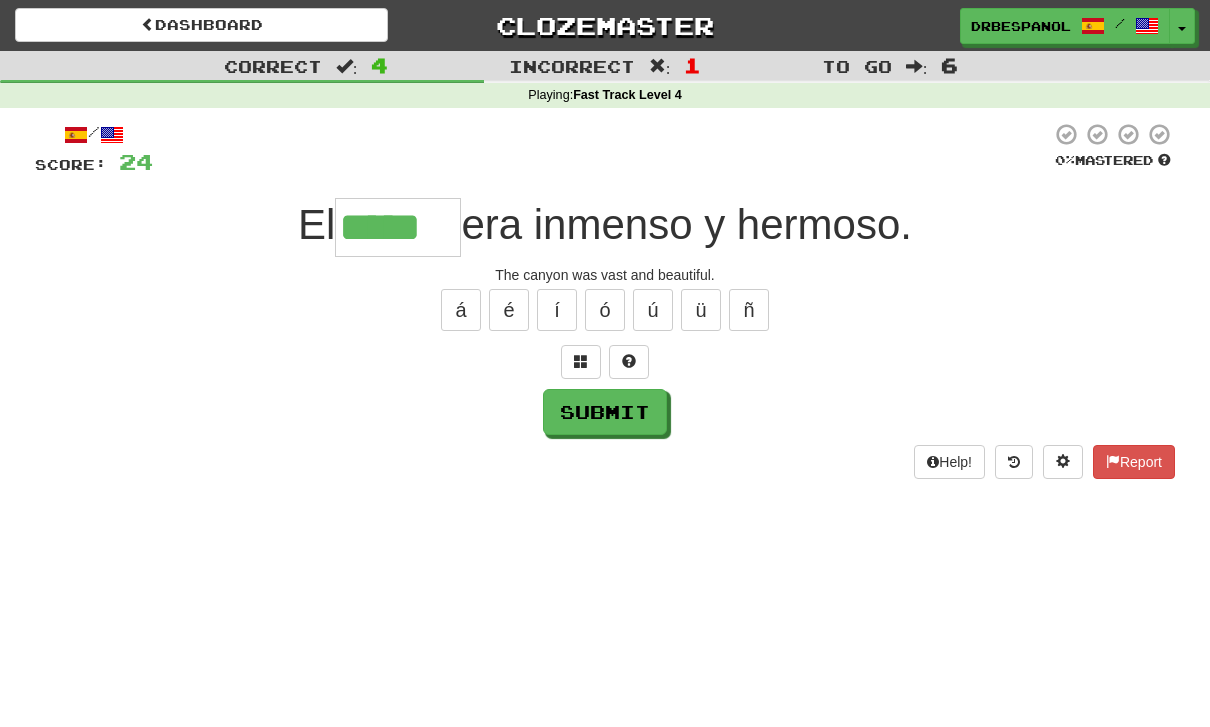 type on "*****" 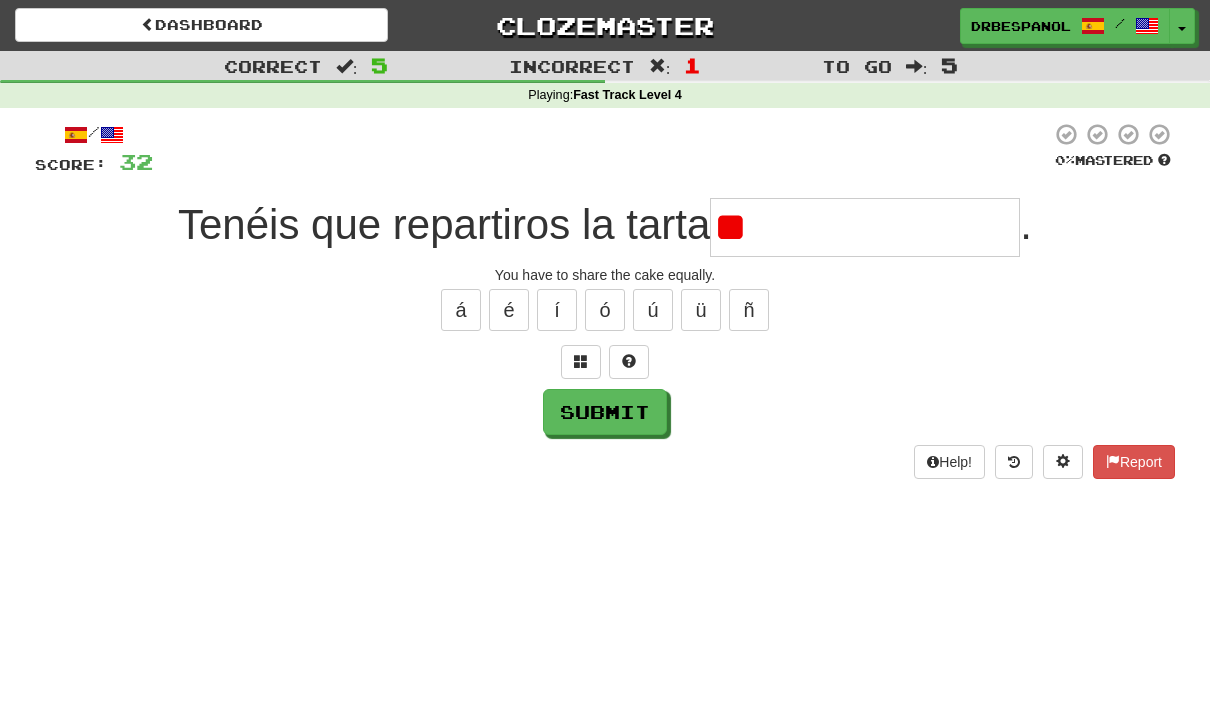 type on "*" 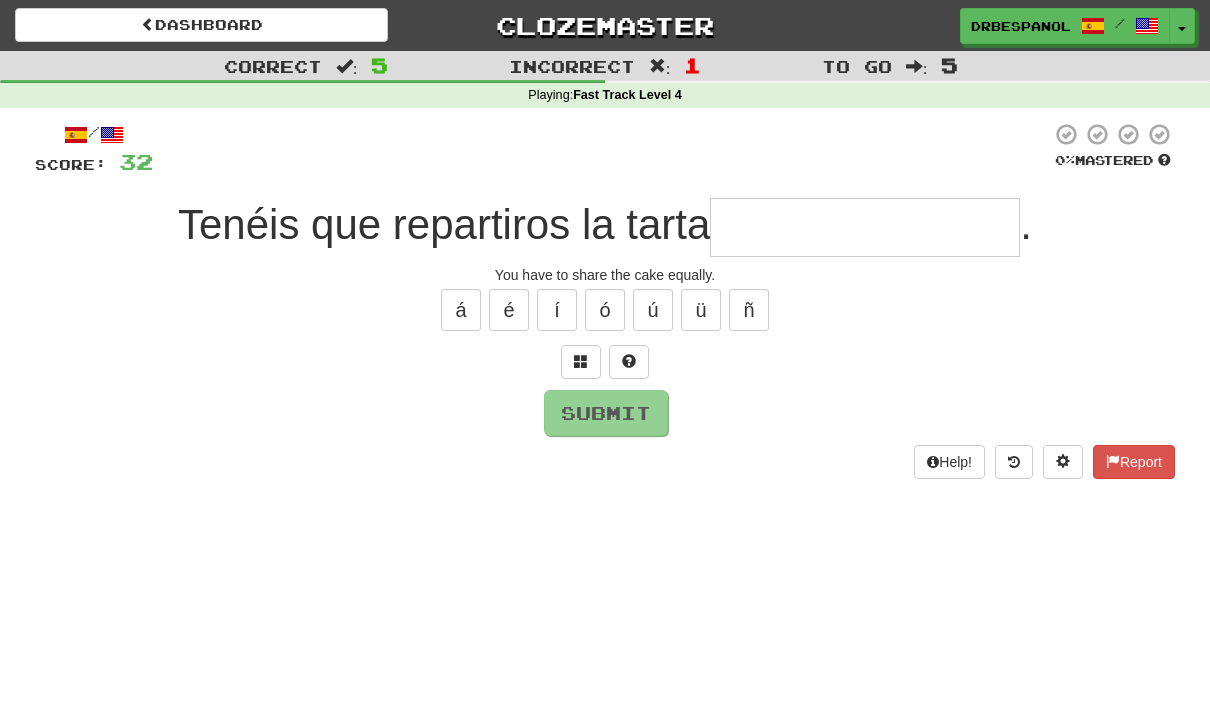 type on "**********" 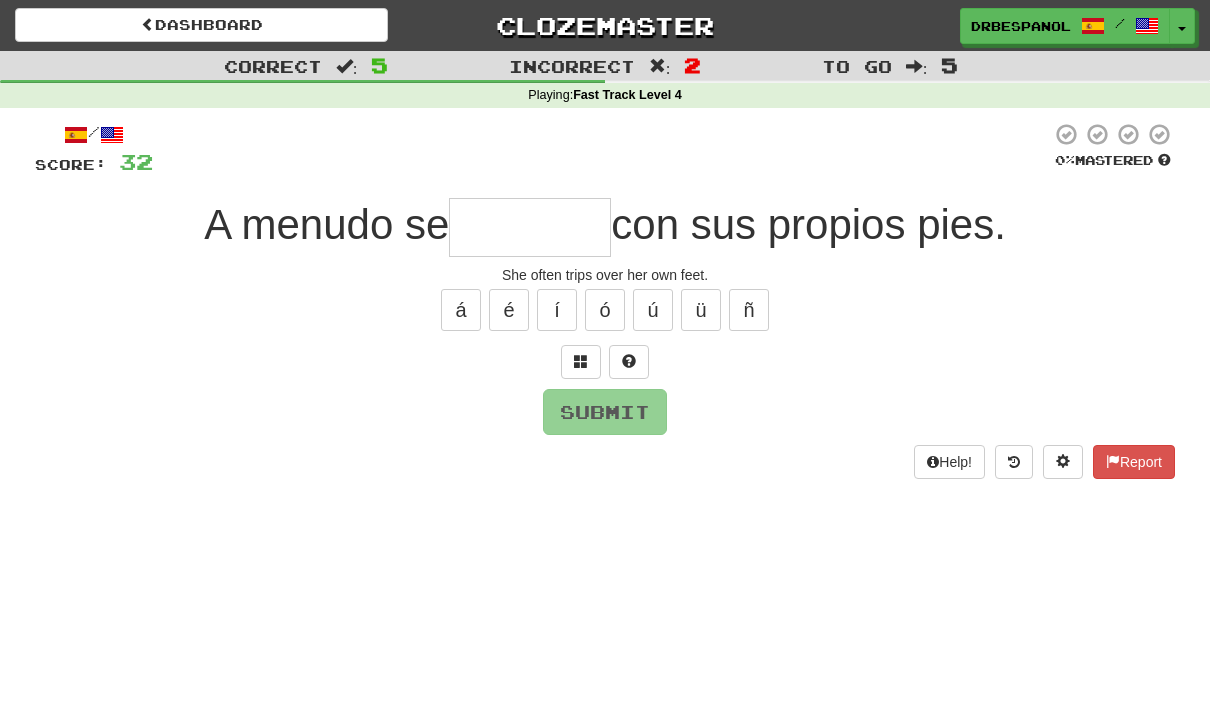 type on "********" 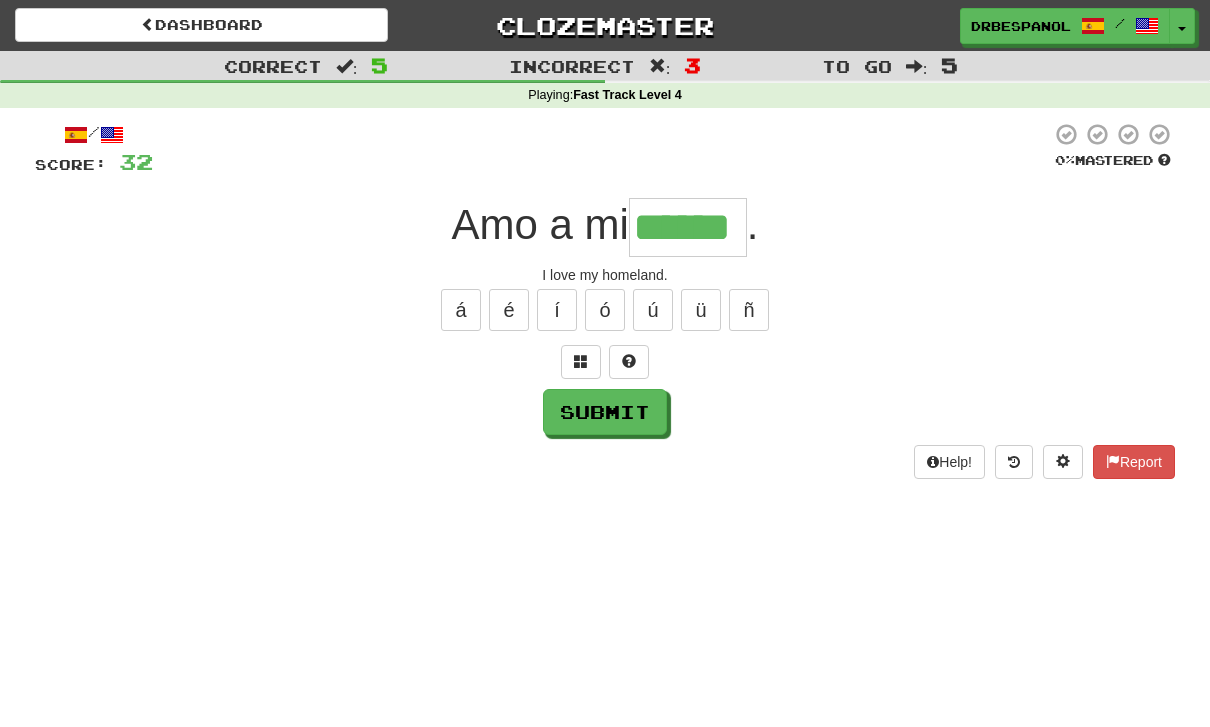 type on "******" 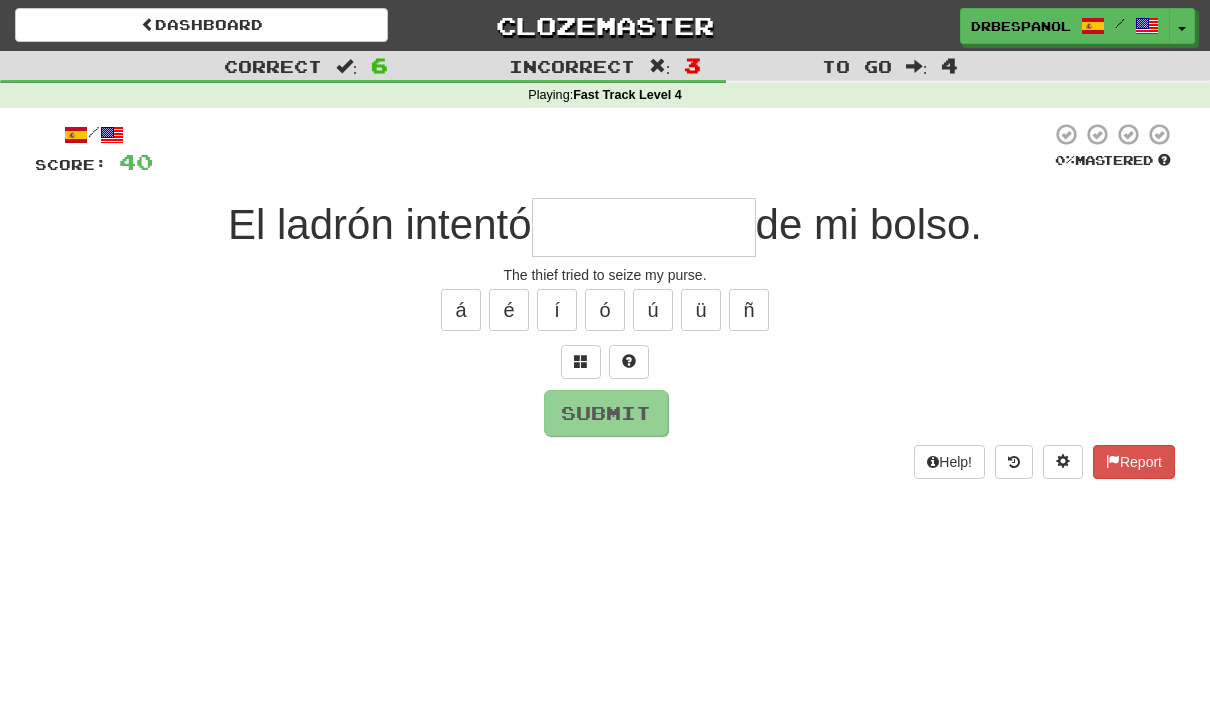type on "**********" 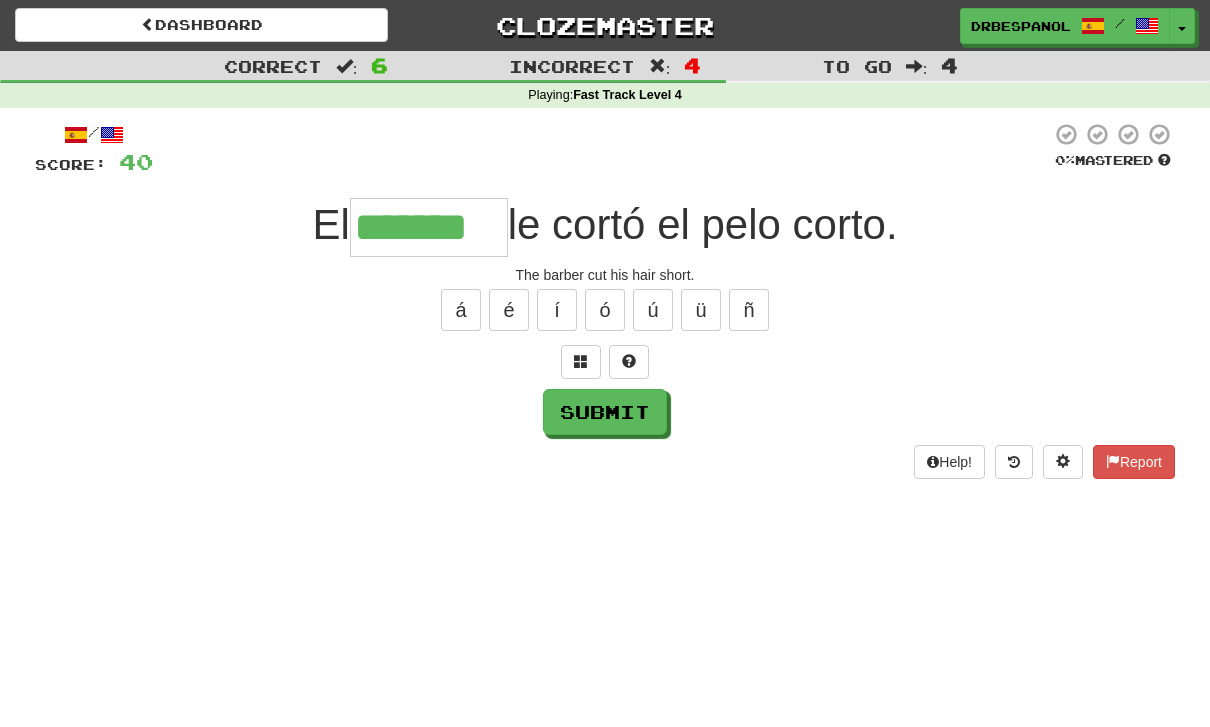 type on "*******" 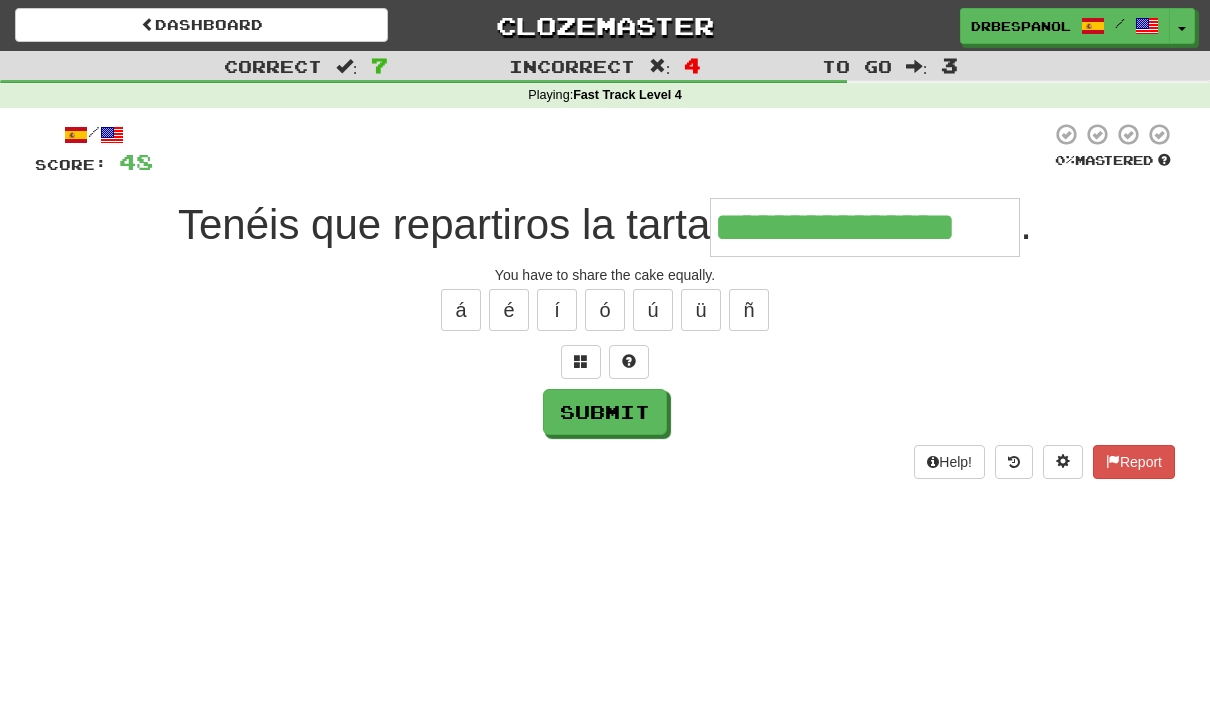 type on "**********" 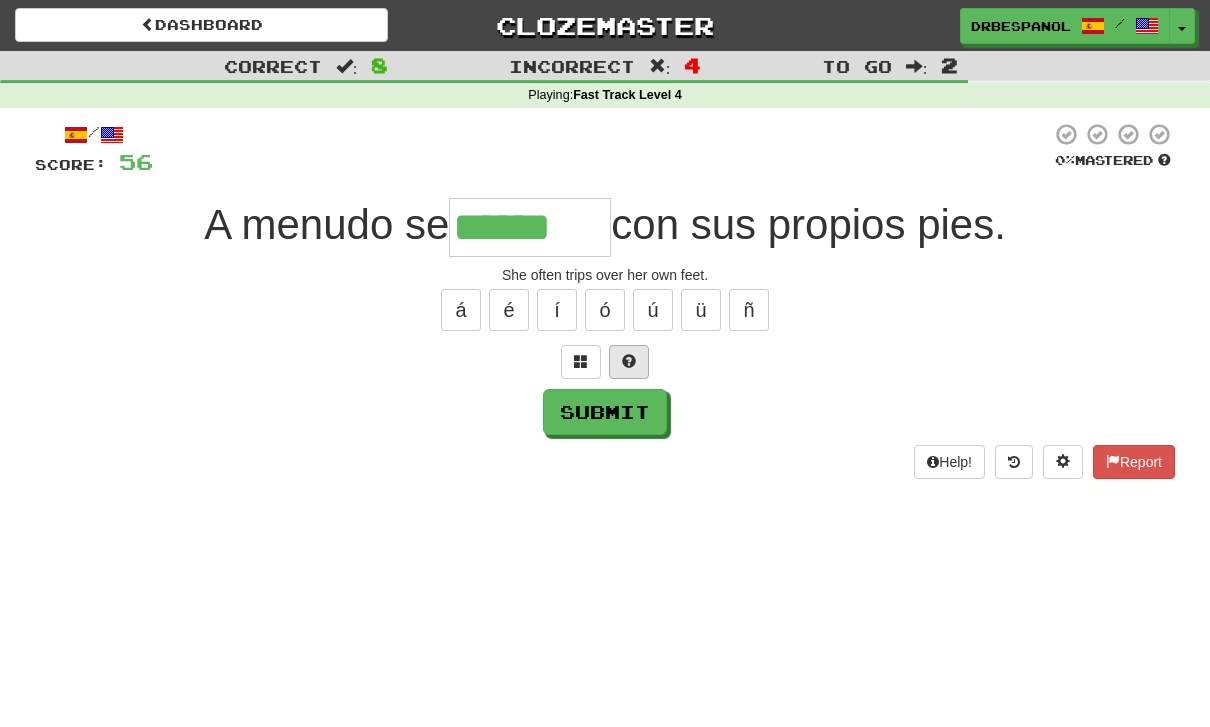 click at bounding box center (629, 362) 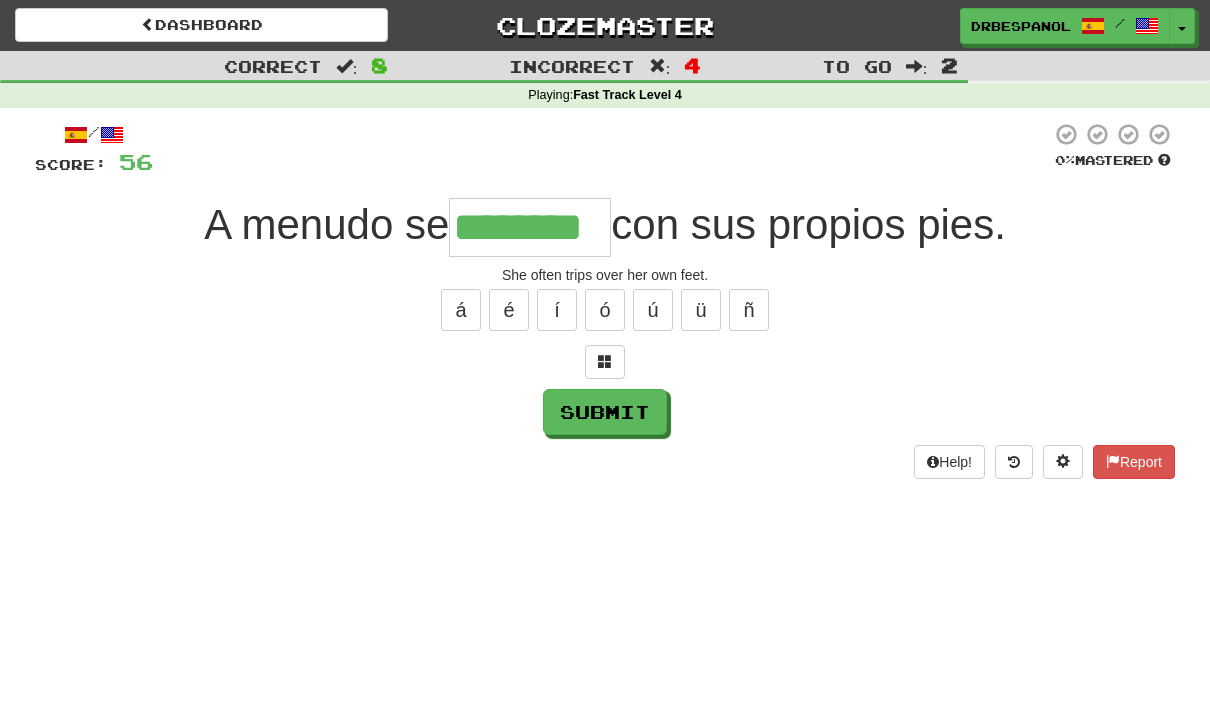 type on "********" 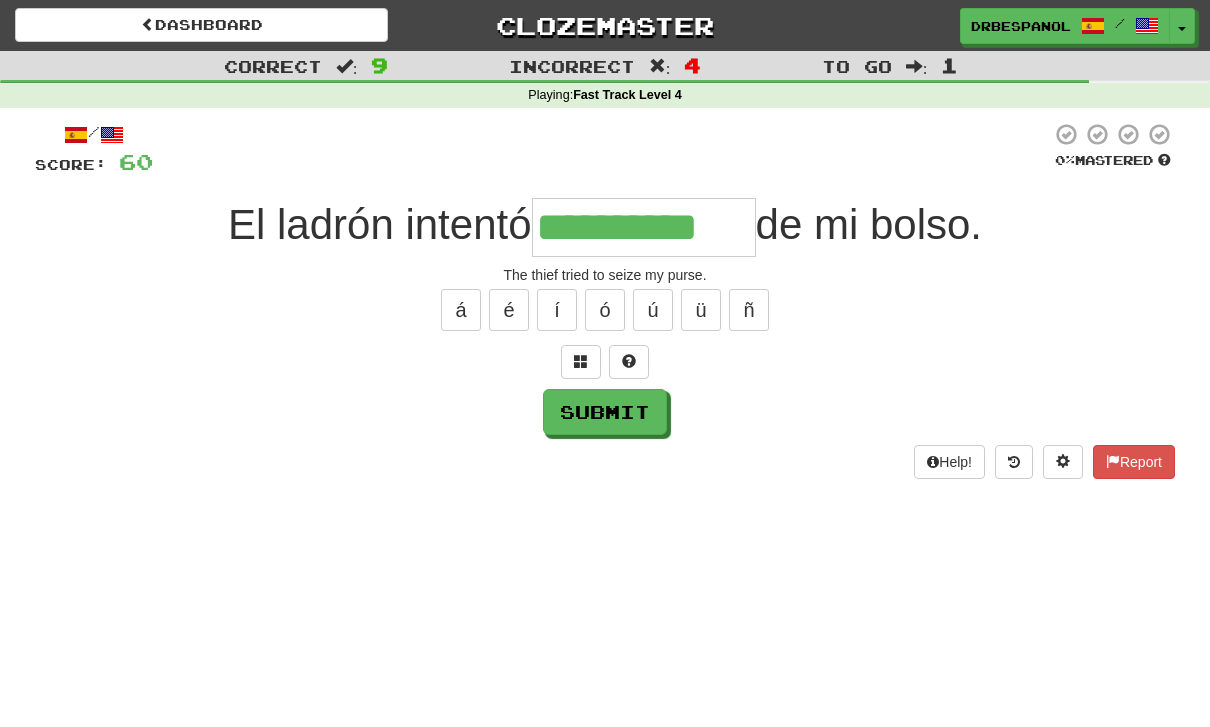 type on "**********" 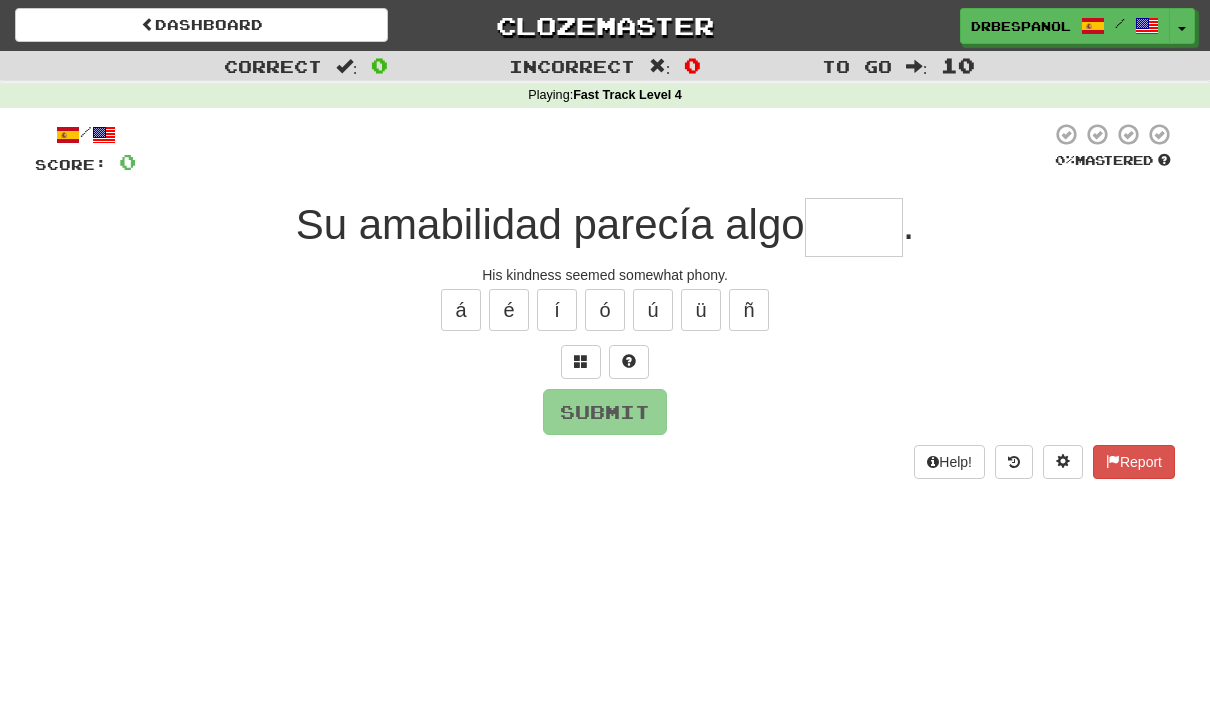 type on "*" 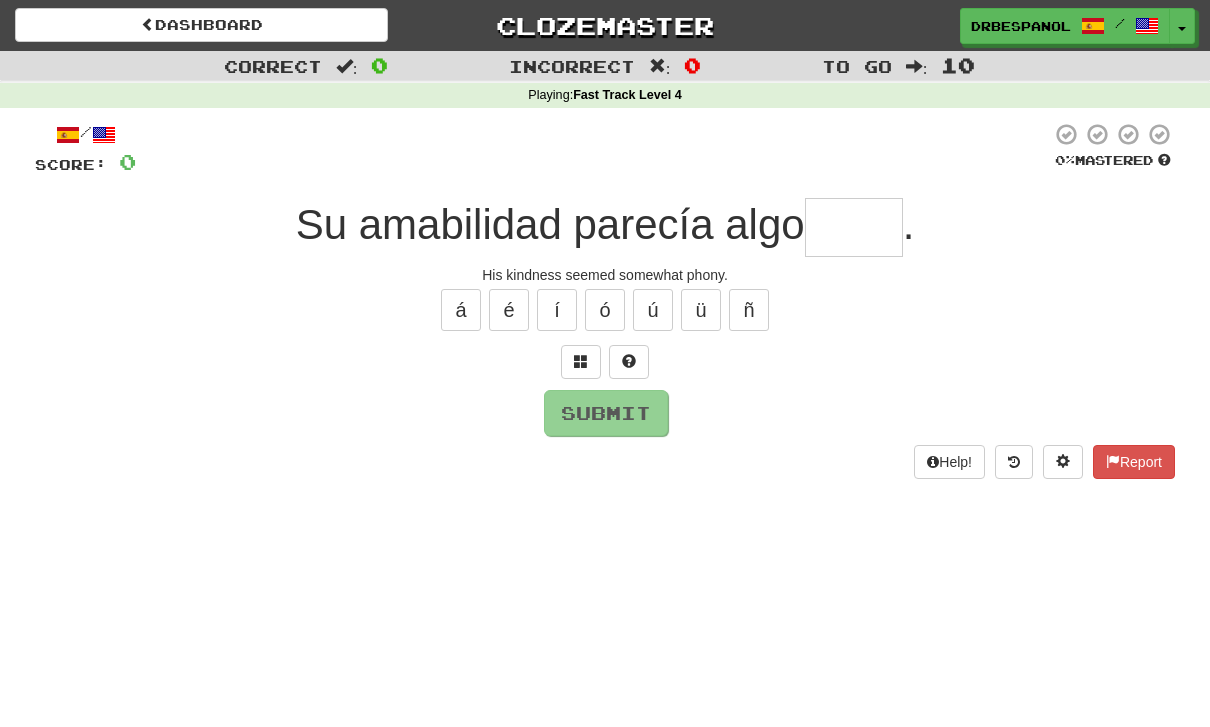type on "*****" 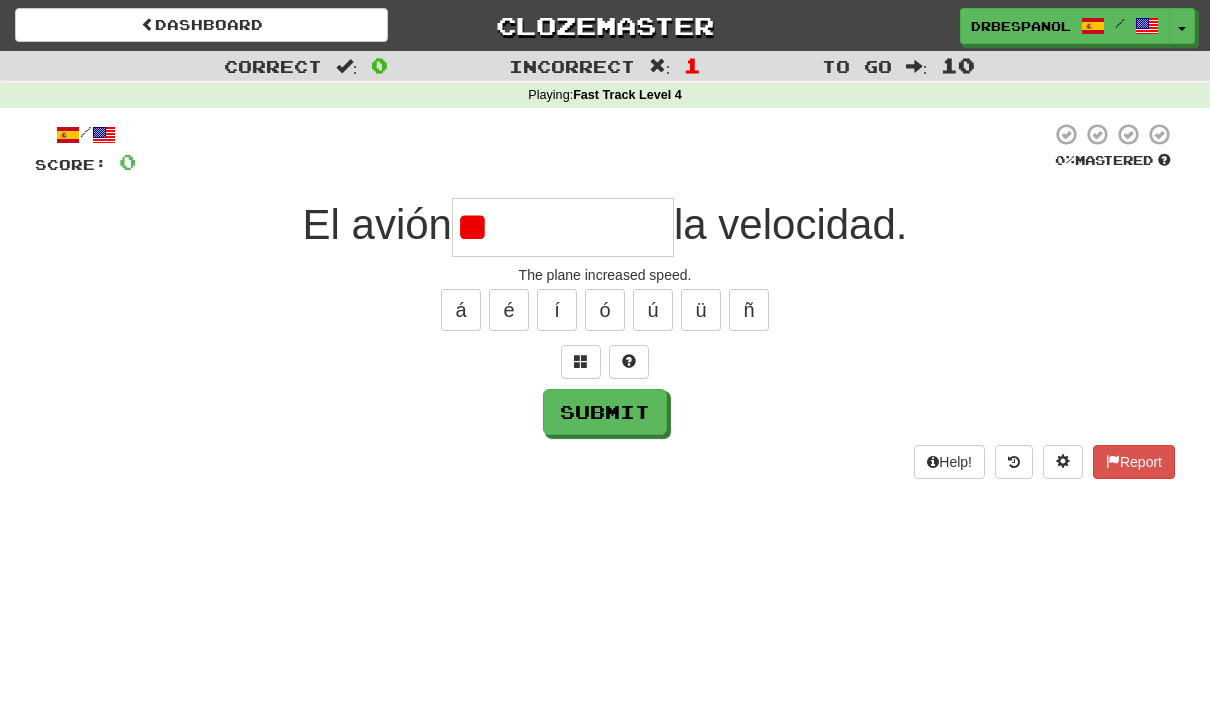 type on "*" 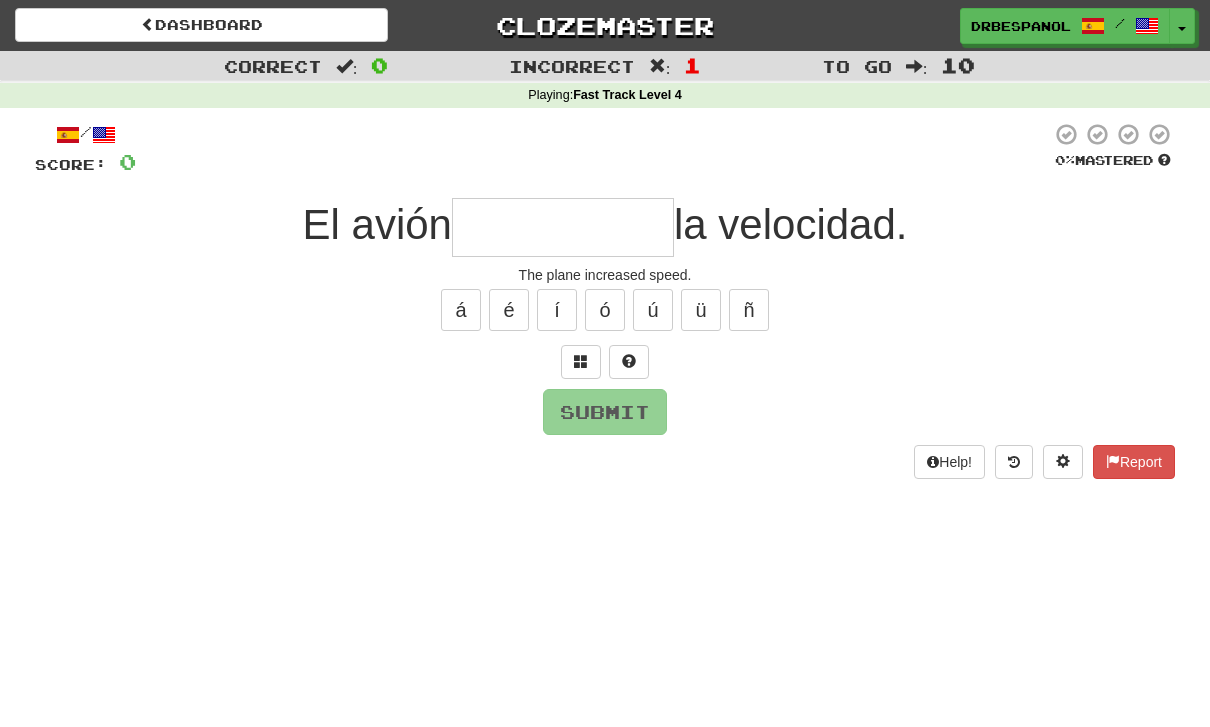type on "**********" 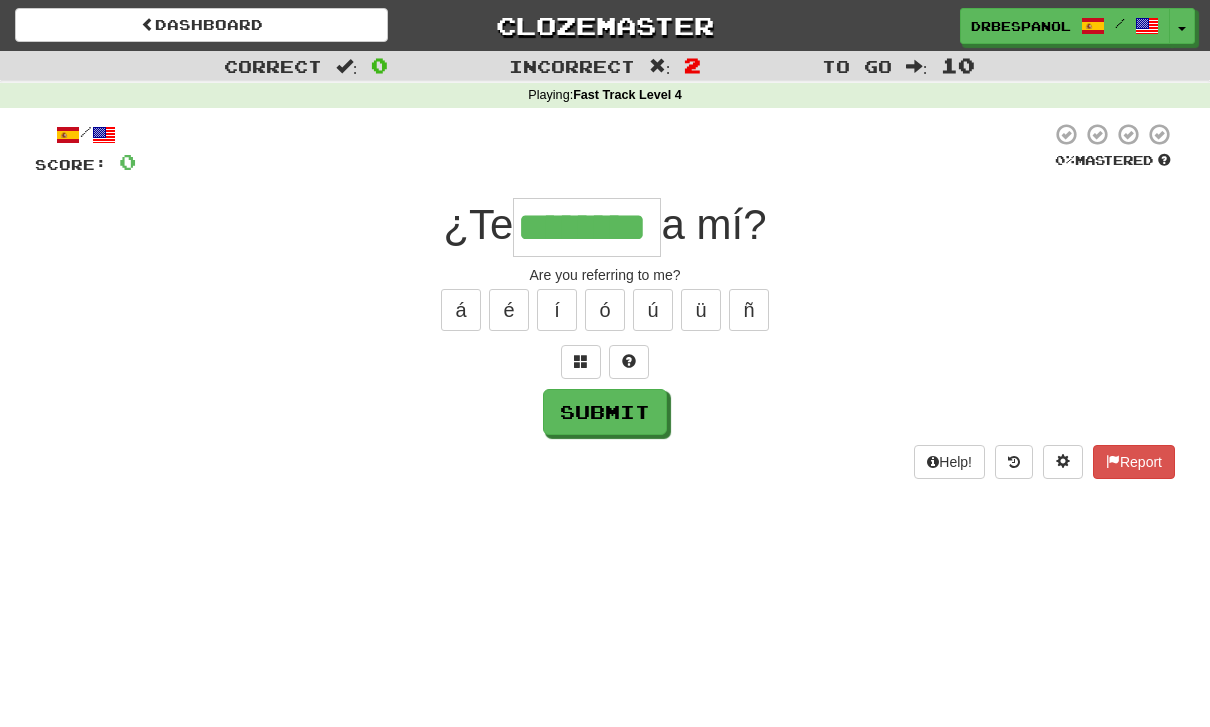 type on "********" 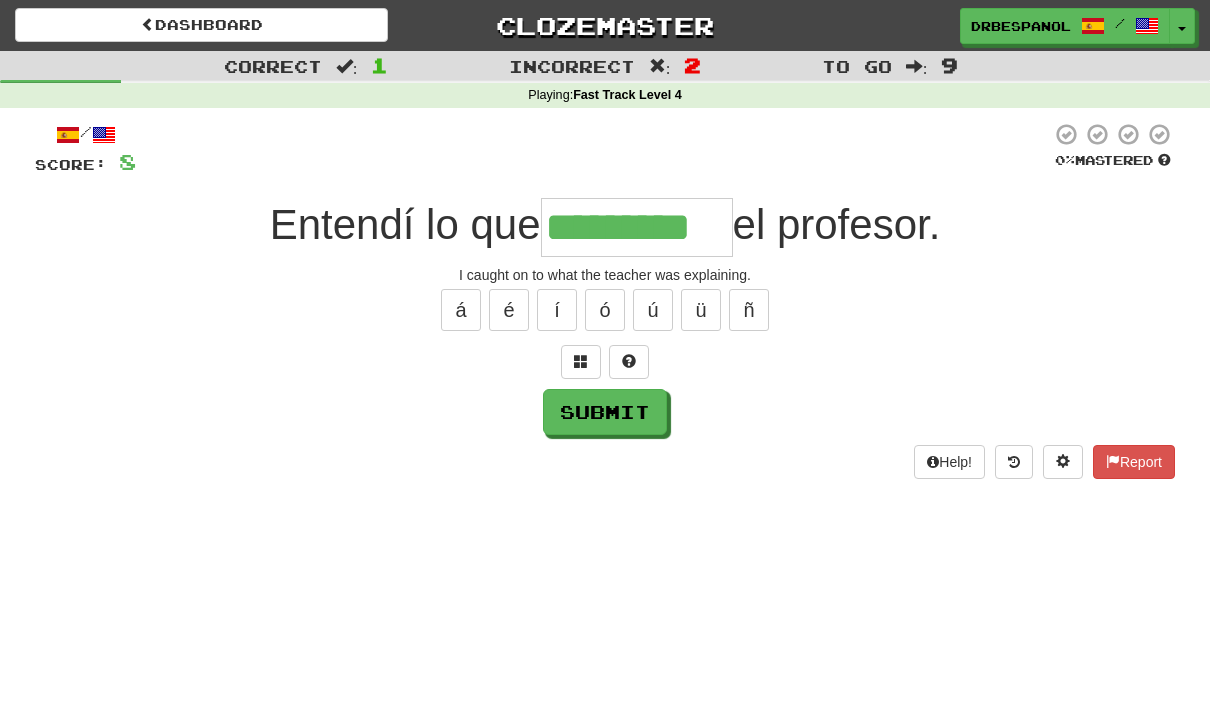 type on "*********" 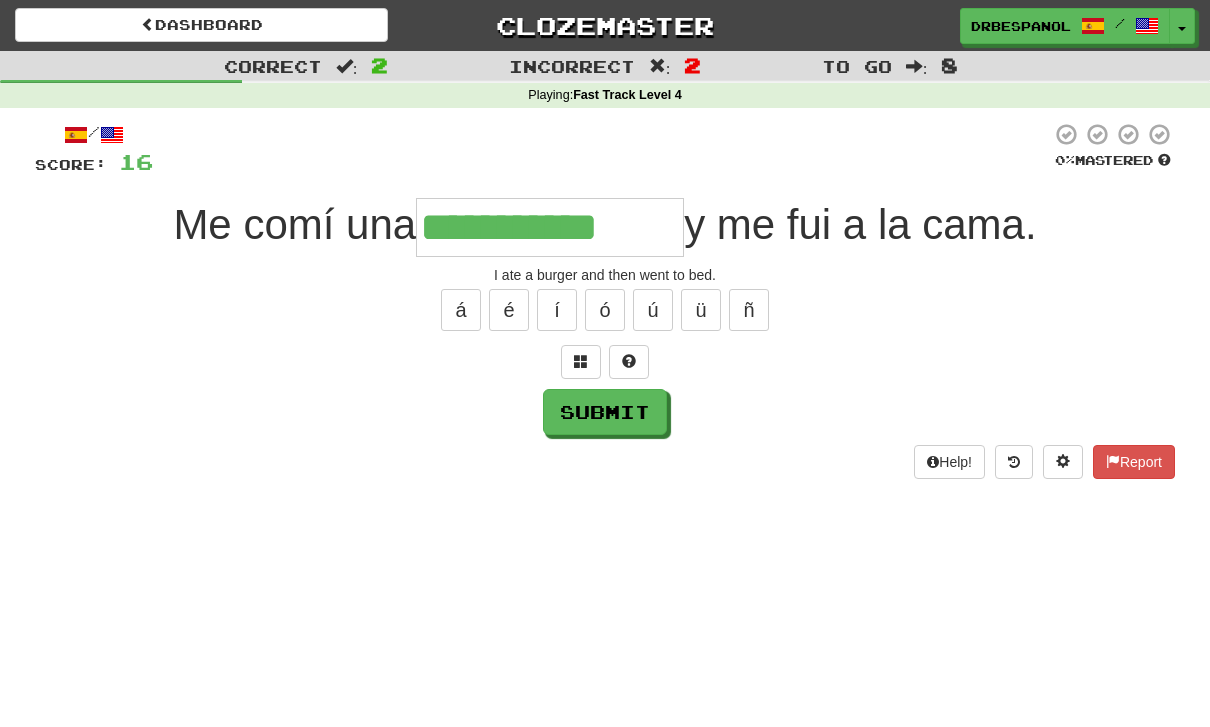 type on "**********" 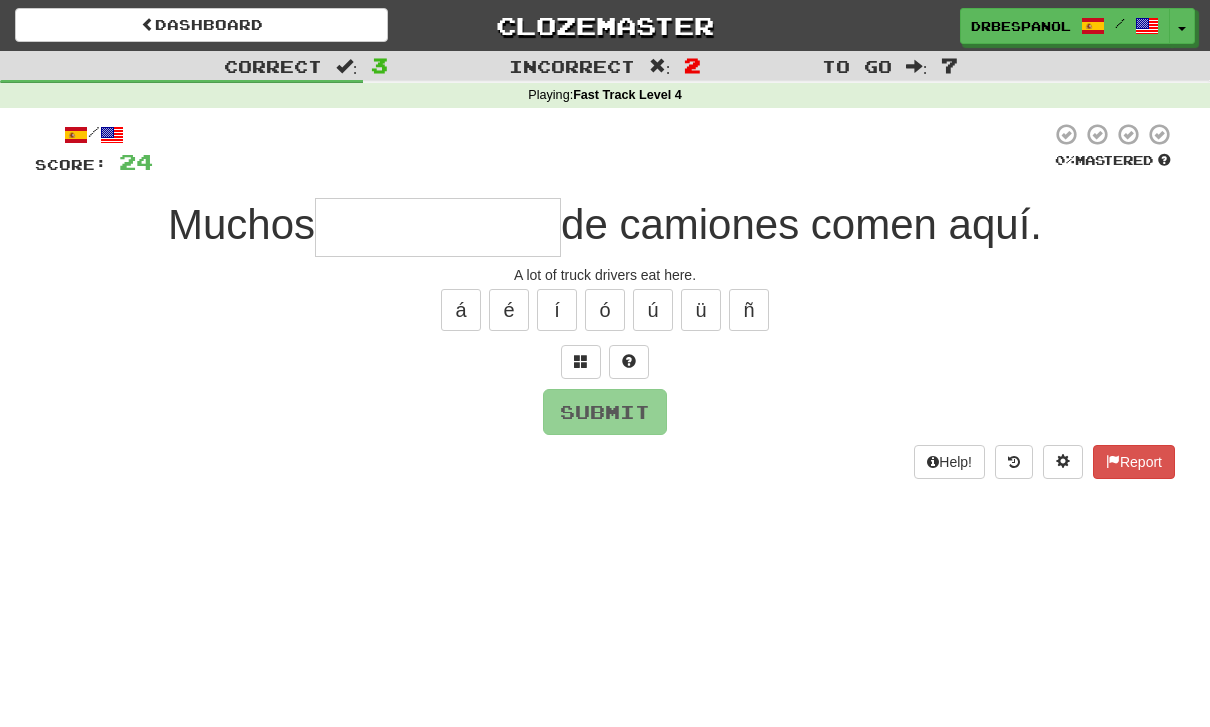 type on "*" 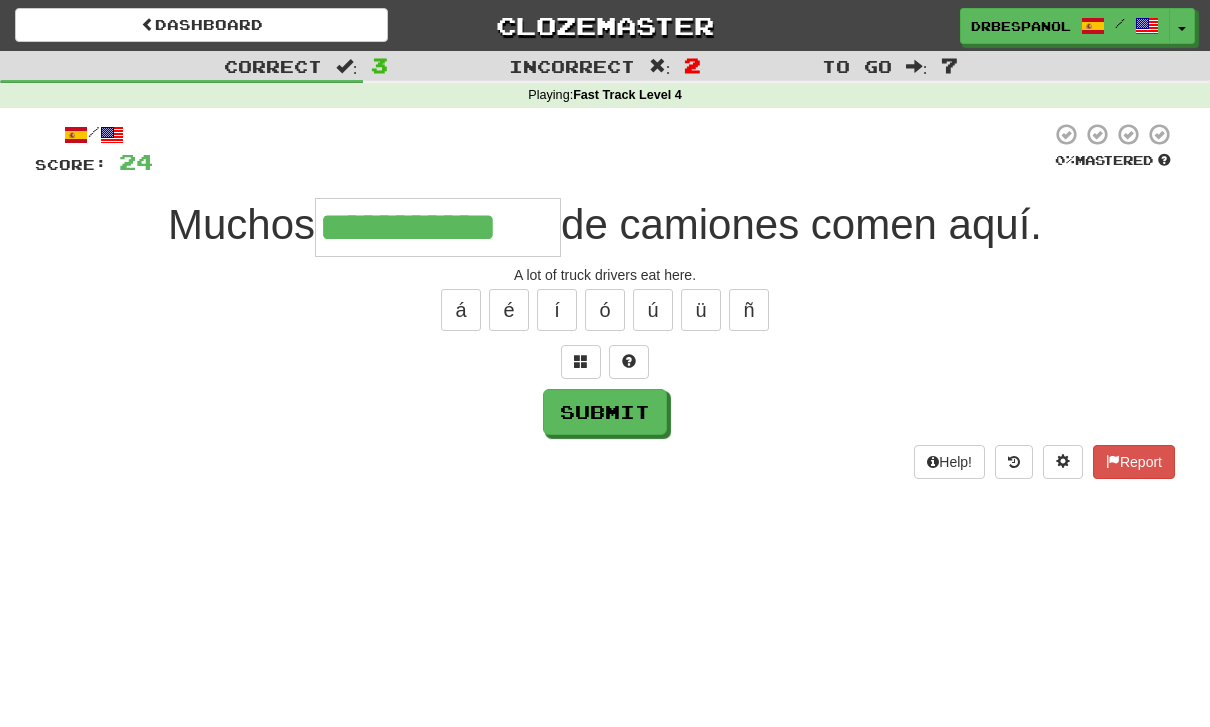 type on "**********" 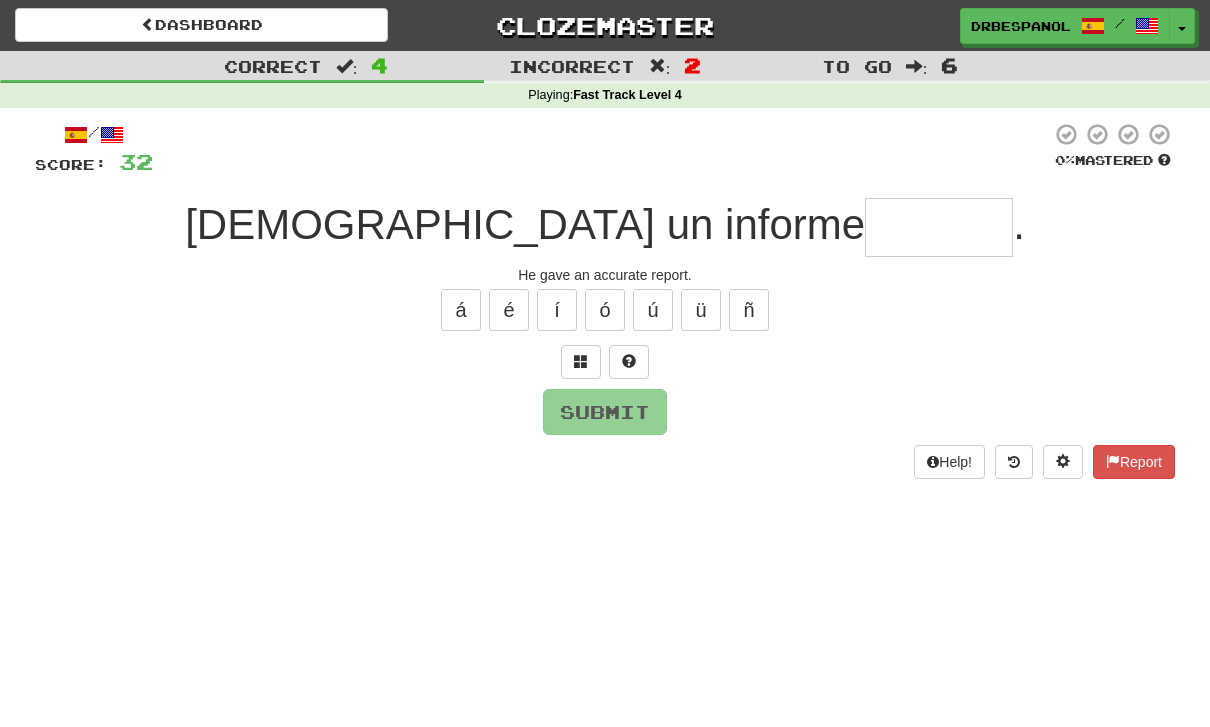 type on "*******" 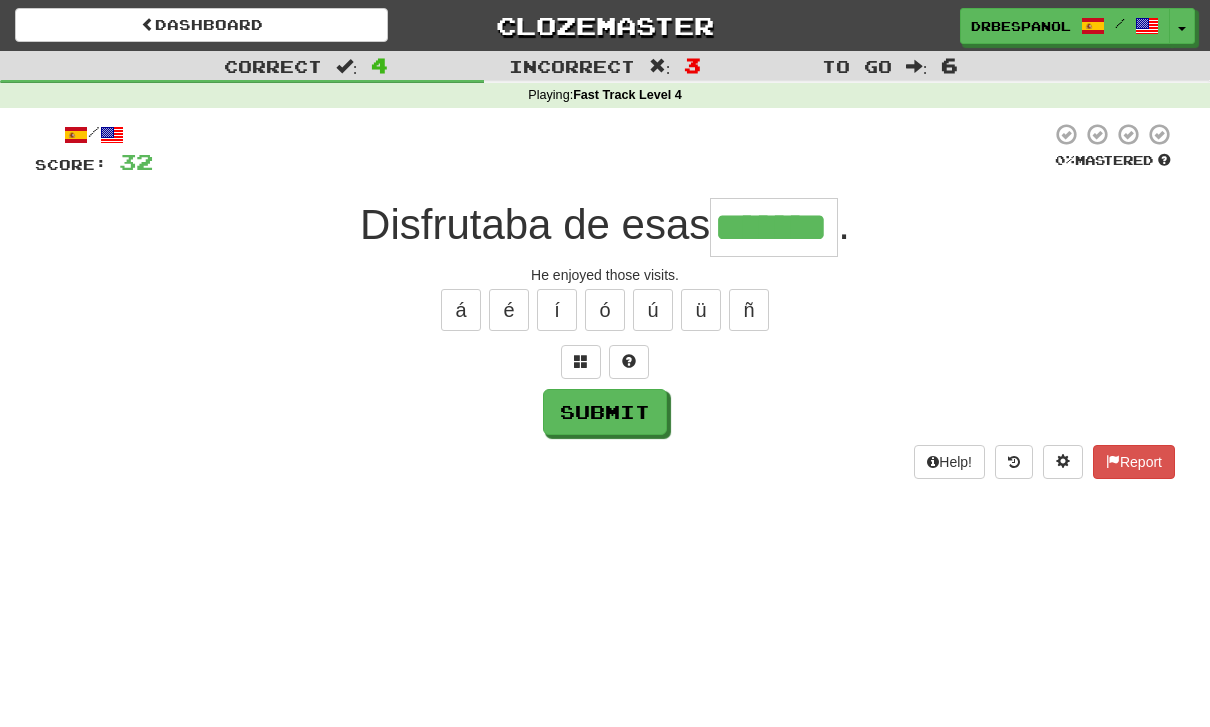 type on "*******" 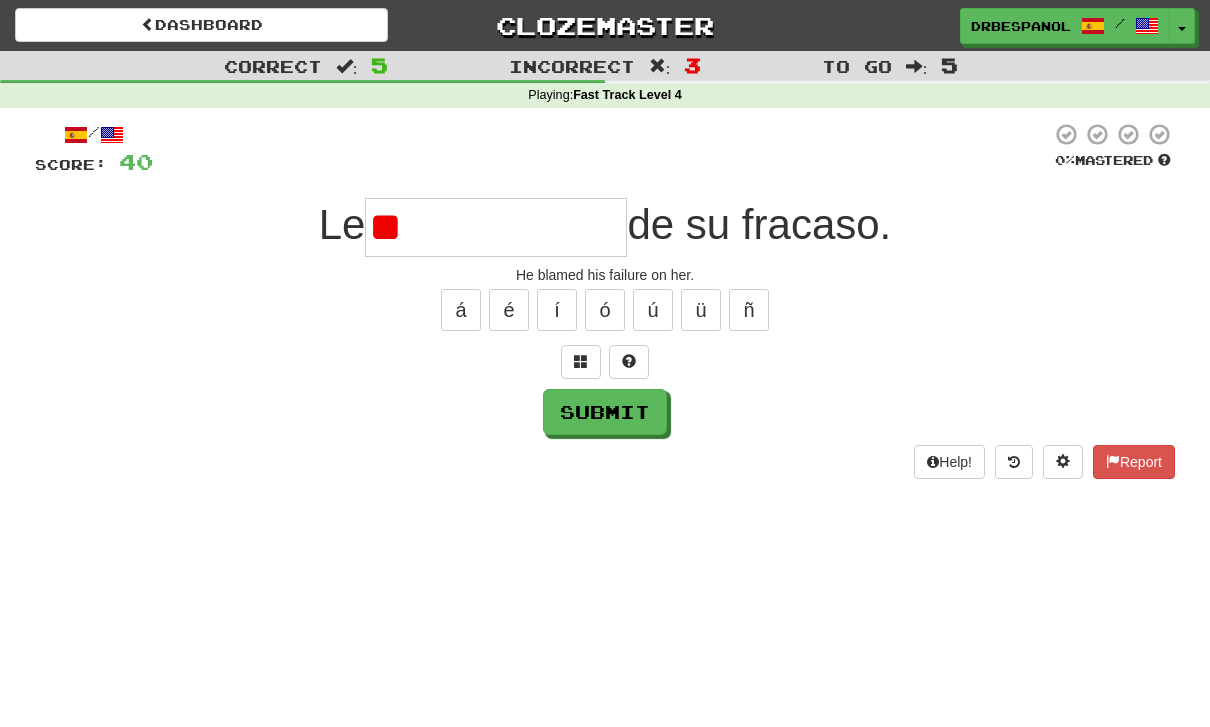 type on "*" 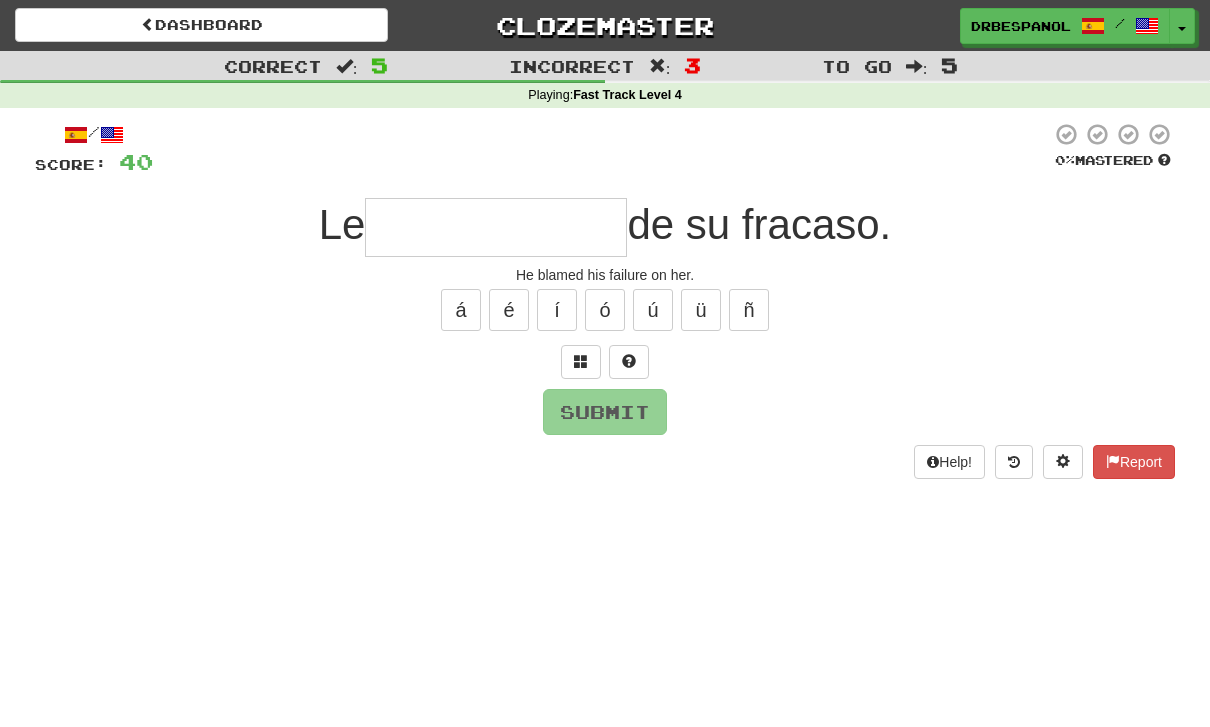 type on "*" 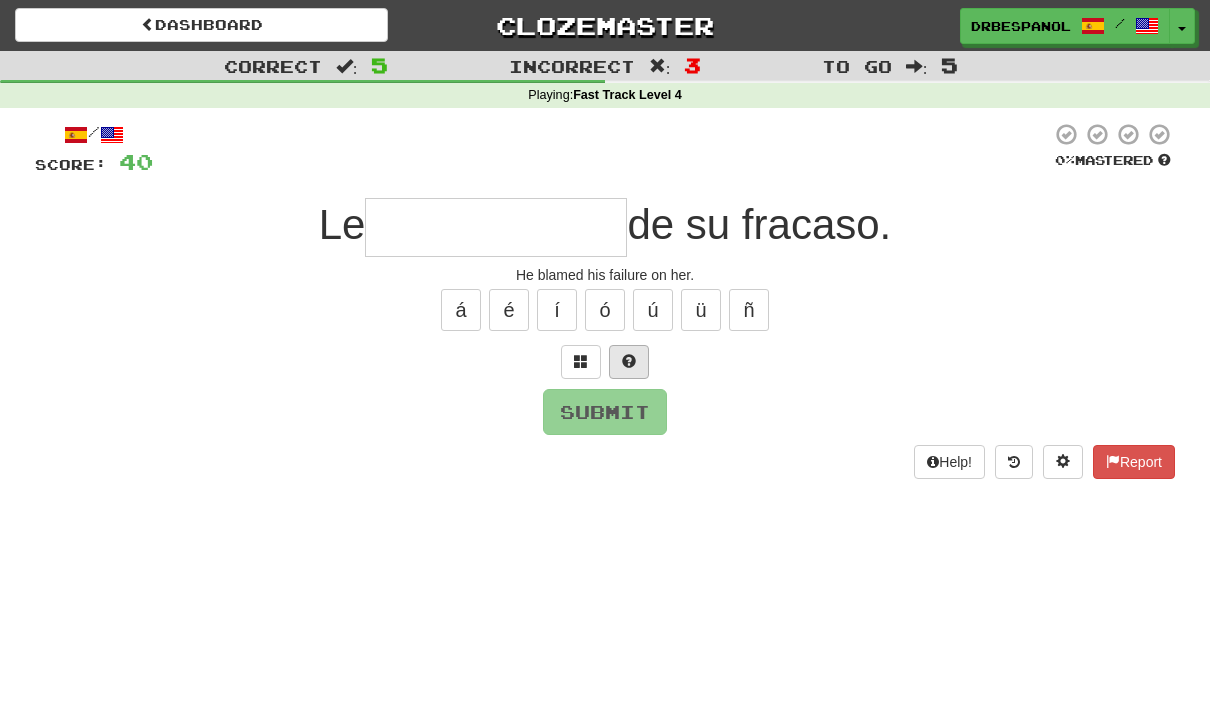 click at bounding box center [629, 361] 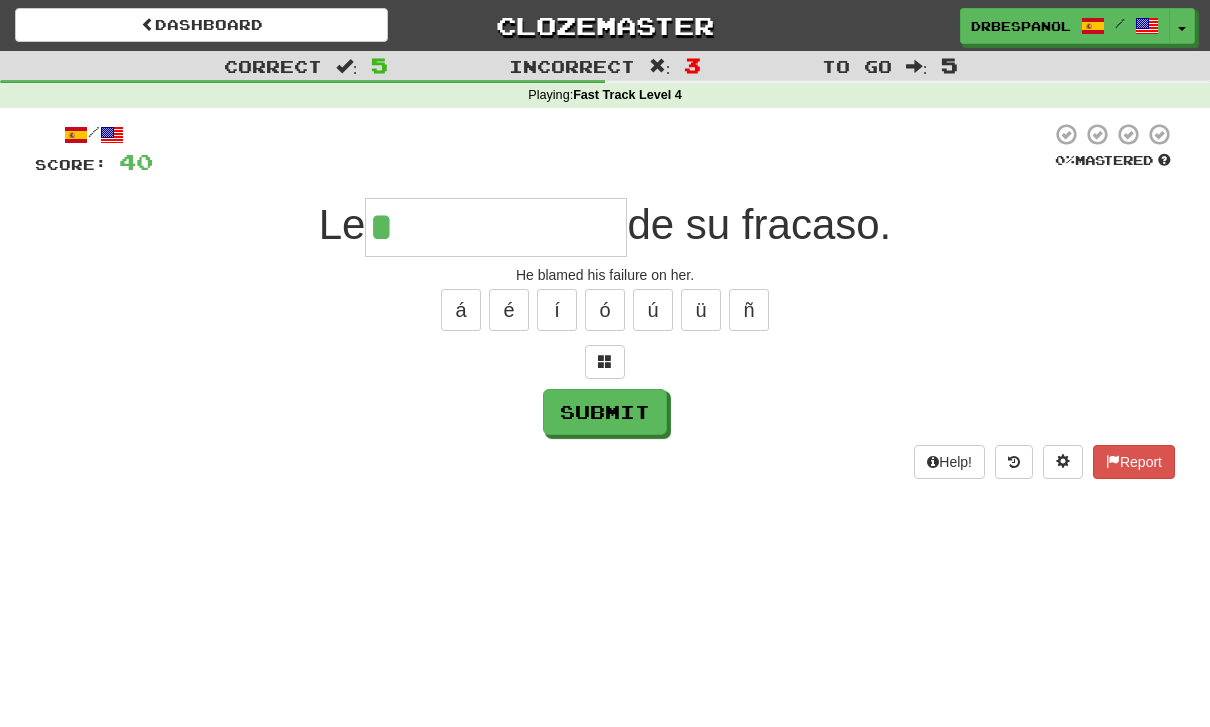 type on "**********" 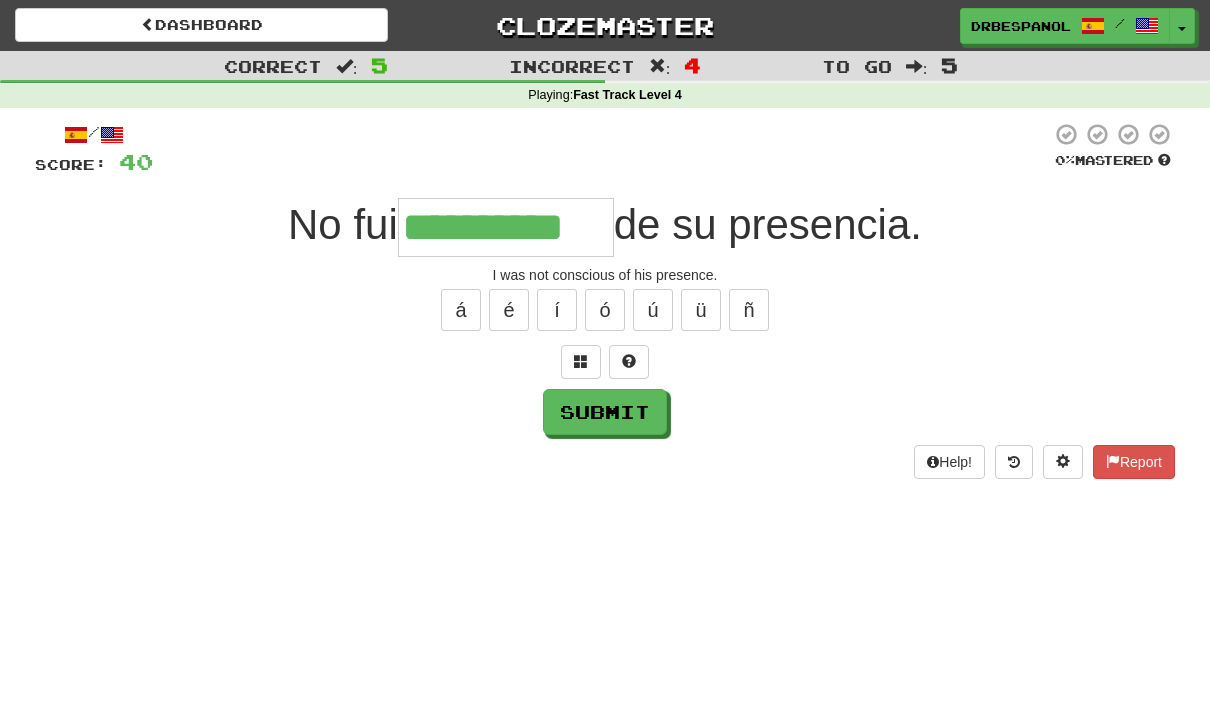 type on "**********" 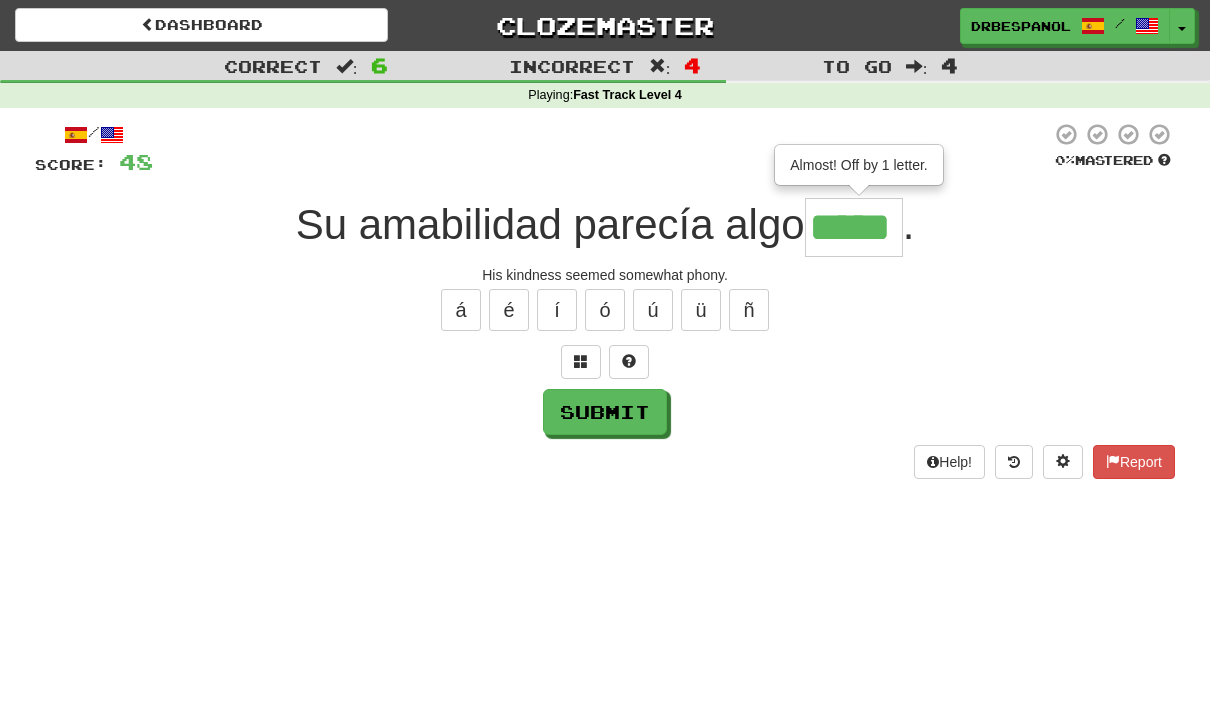 type on "*****" 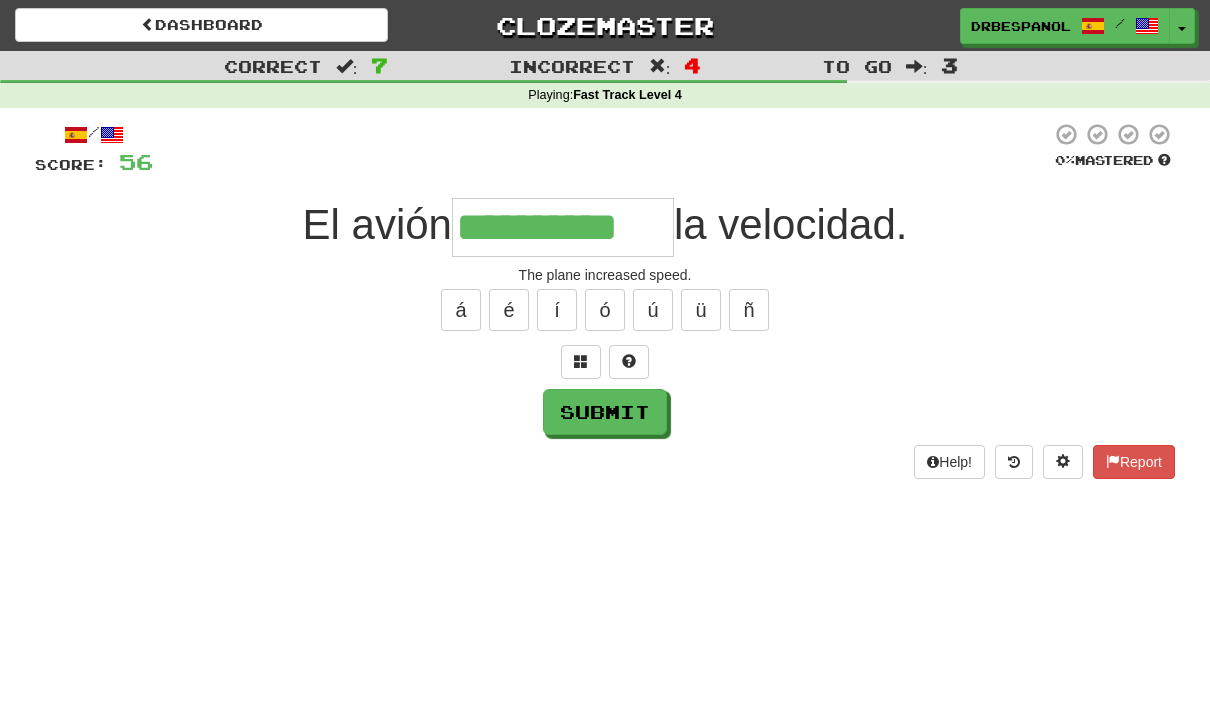 type on "**********" 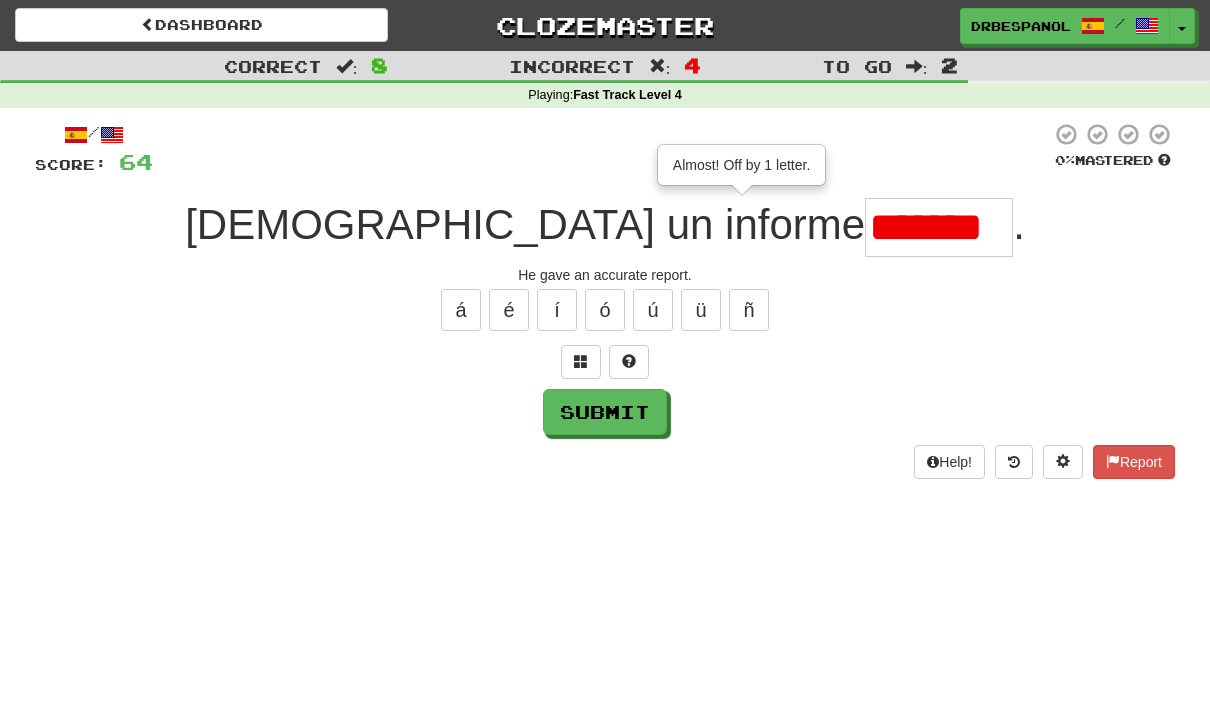 type on "*******" 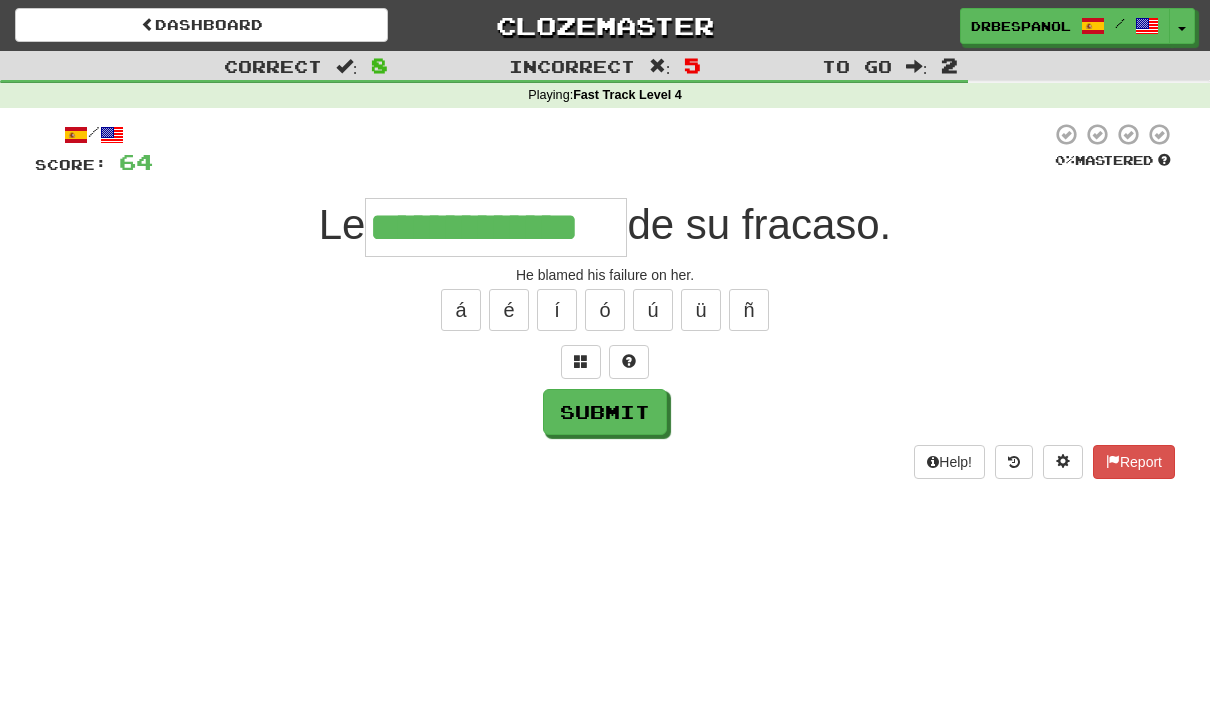 type on "**********" 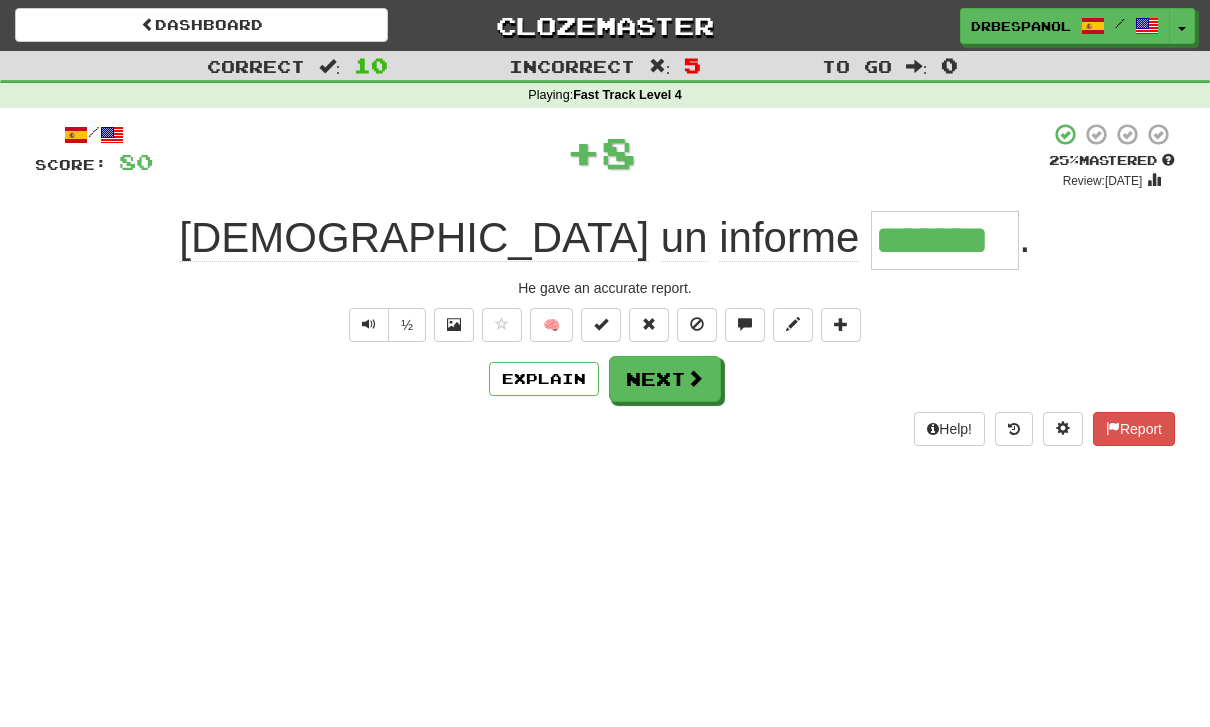 type on "*******" 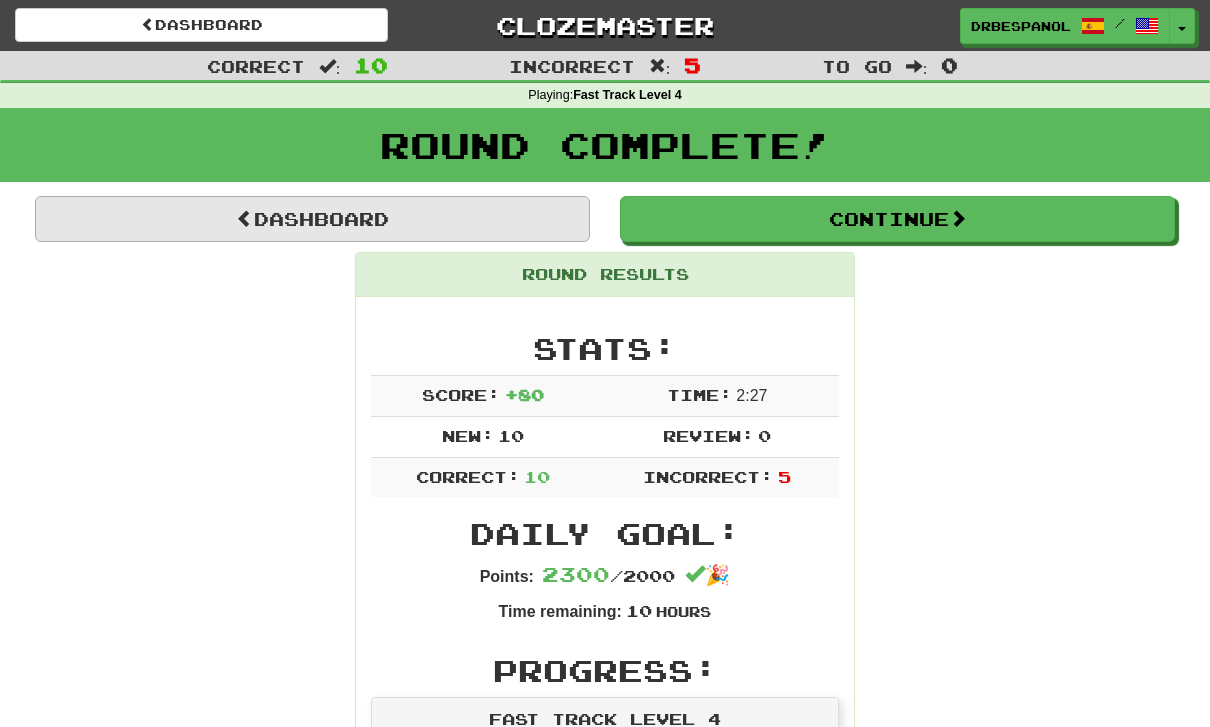 click on "Dashboard" at bounding box center [312, 219] 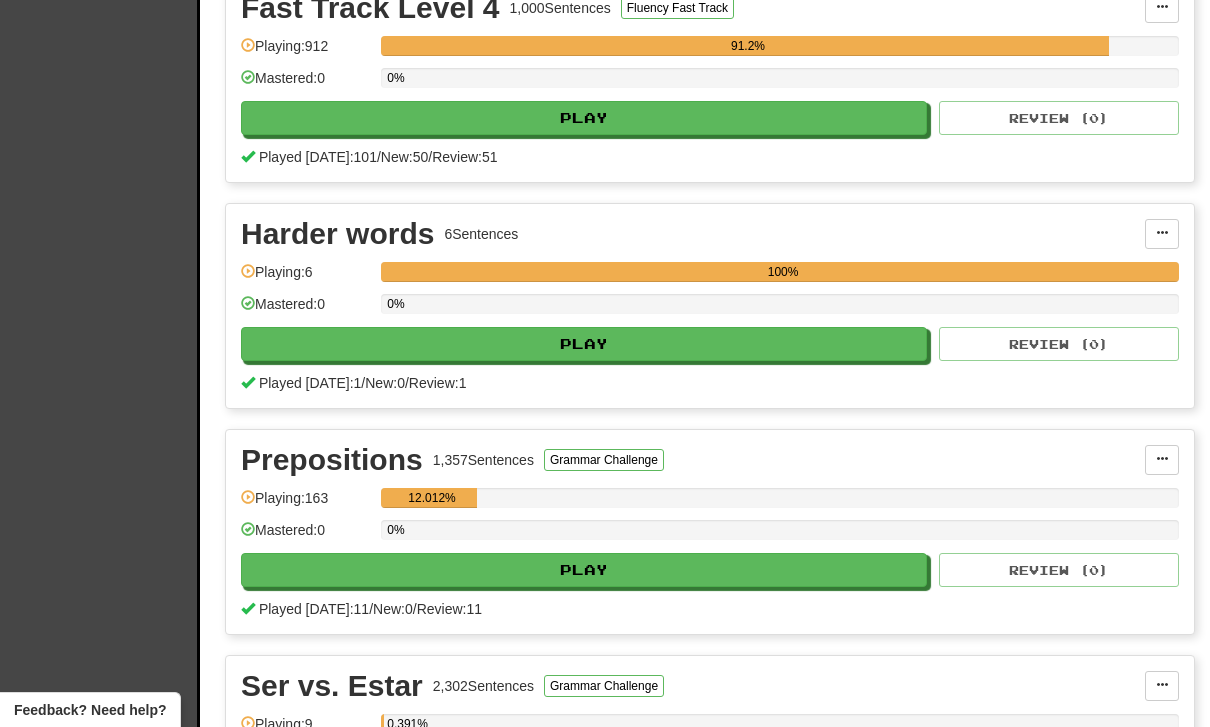 scroll, scrollTop: 800, scrollLeft: 0, axis: vertical 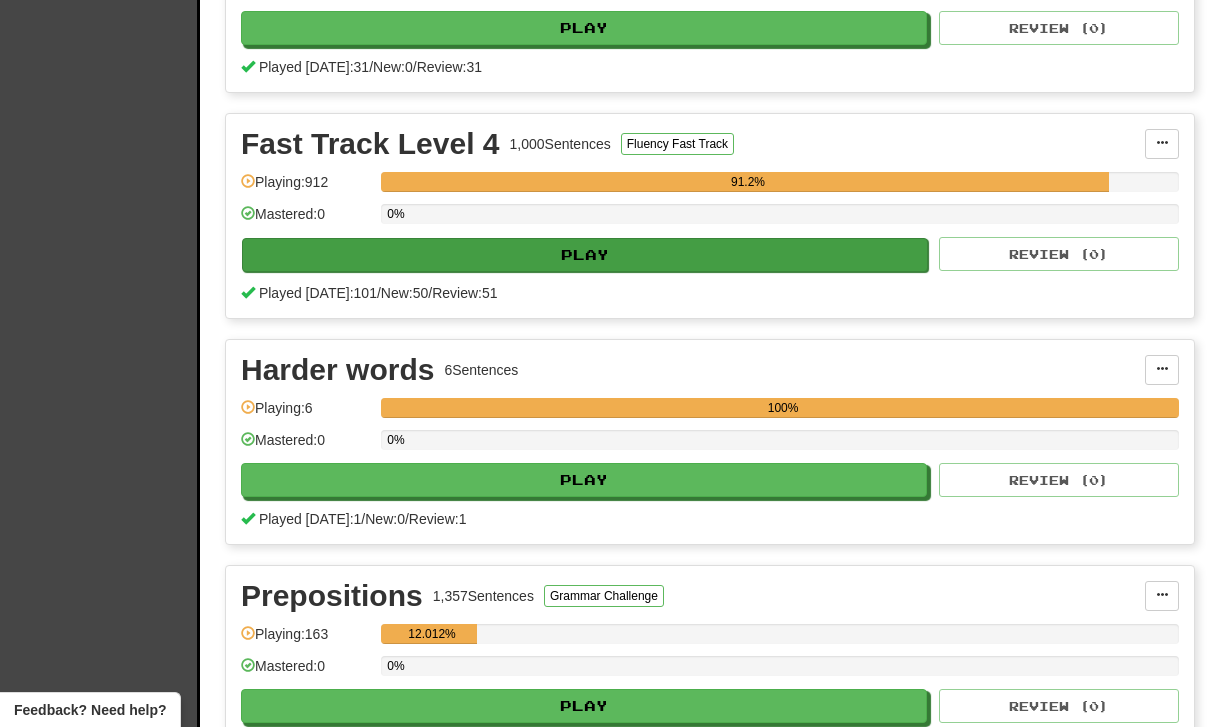 click on "Play" at bounding box center [585, 255] 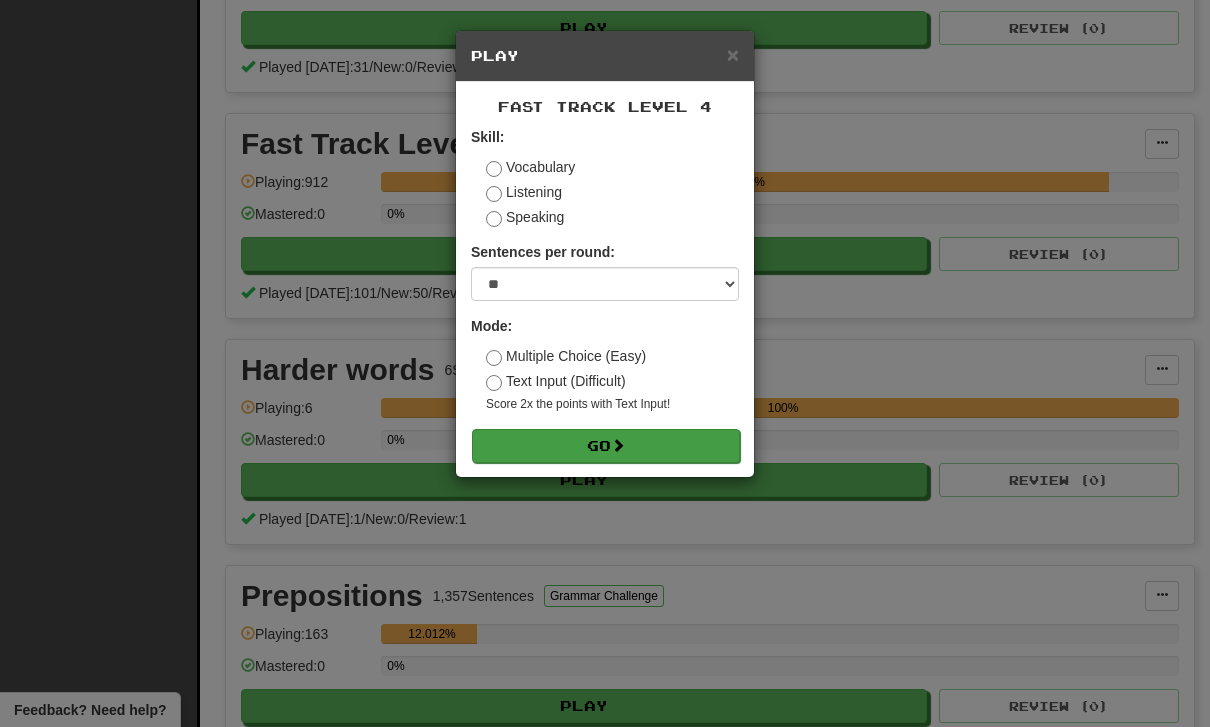 click on "Go" at bounding box center [606, 446] 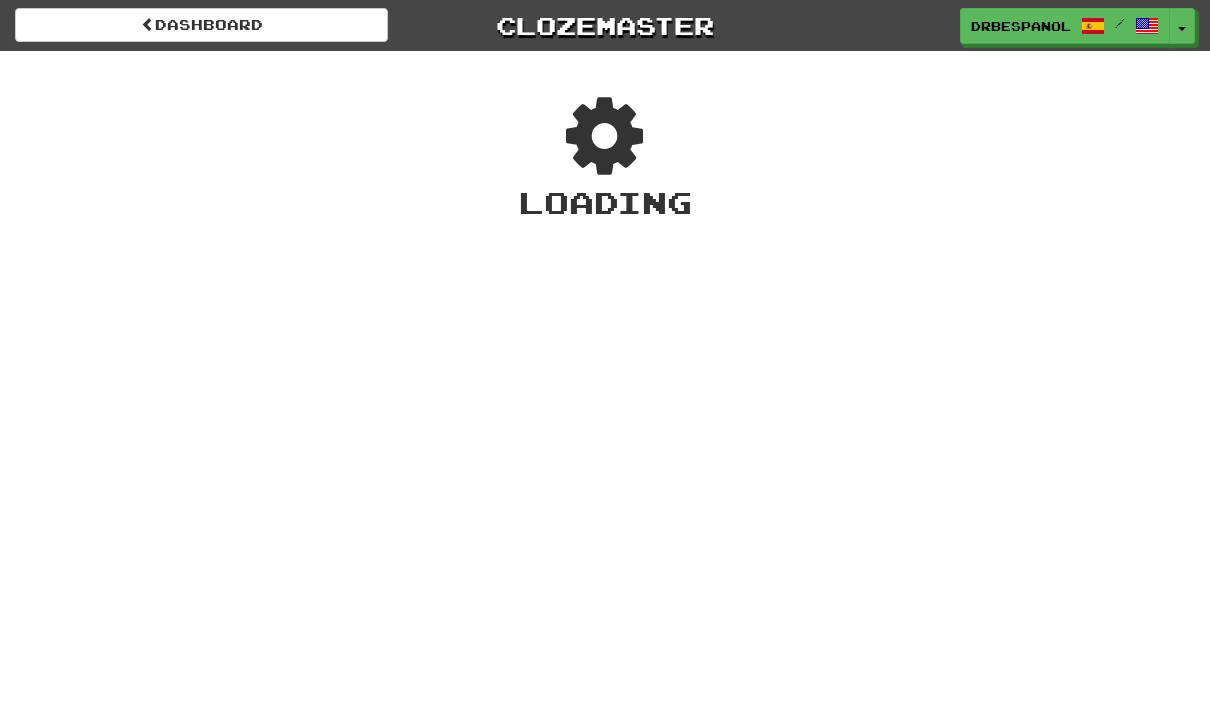 scroll, scrollTop: 0, scrollLeft: 0, axis: both 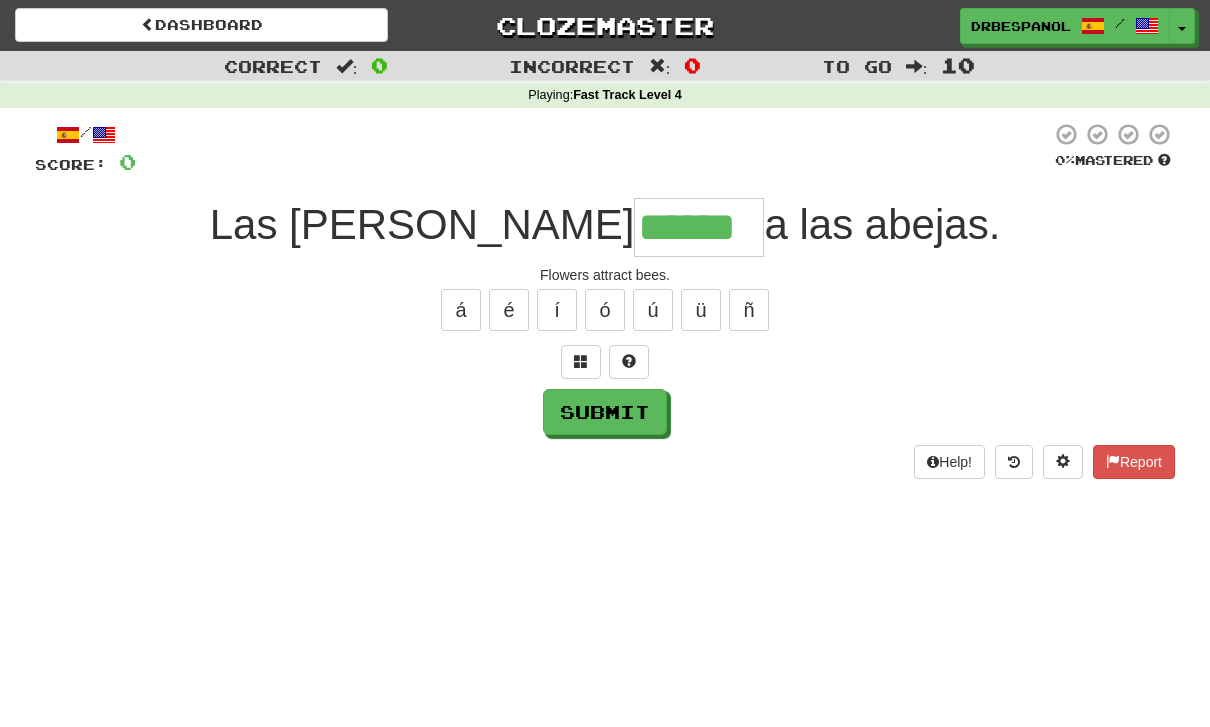 type on "******" 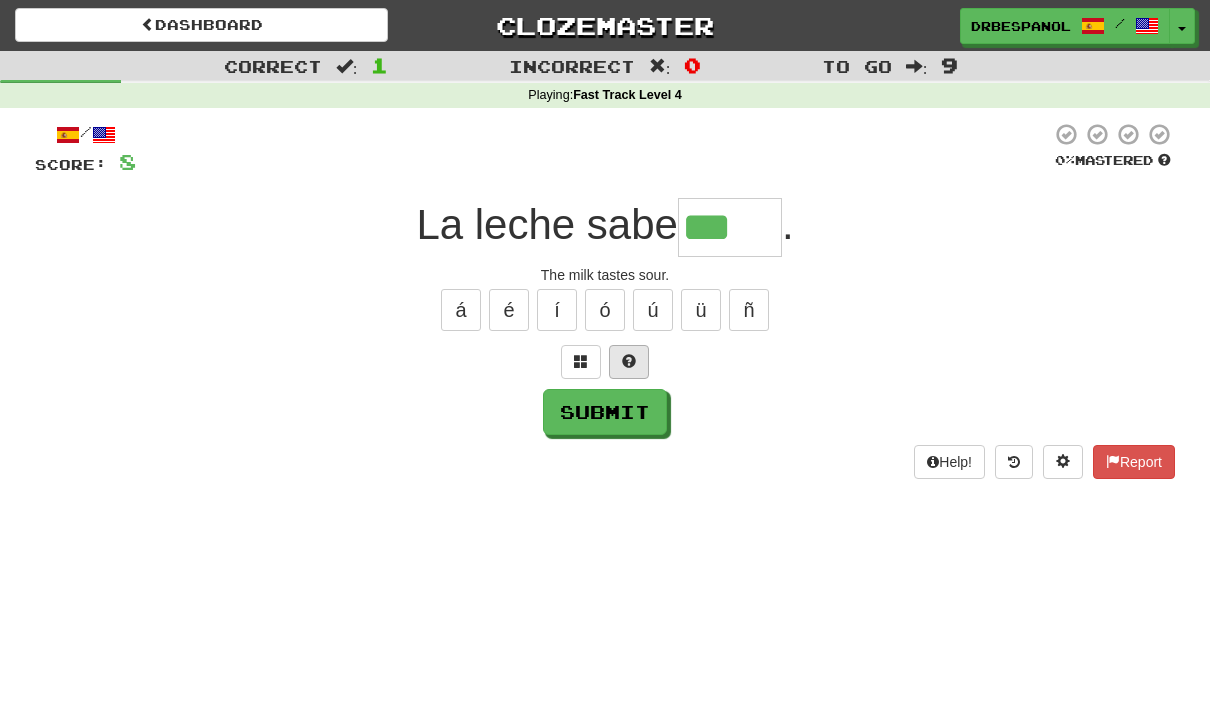 click at bounding box center [629, 361] 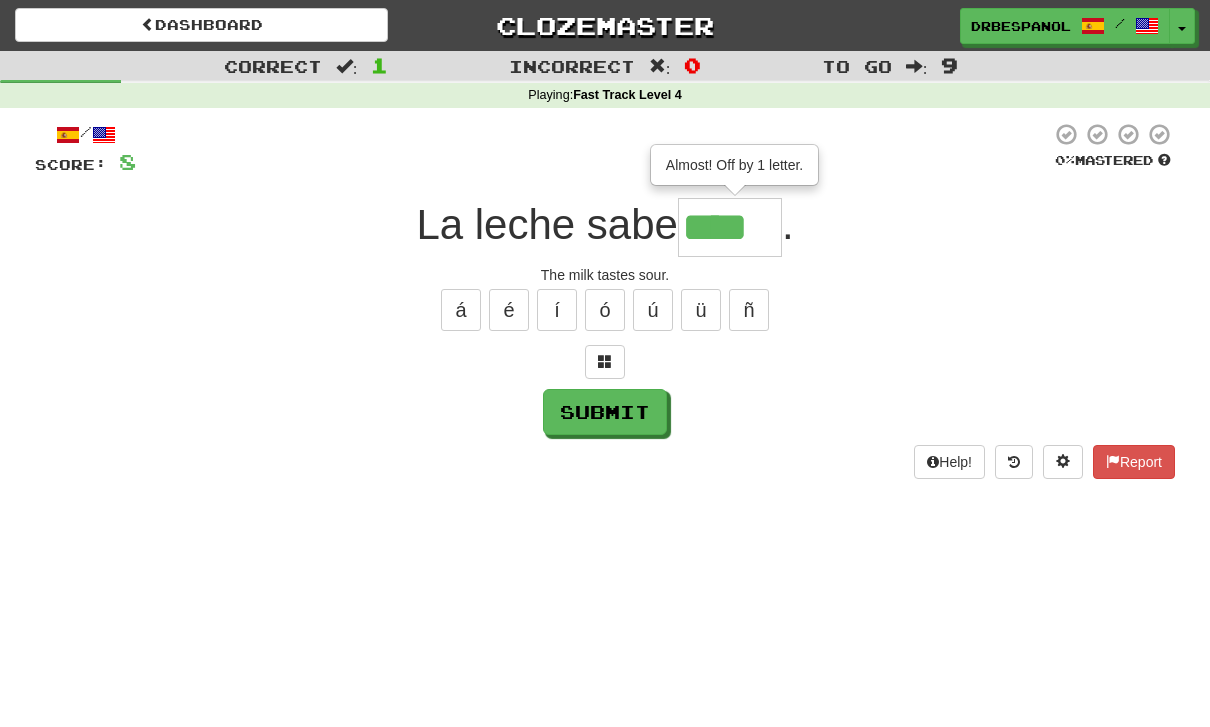 type on "*****" 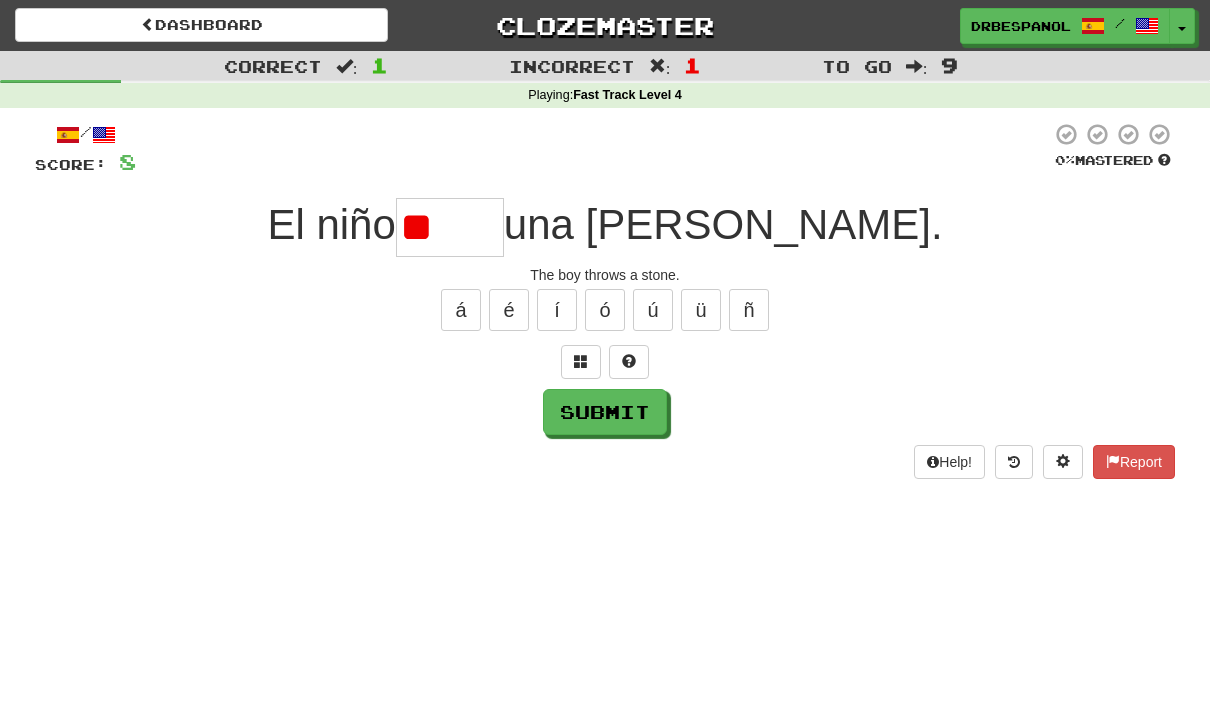 type on "*" 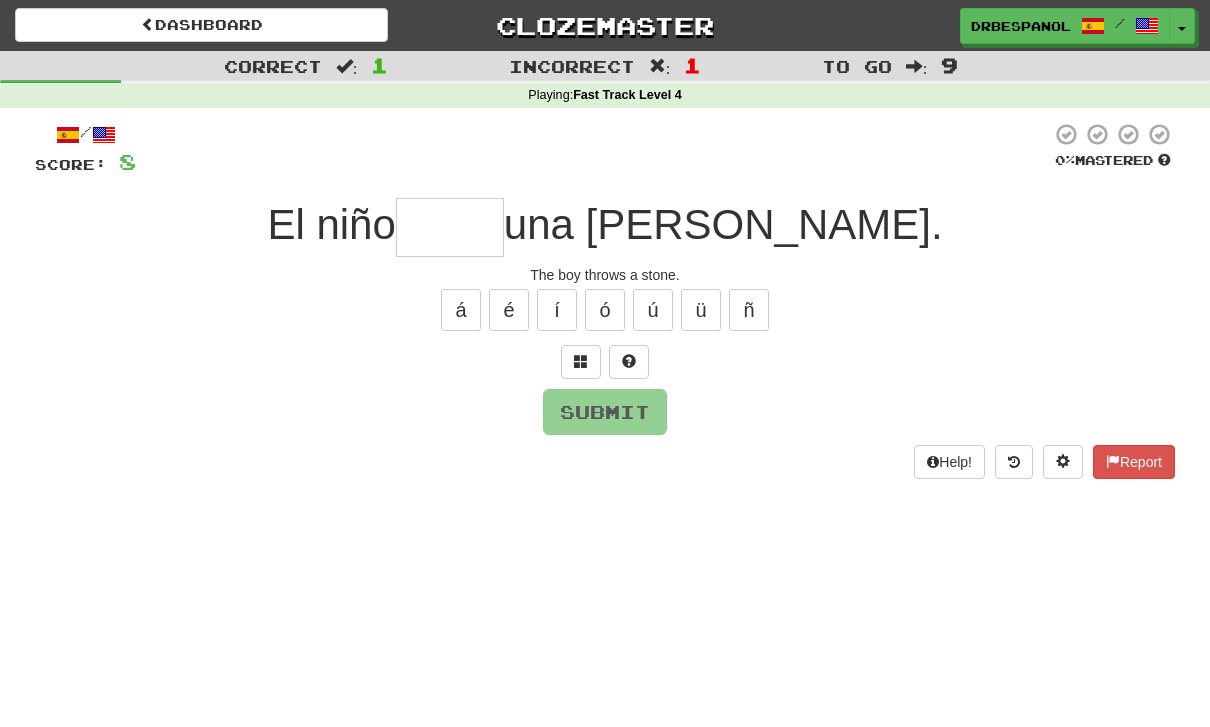 type on "*" 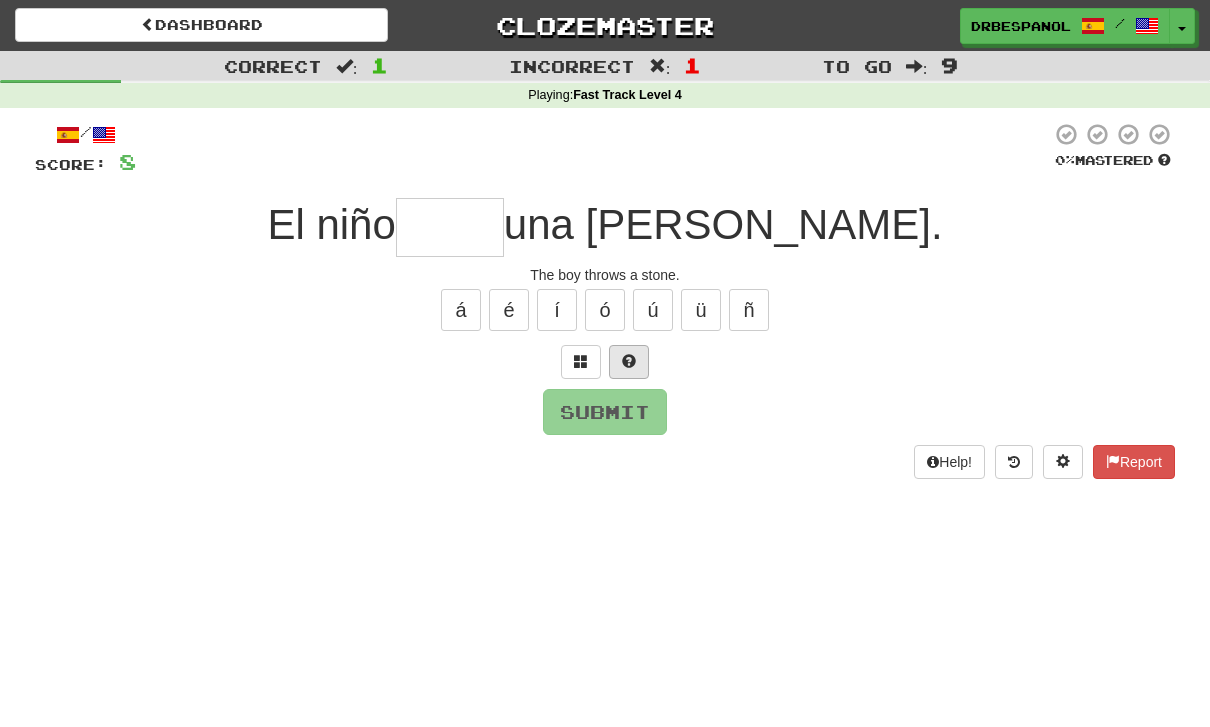 click at bounding box center [629, 361] 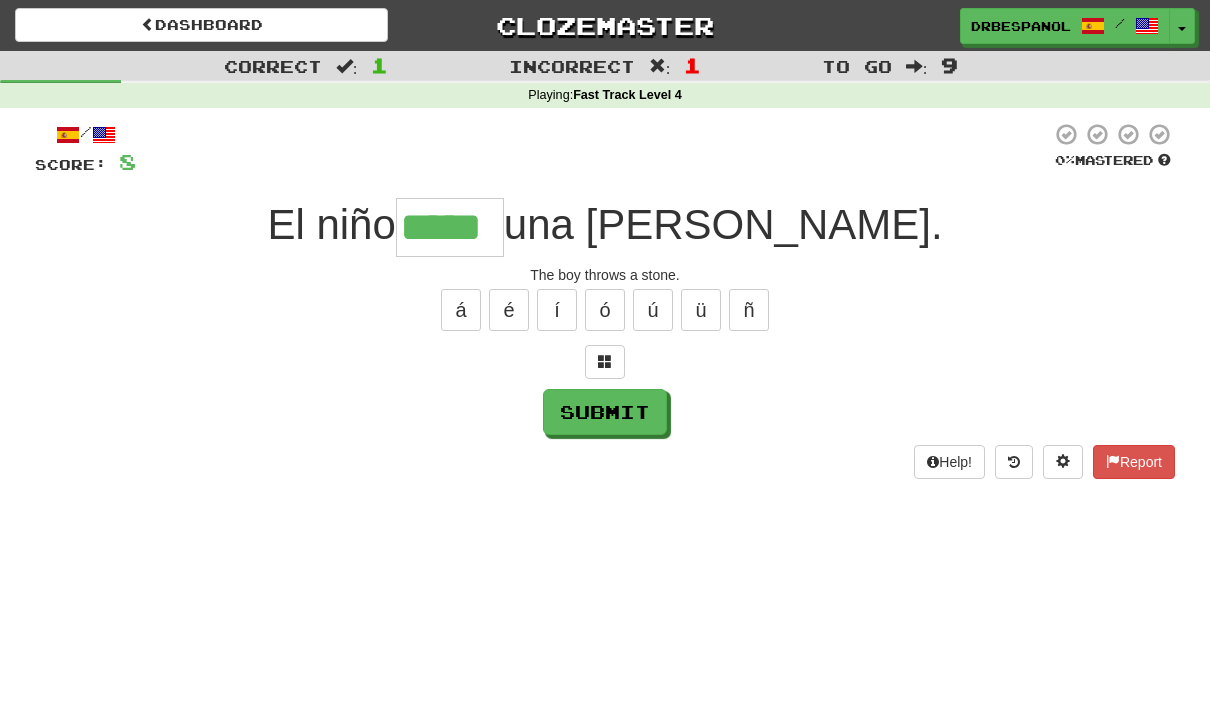 type on "*****" 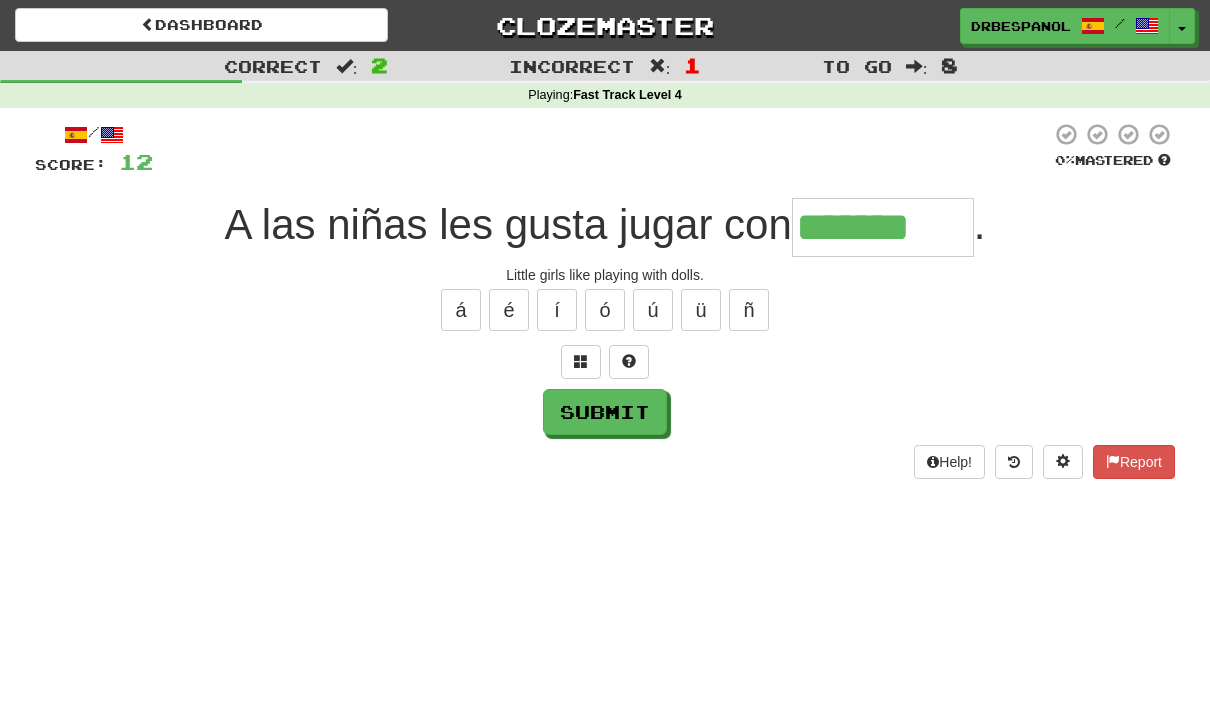 type on "*******" 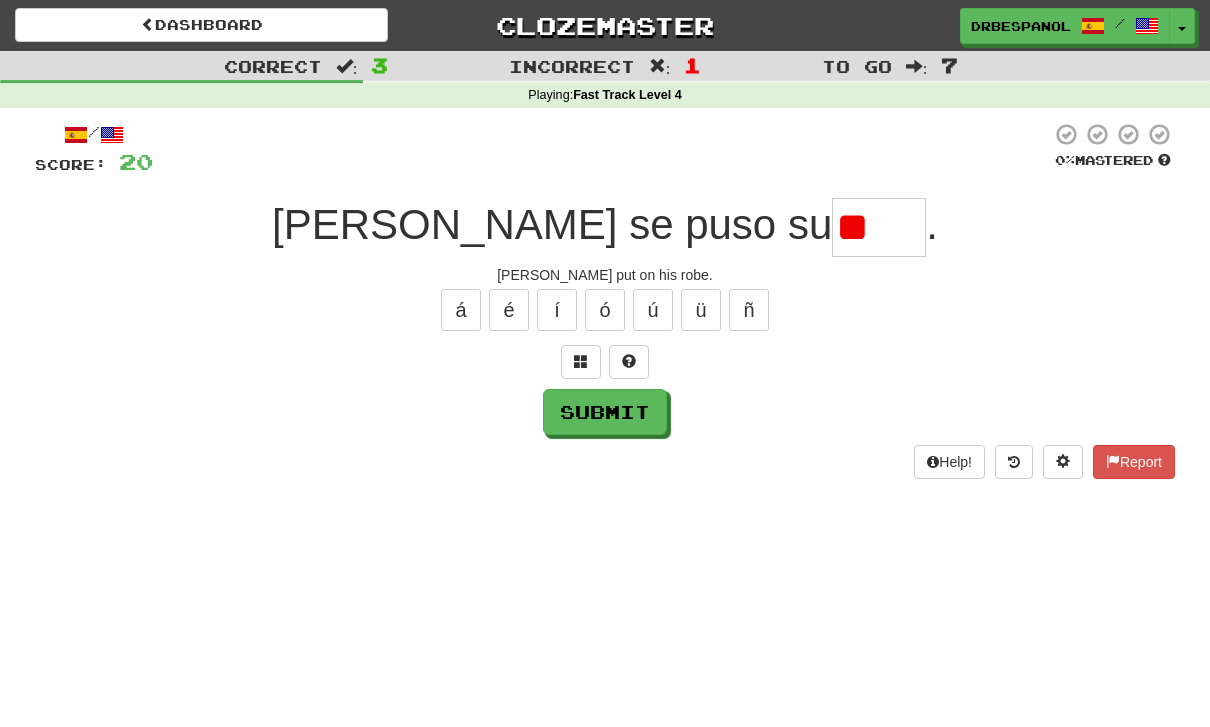 type on "*" 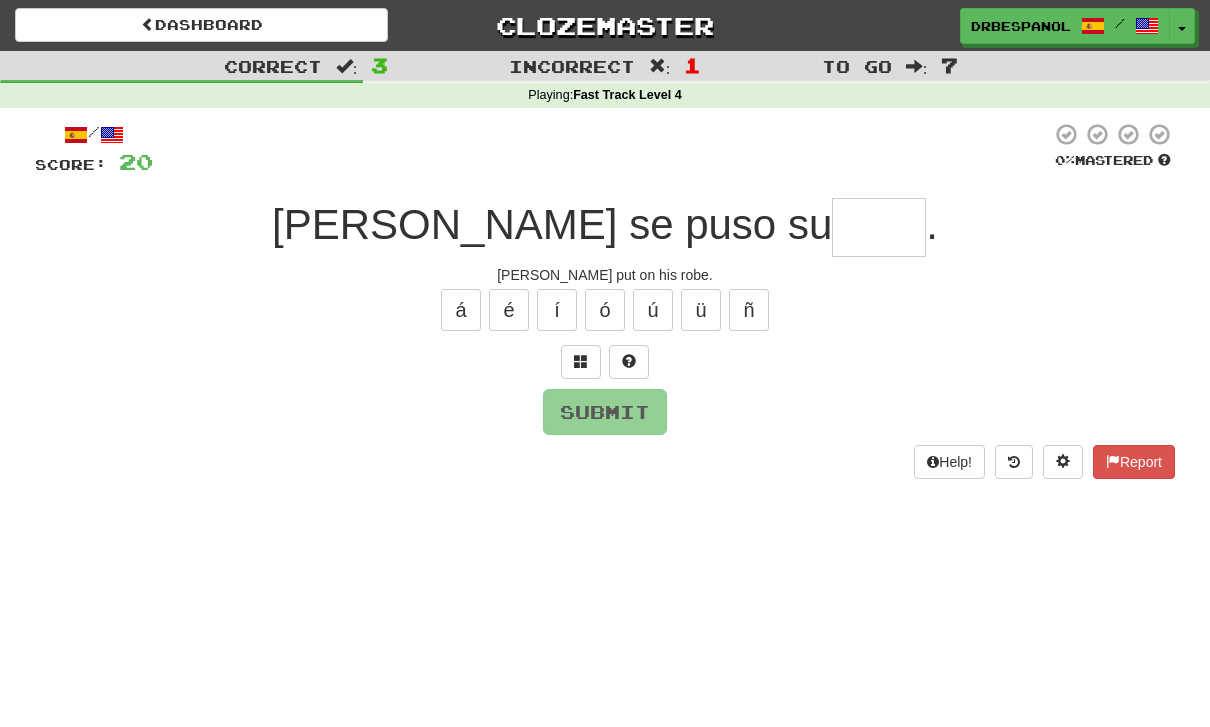 type on "****" 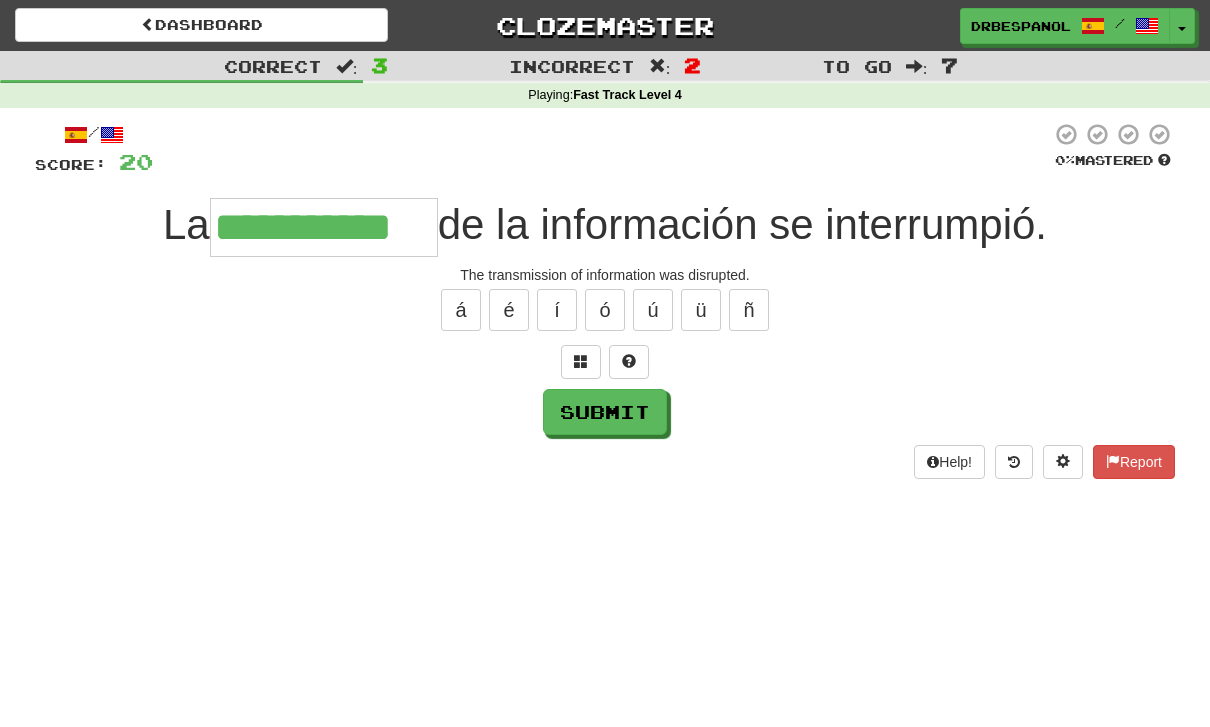 type on "**********" 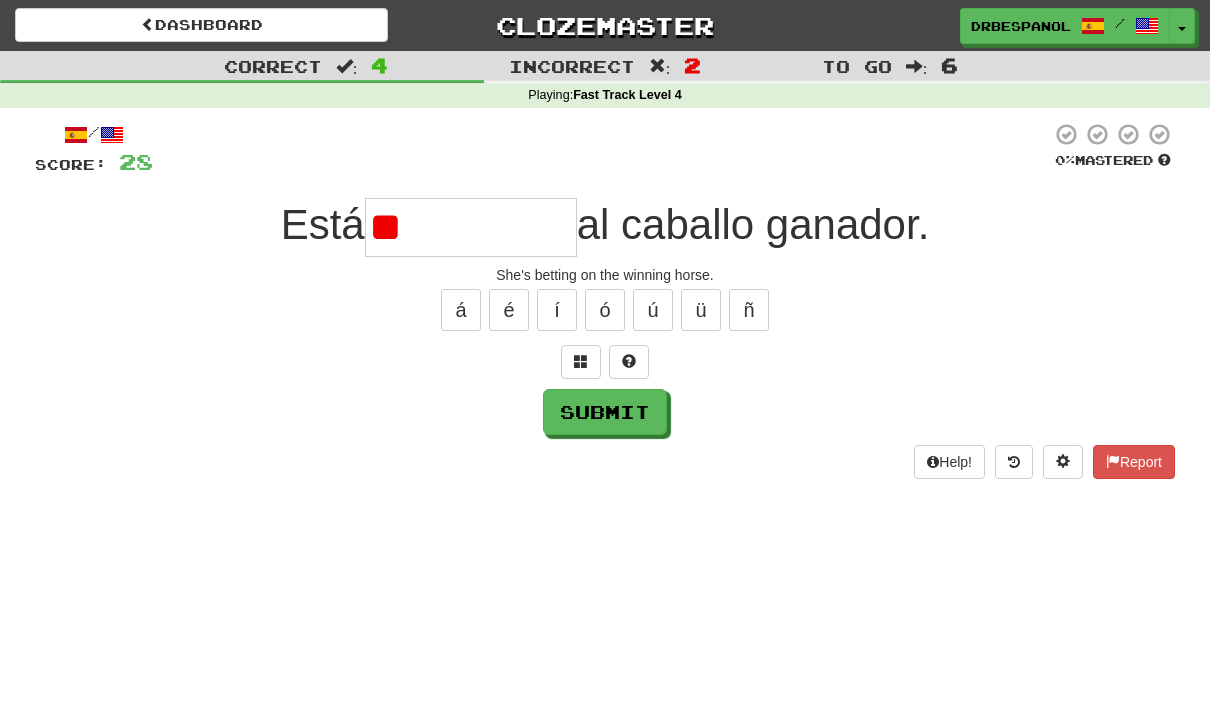 type on "*" 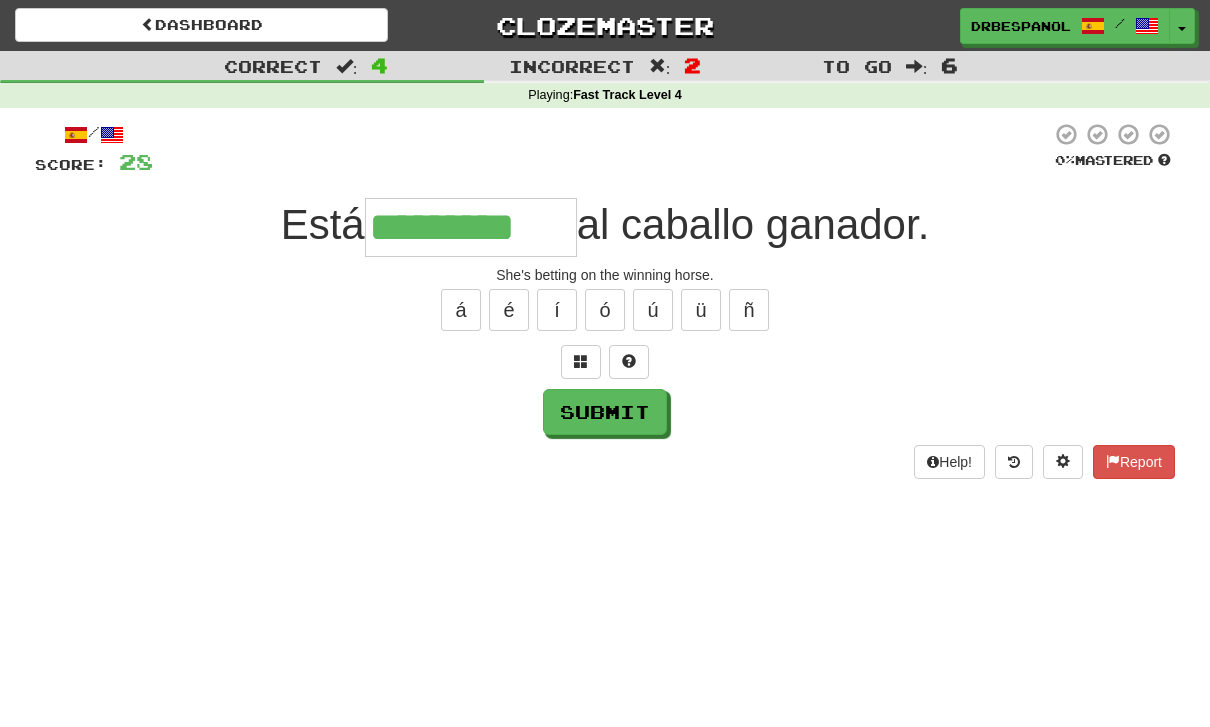 type on "*********" 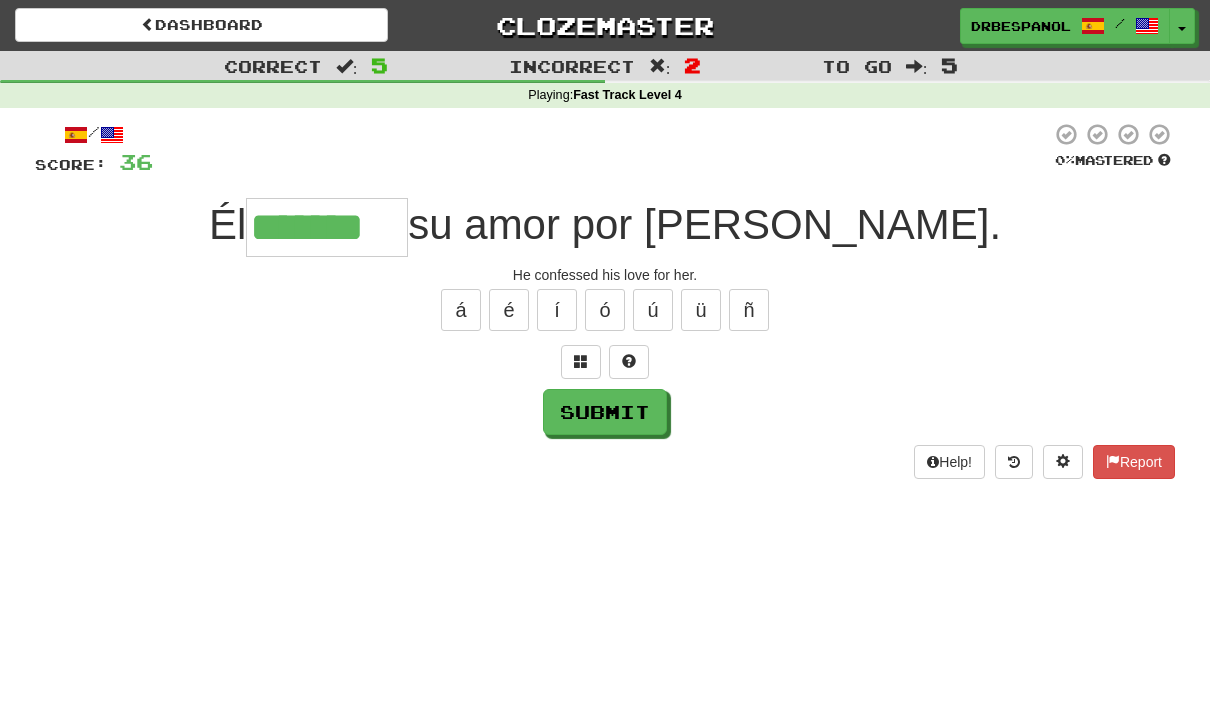 type on "*******" 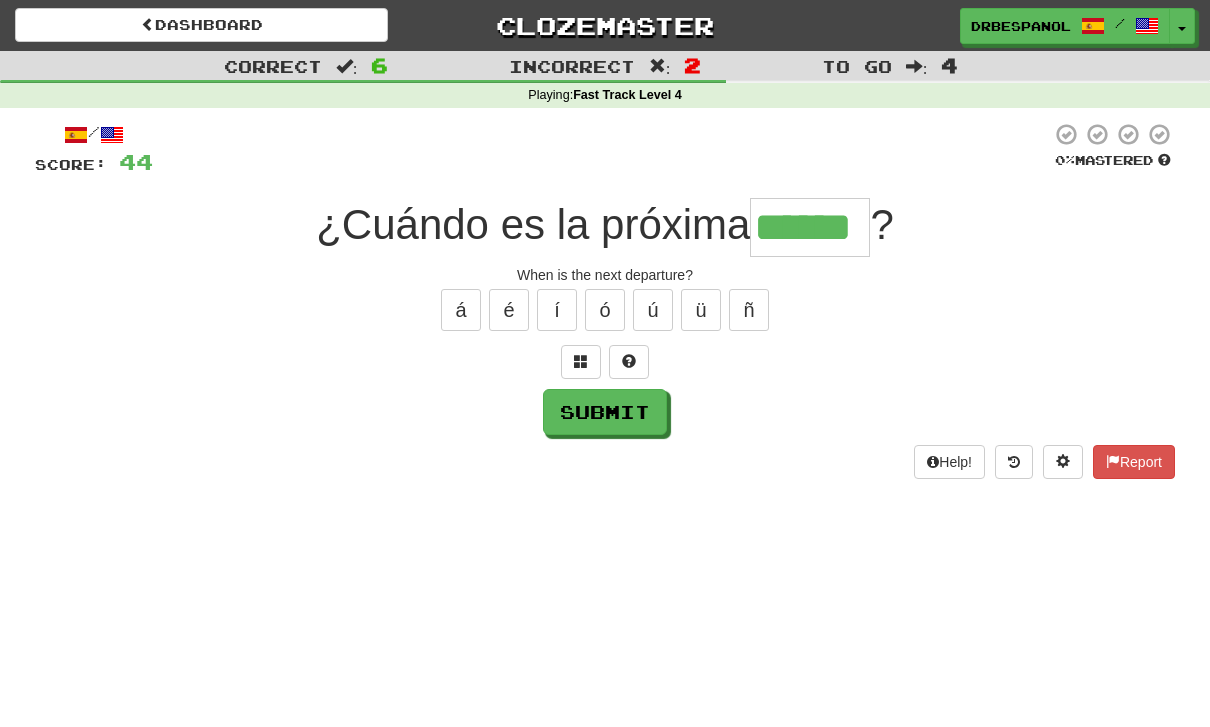 type on "******" 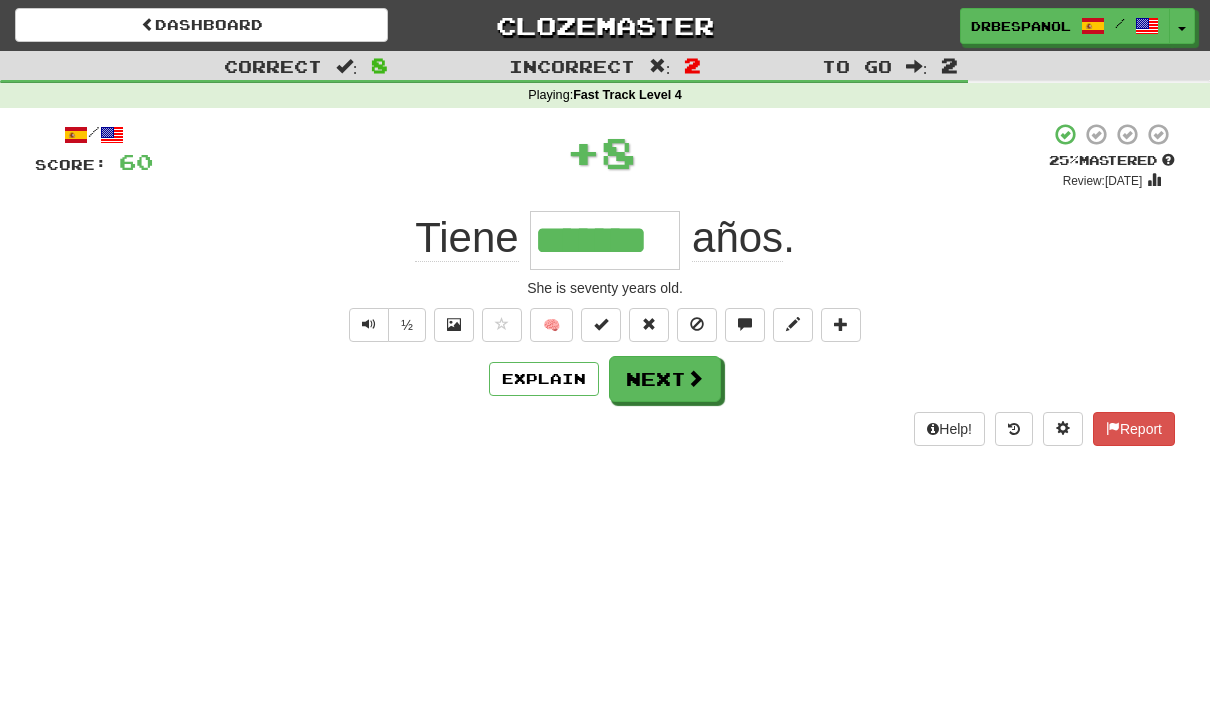type on "*******" 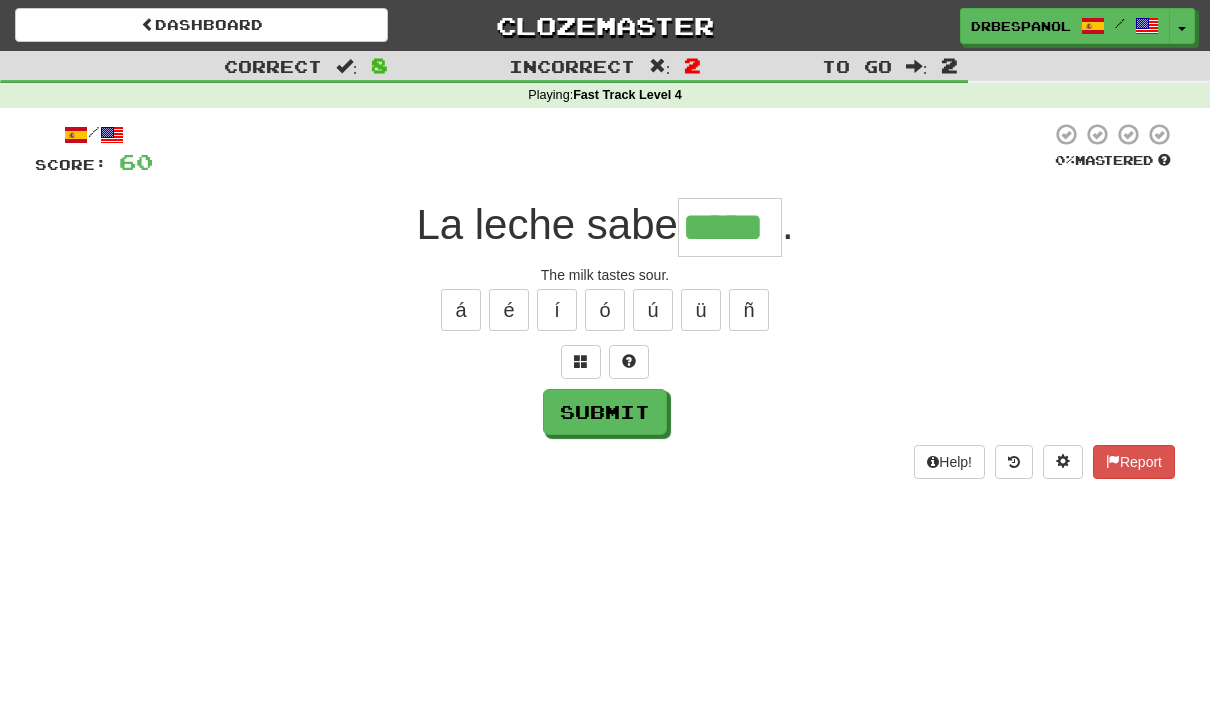 type on "*****" 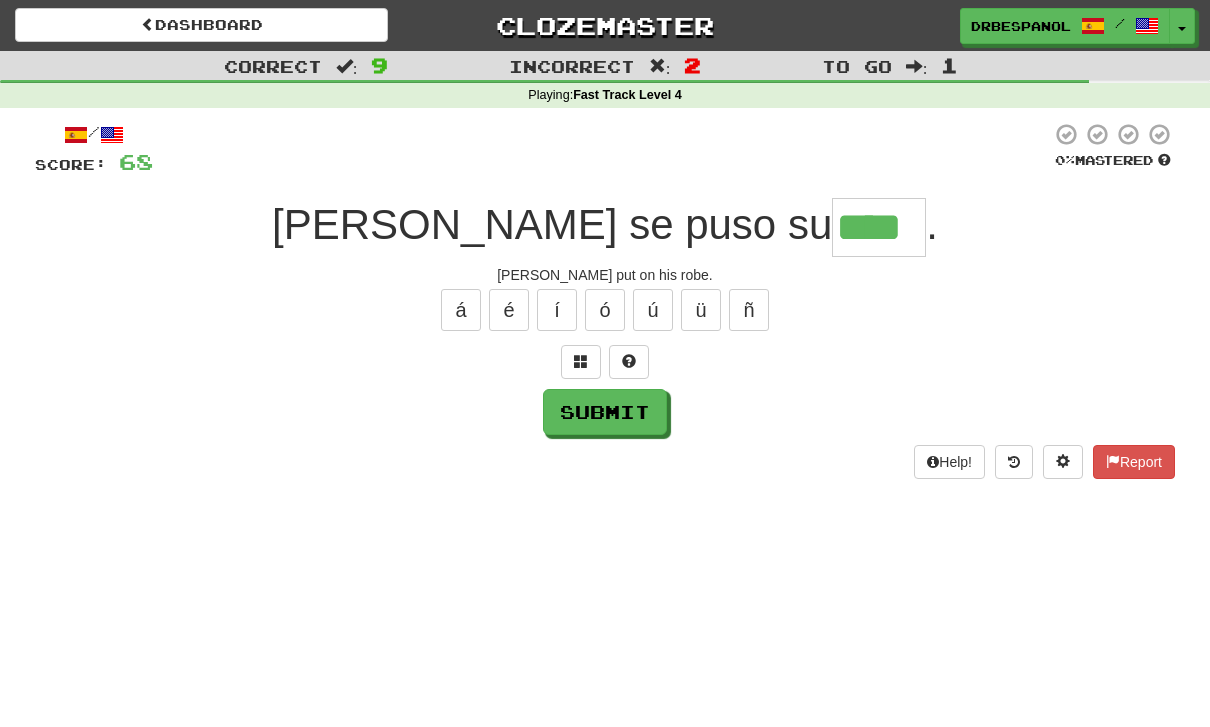 type on "****" 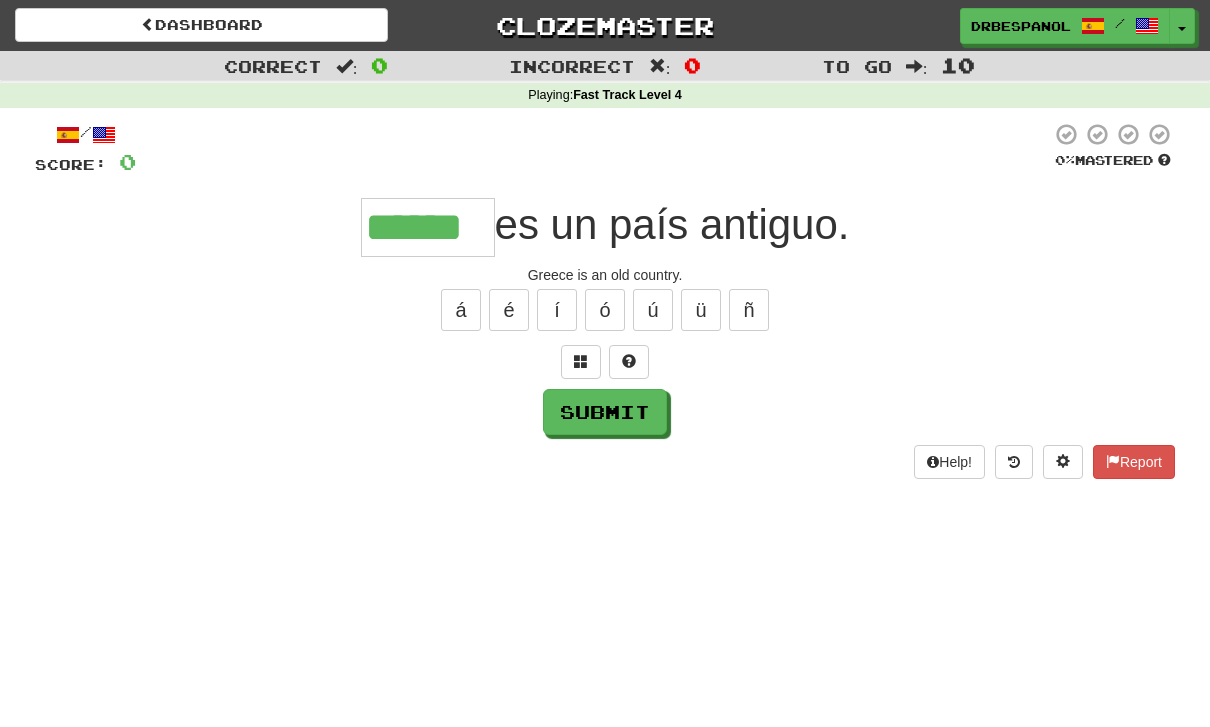 type on "******" 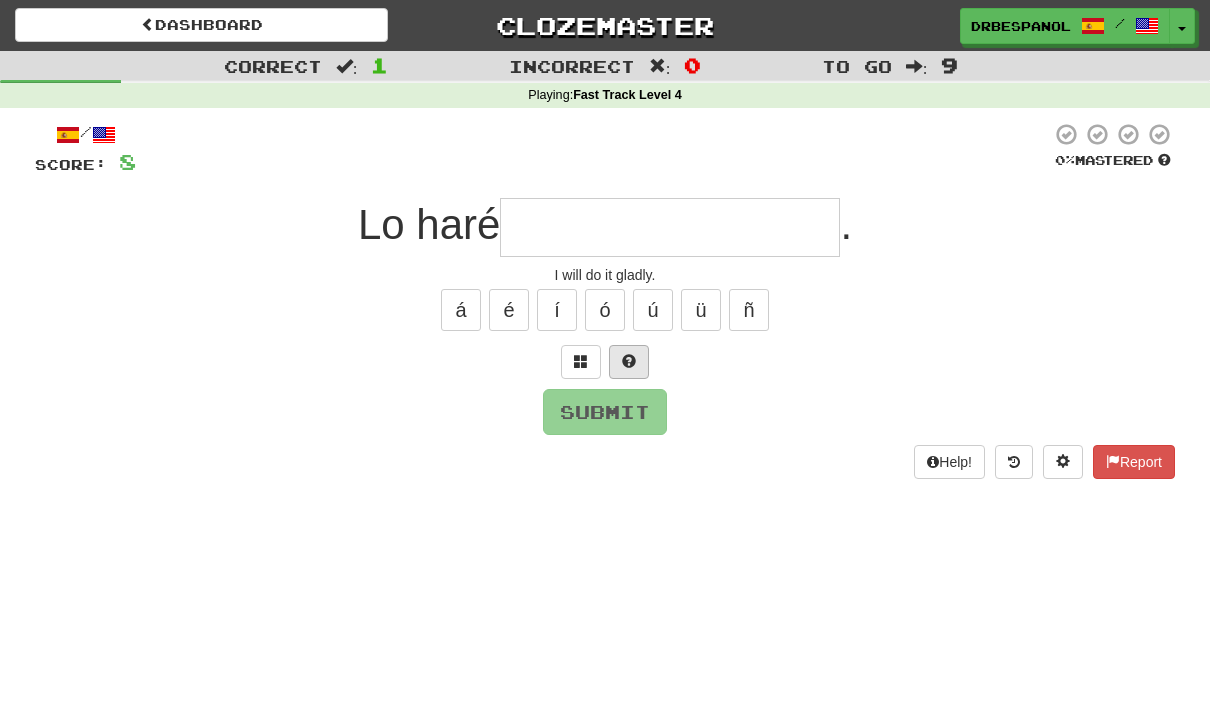 click at bounding box center [629, 361] 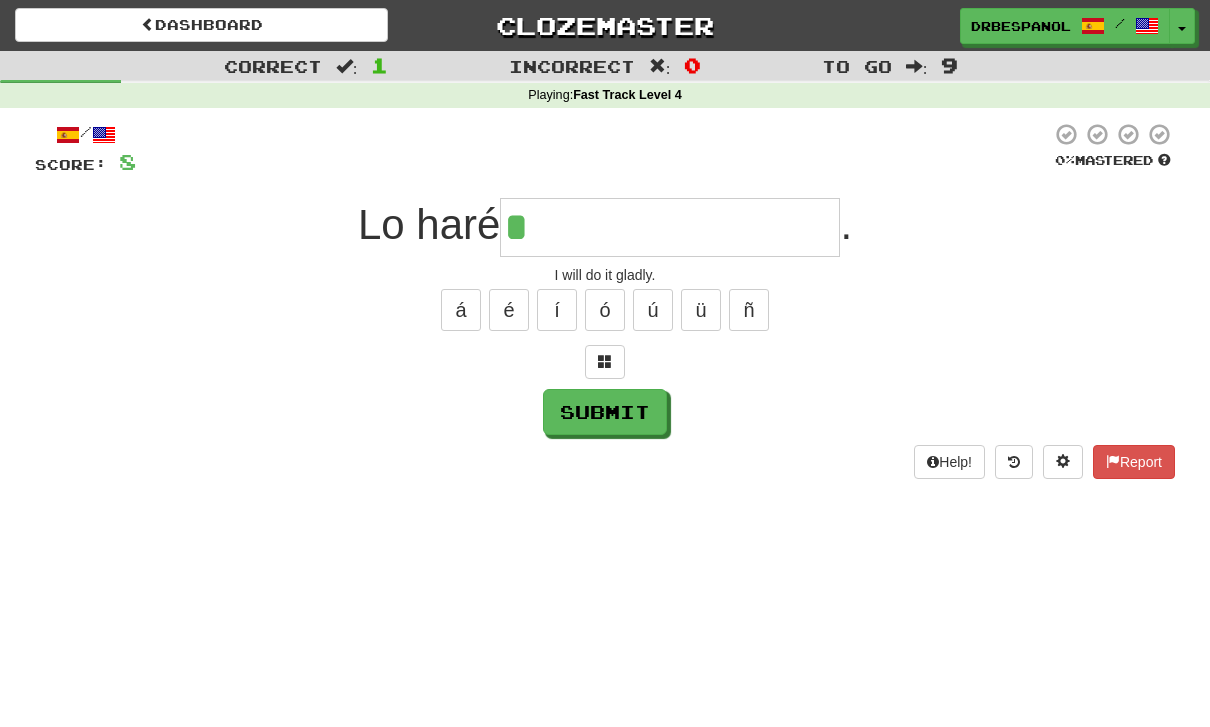 type on "**********" 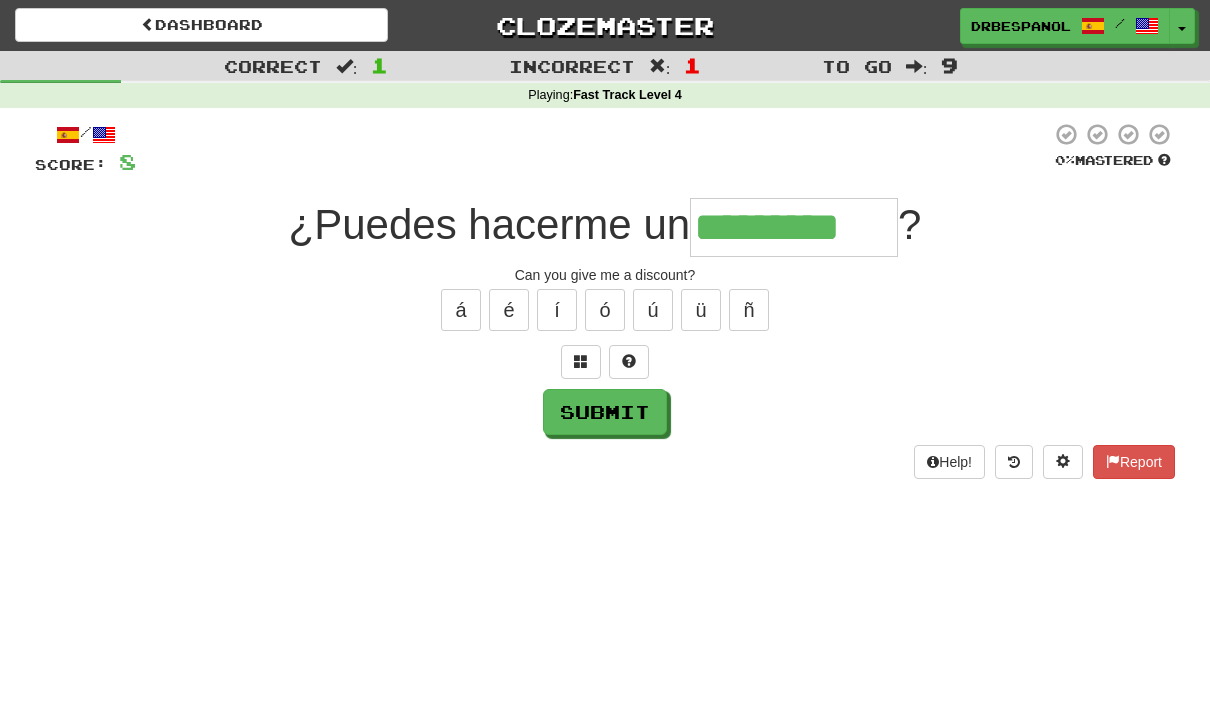 type on "*********" 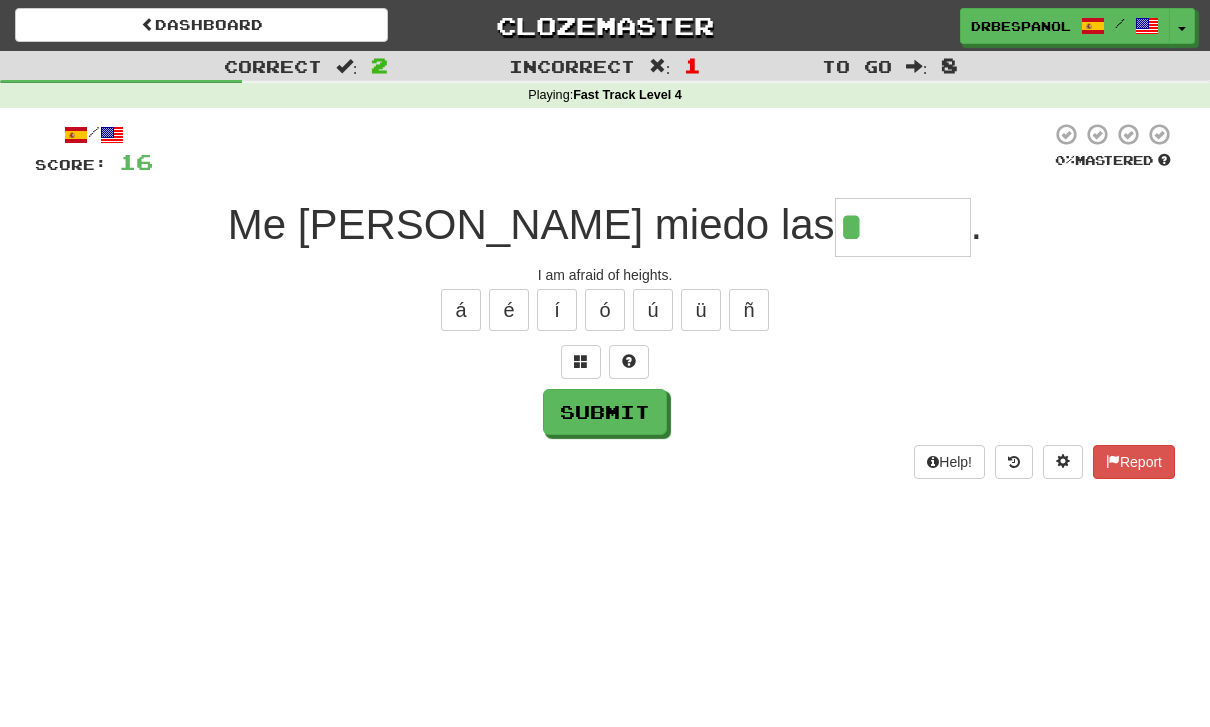type on "*******" 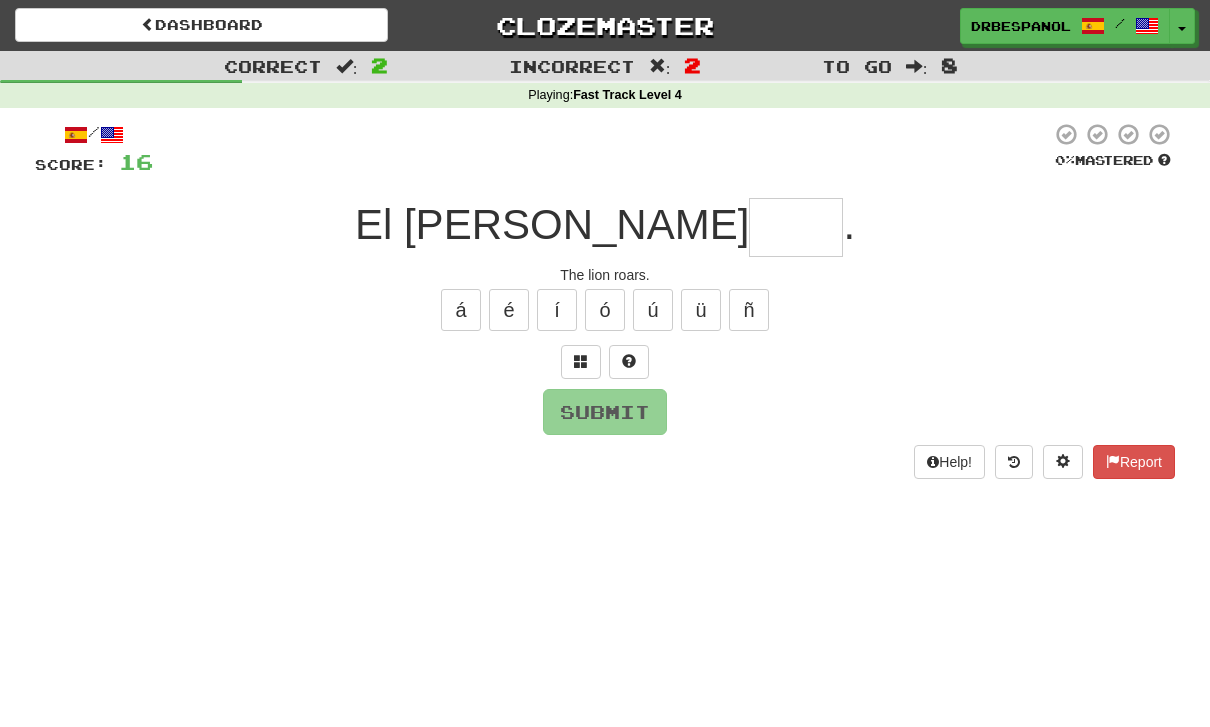type on "*" 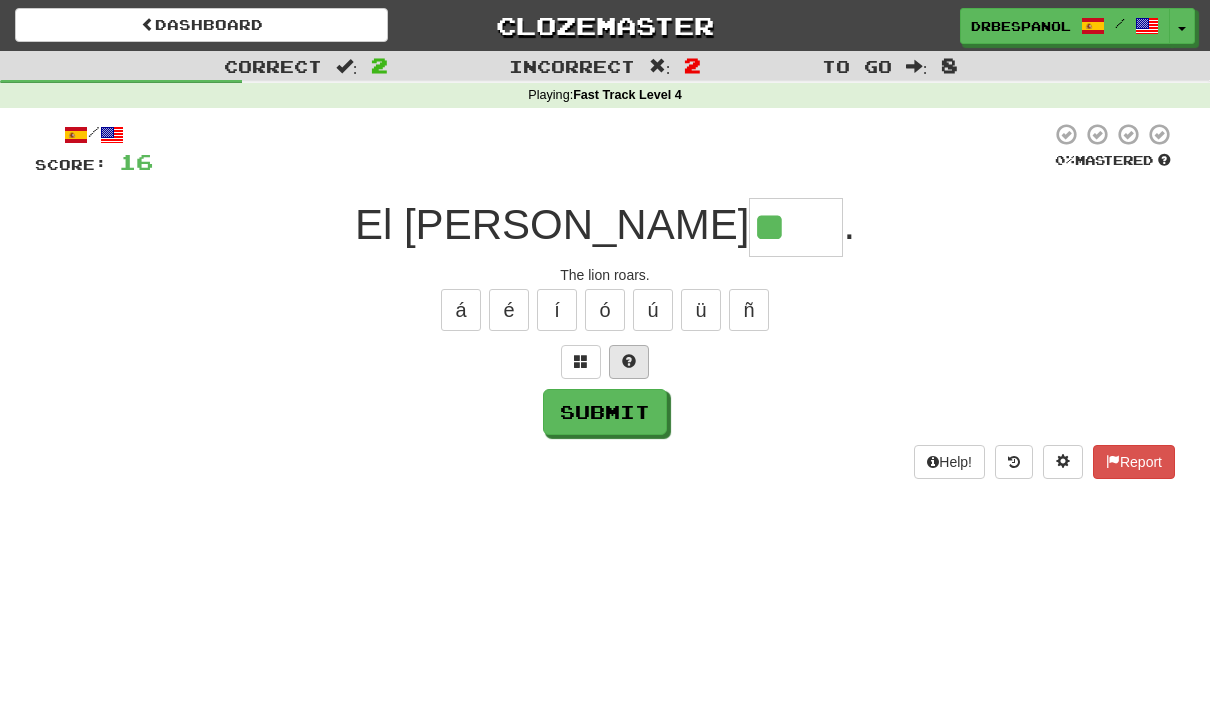click at bounding box center [629, 361] 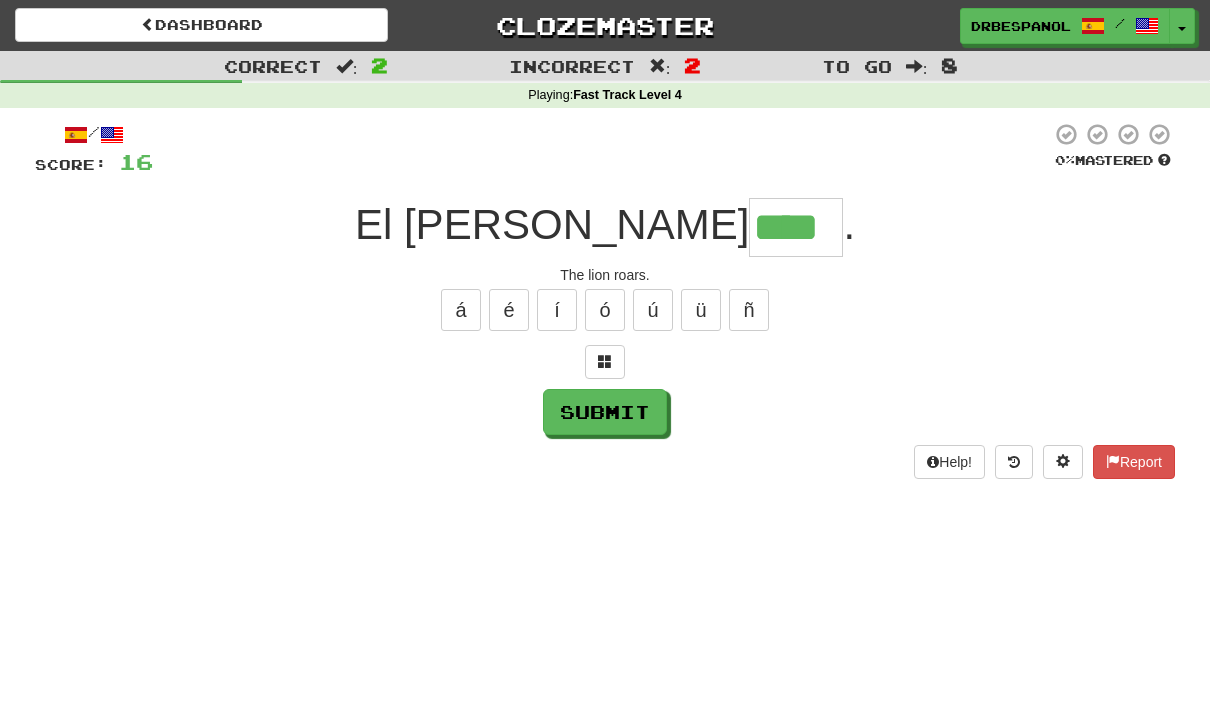type on "****" 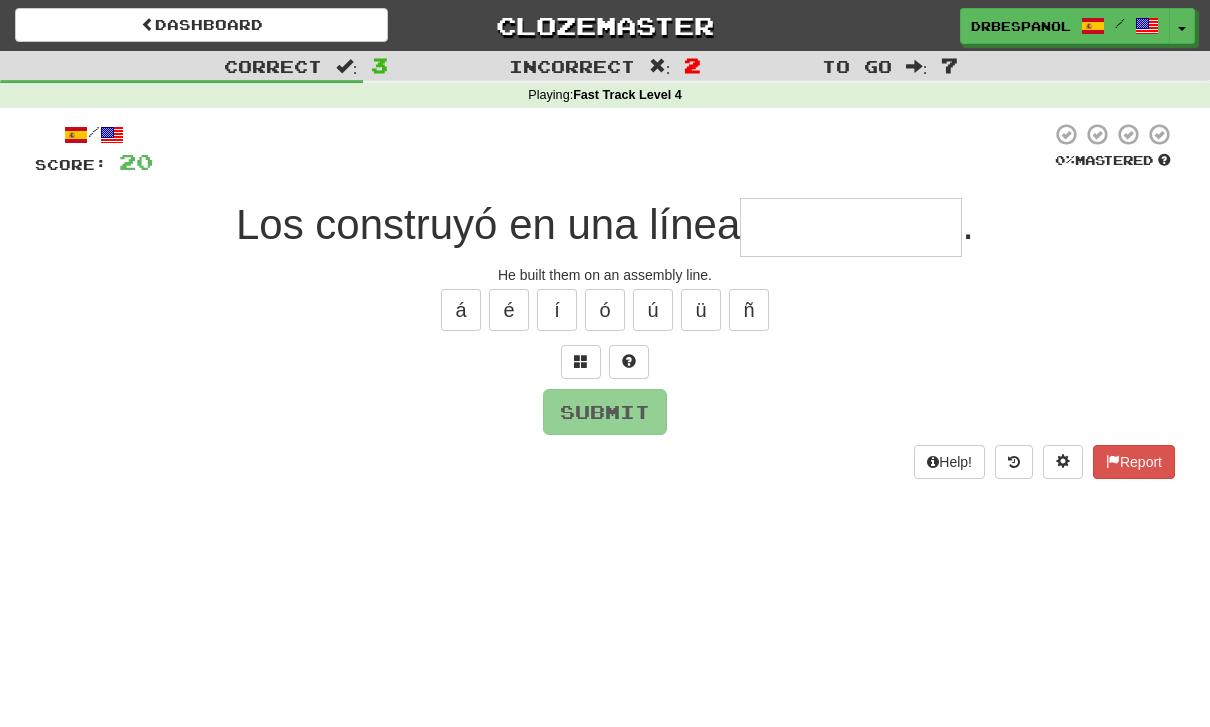 type on "*" 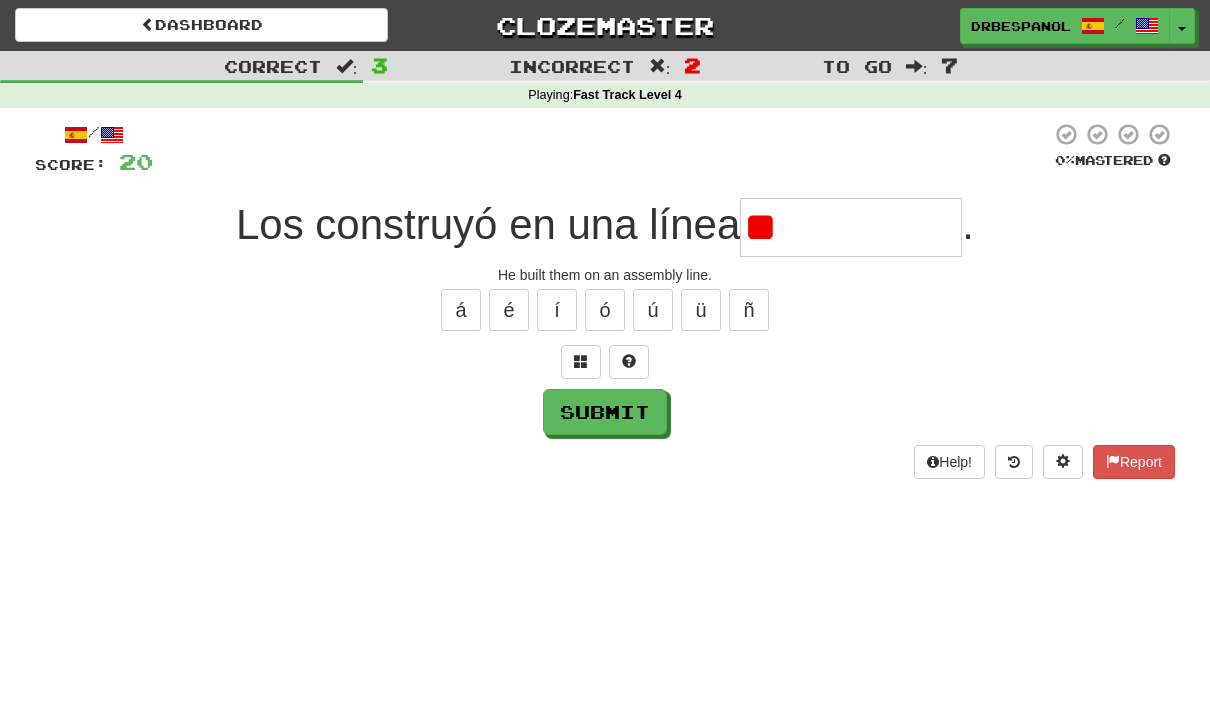 type on "*" 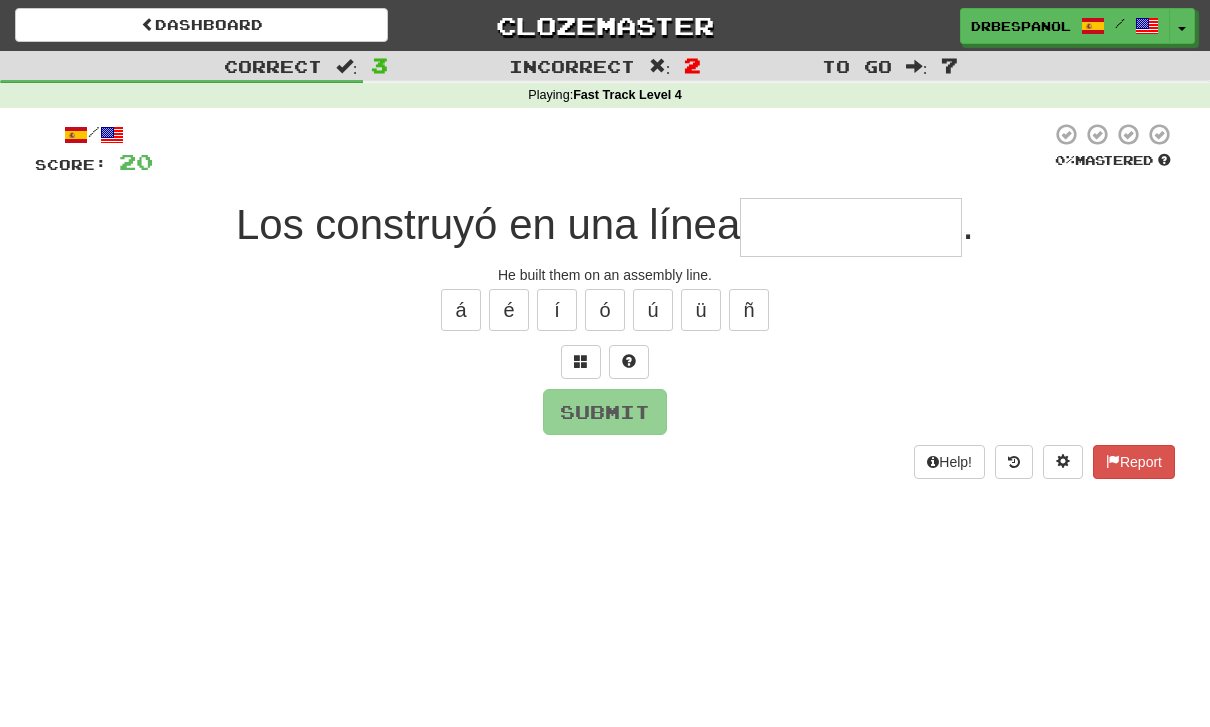 type on "**********" 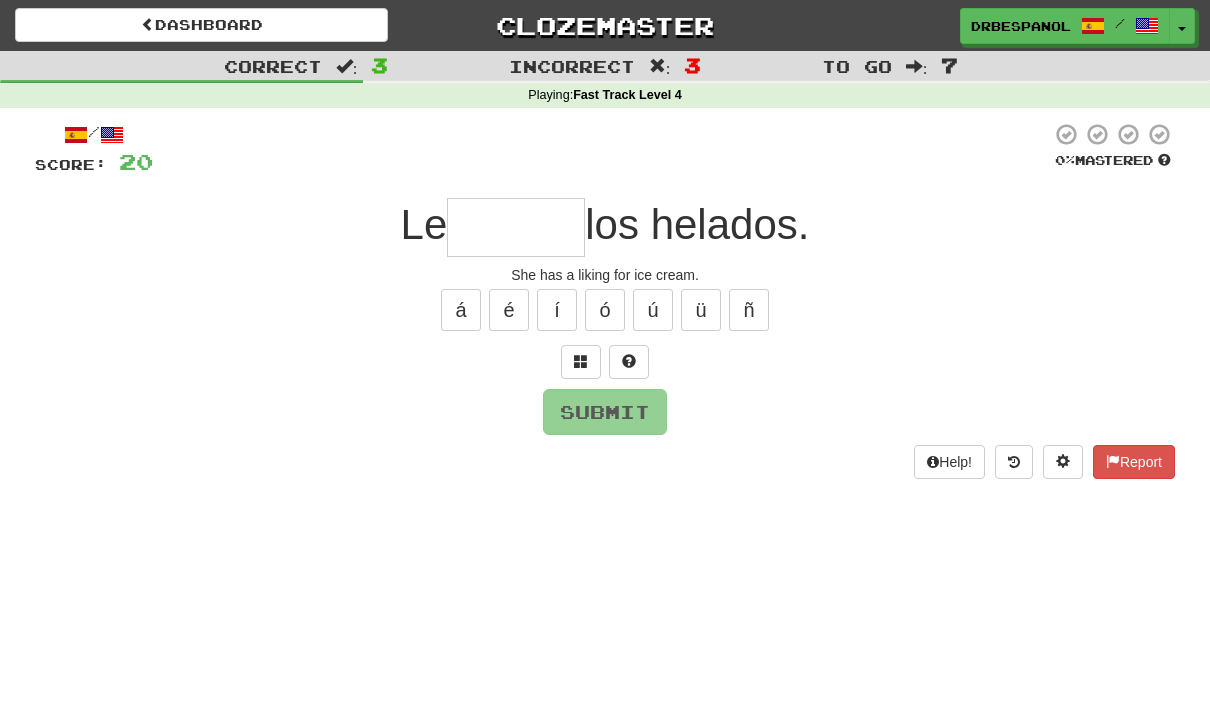 type on "*" 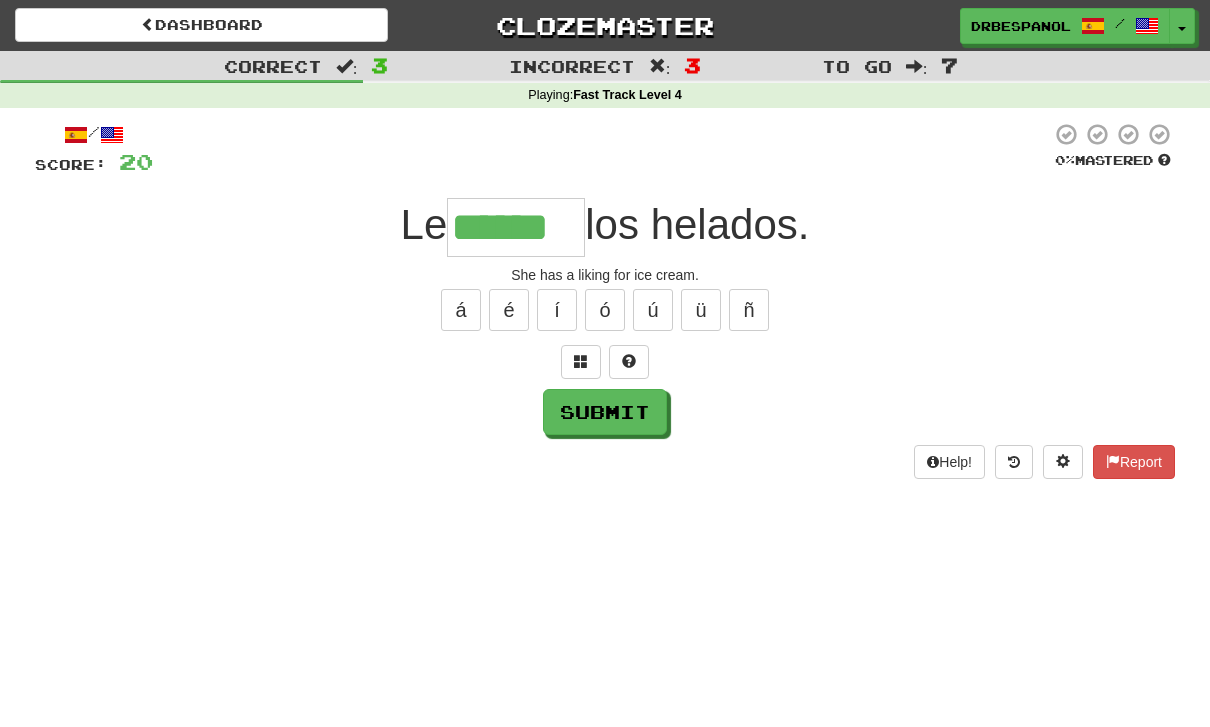 type on "******" 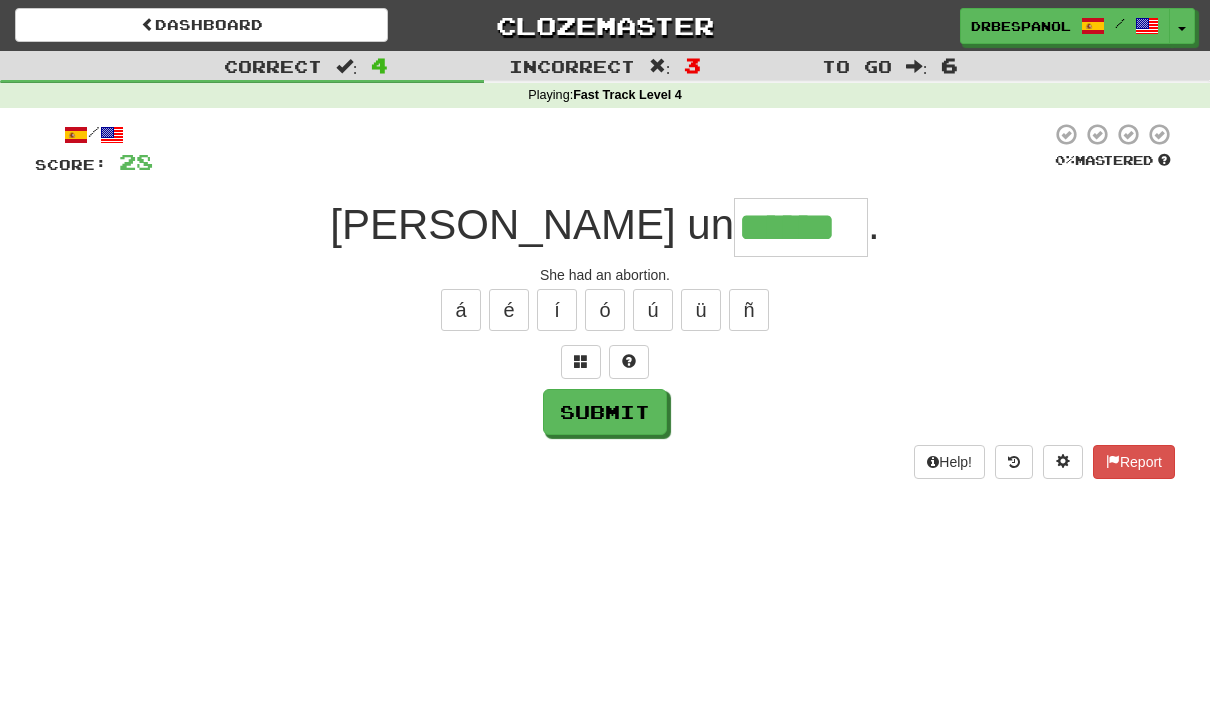 type on "******" 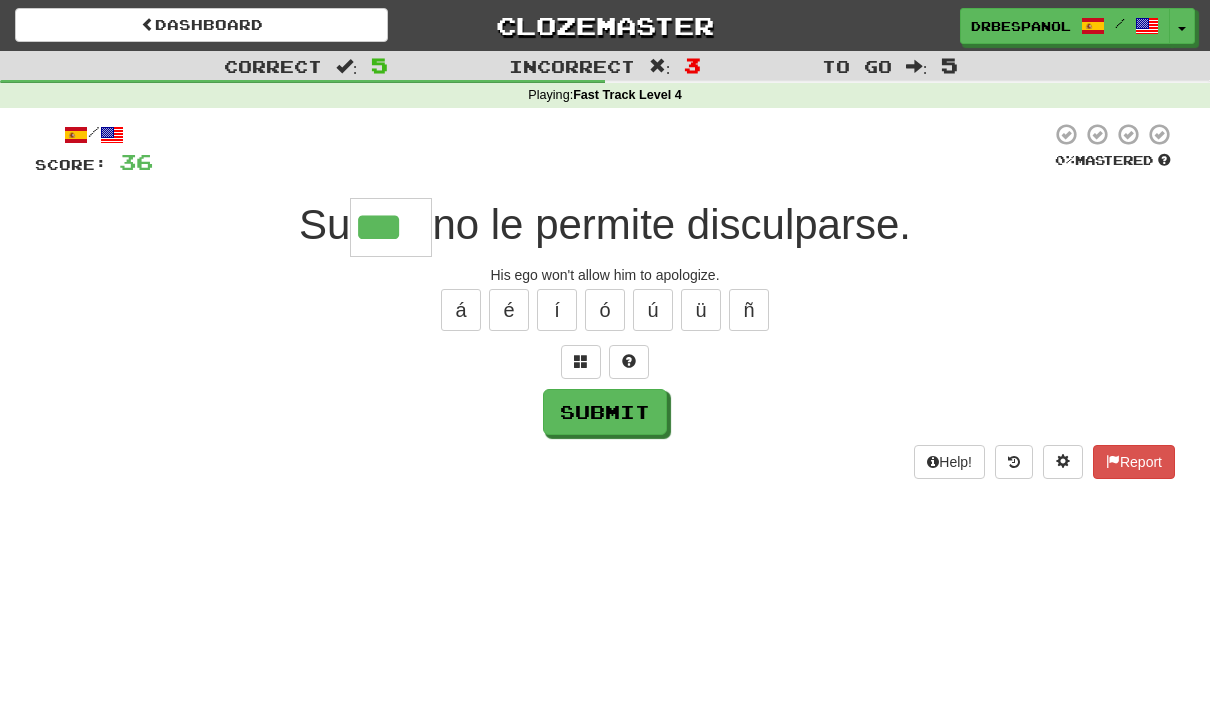 type on "***" 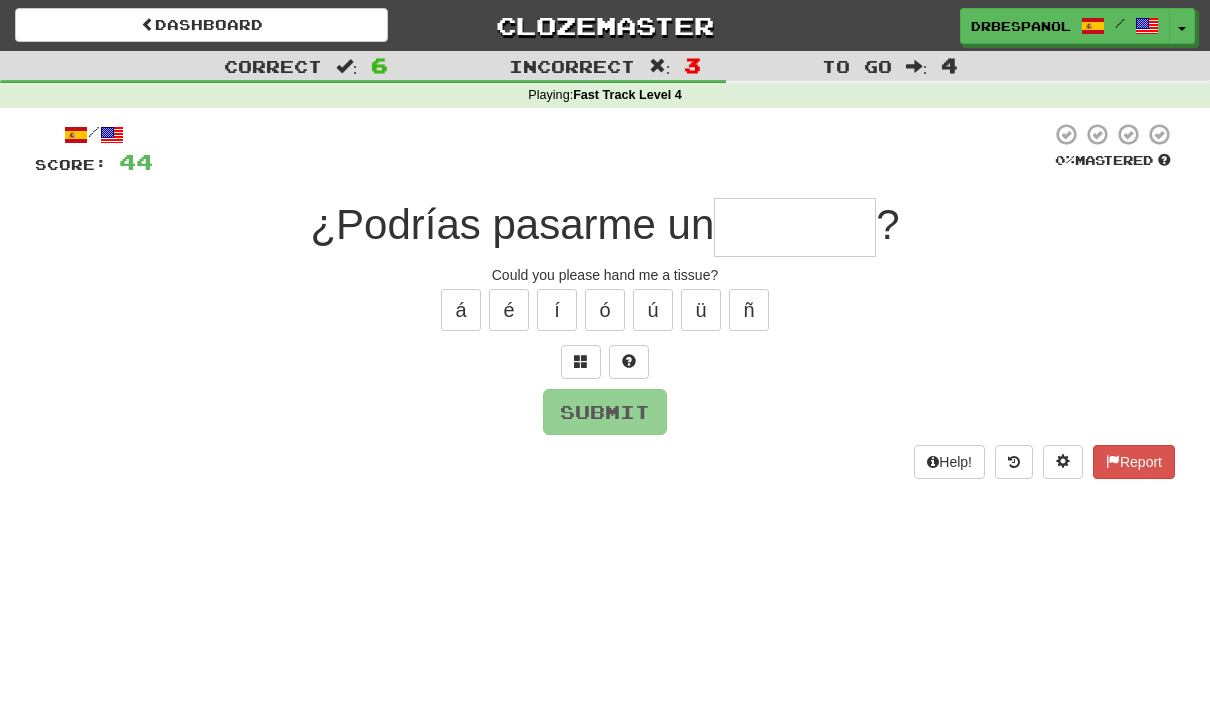 type on "*******" 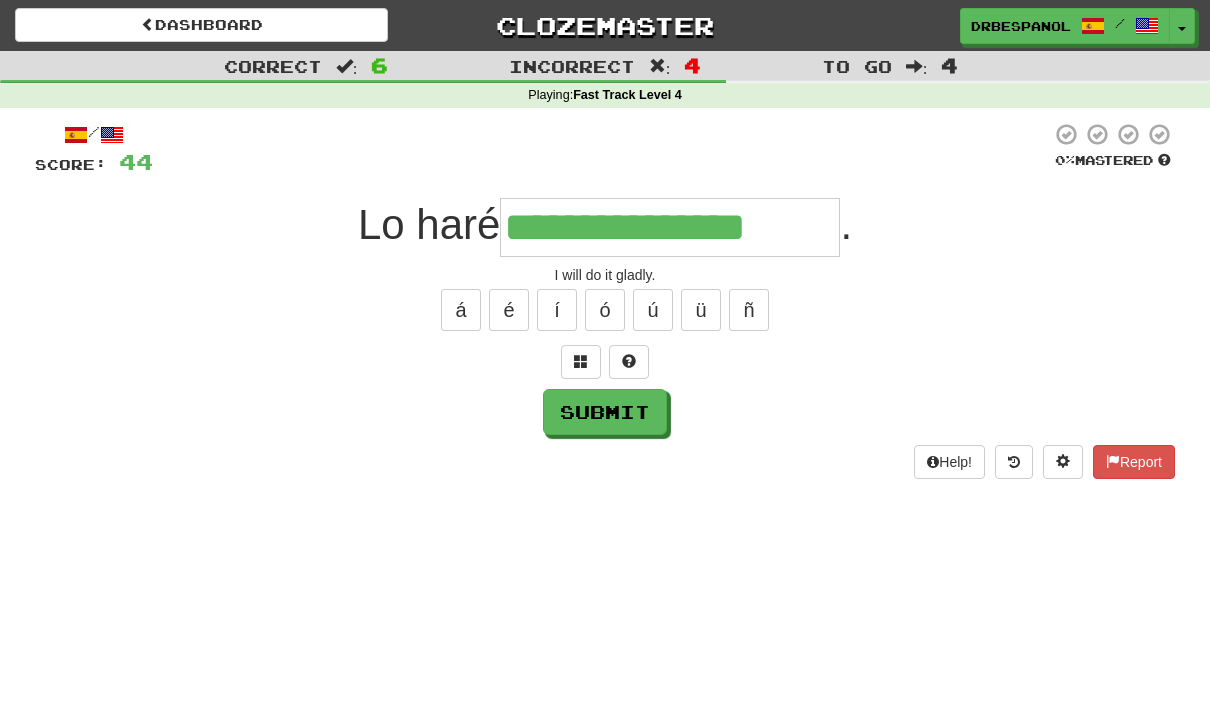 type on "**********" 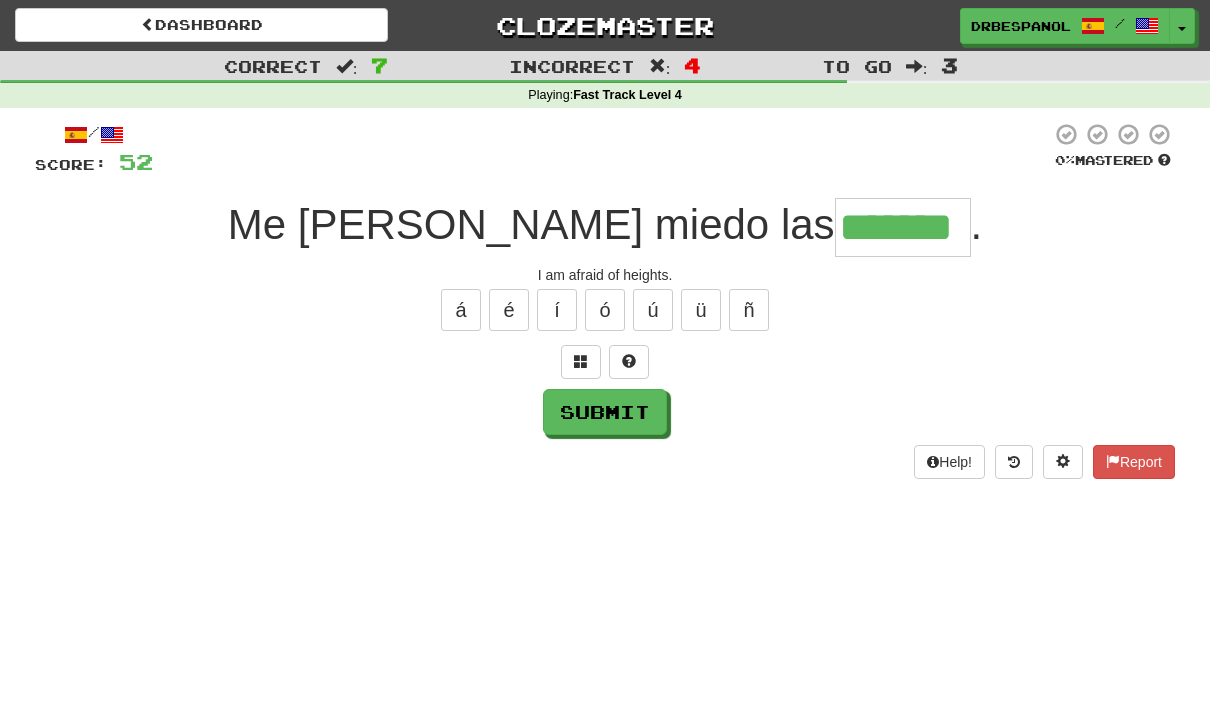type on "*******" 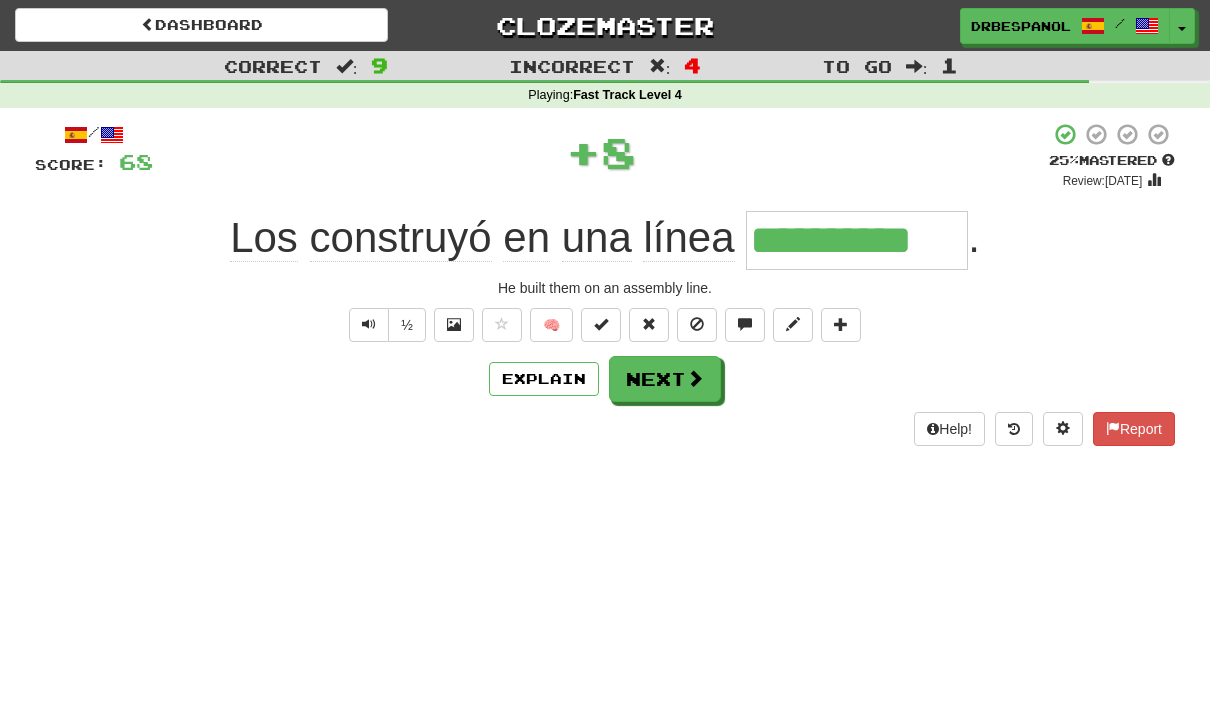 type on "**********" 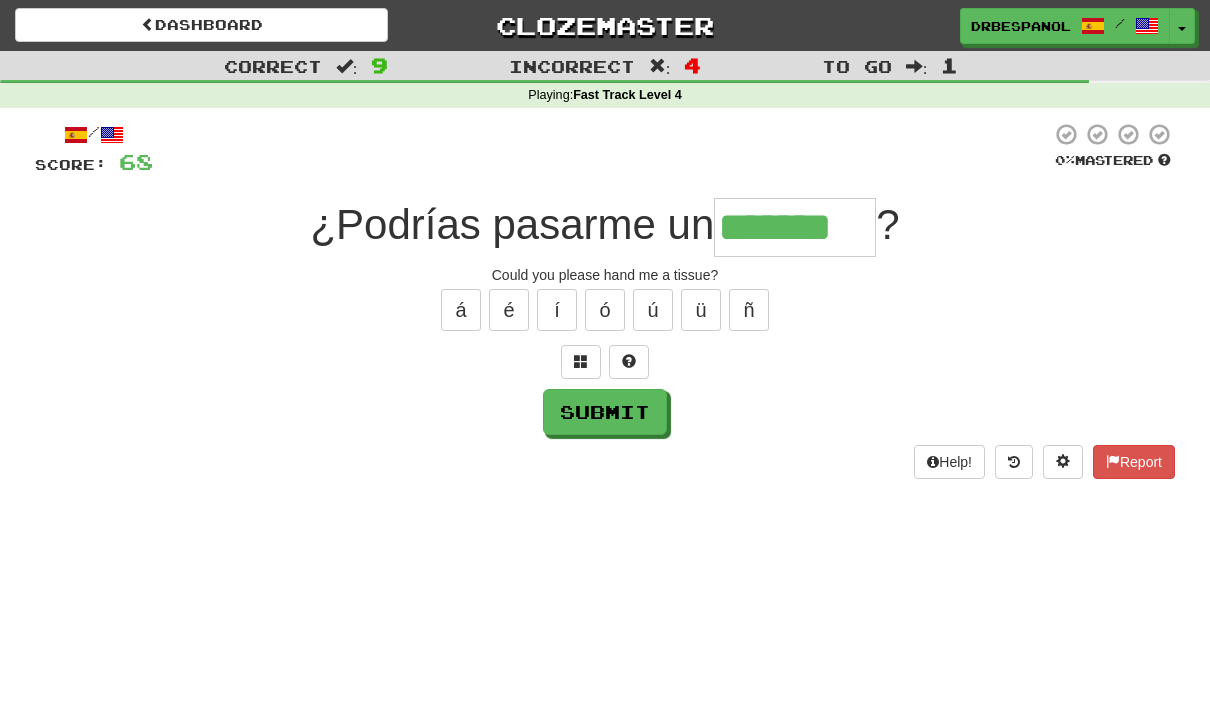 type on "*******" 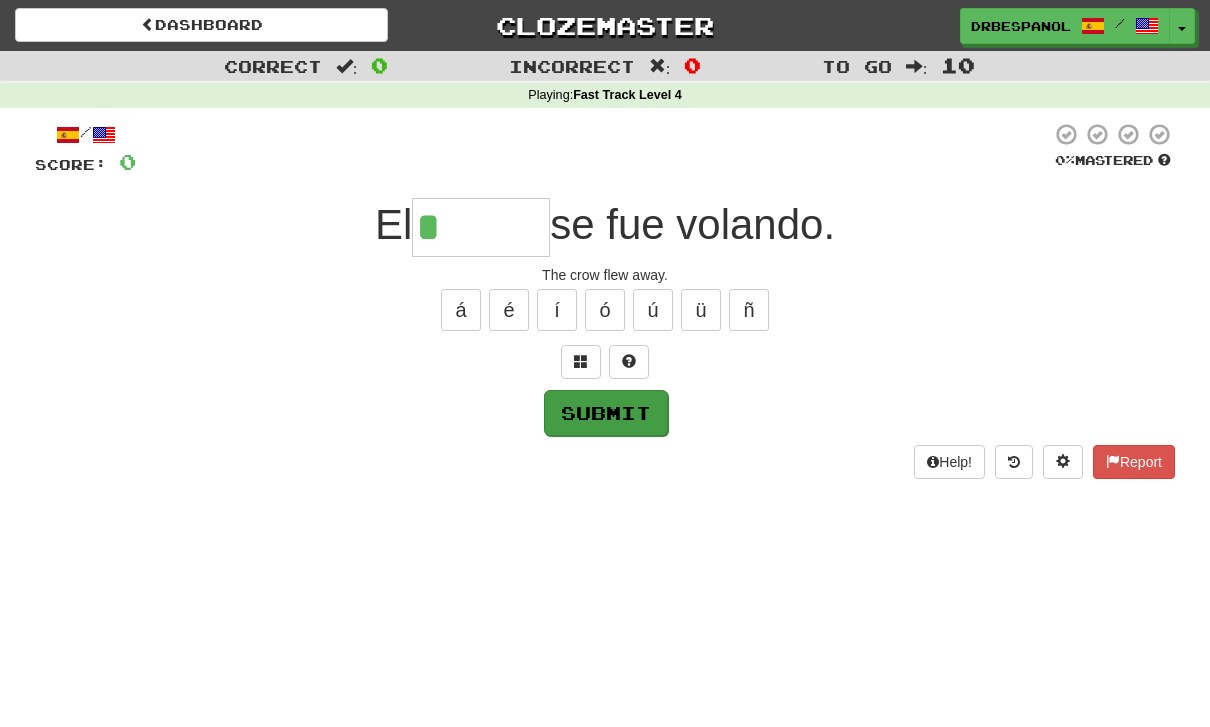 click on "Submit" at bounding box center (606, 413) 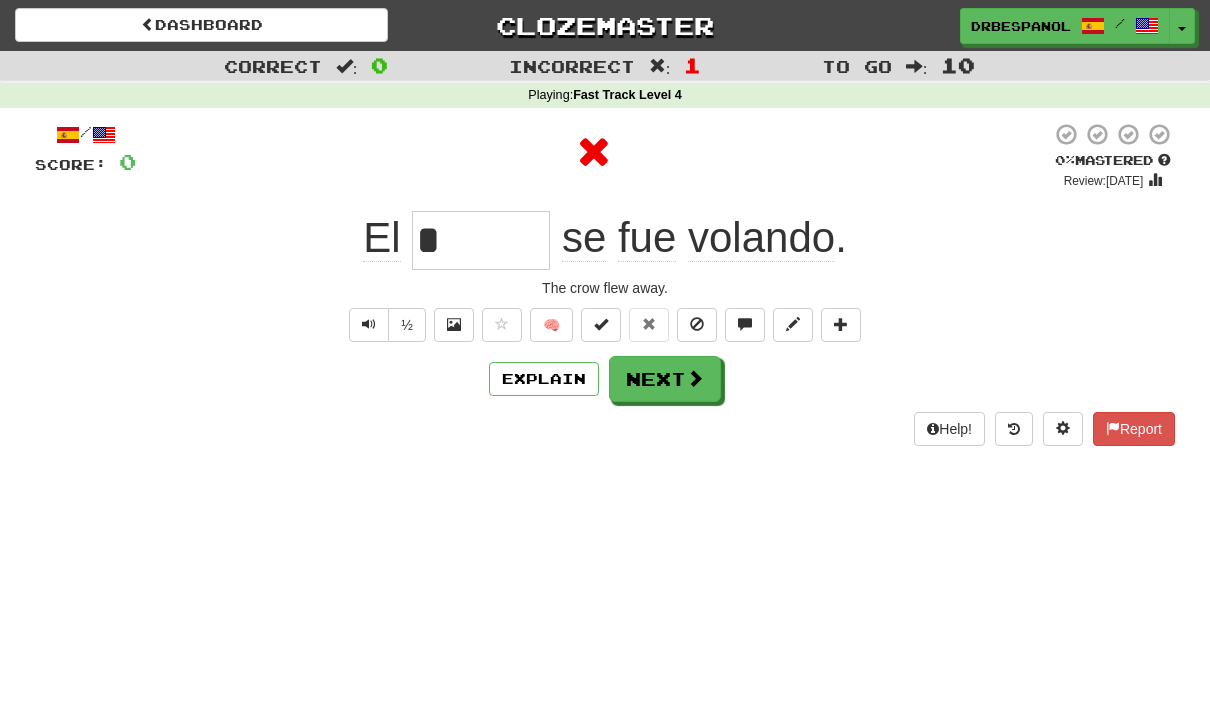type on "******" 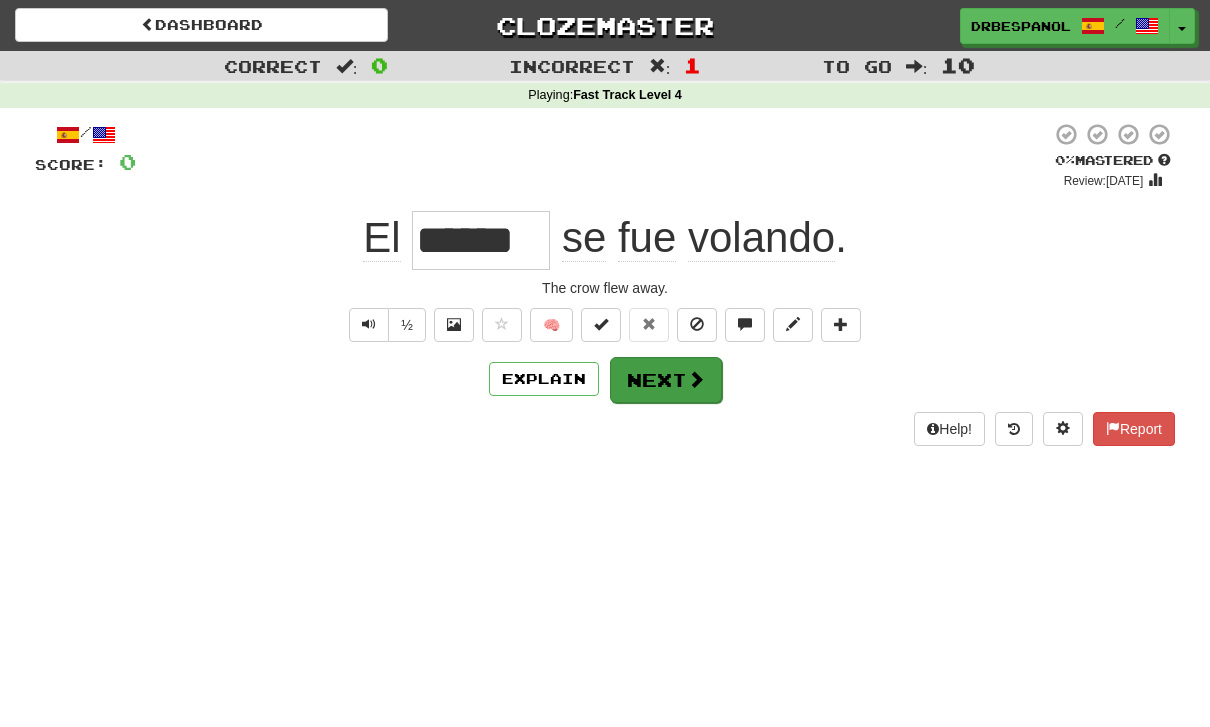 click on "Next" at bounding box center [666, 380] 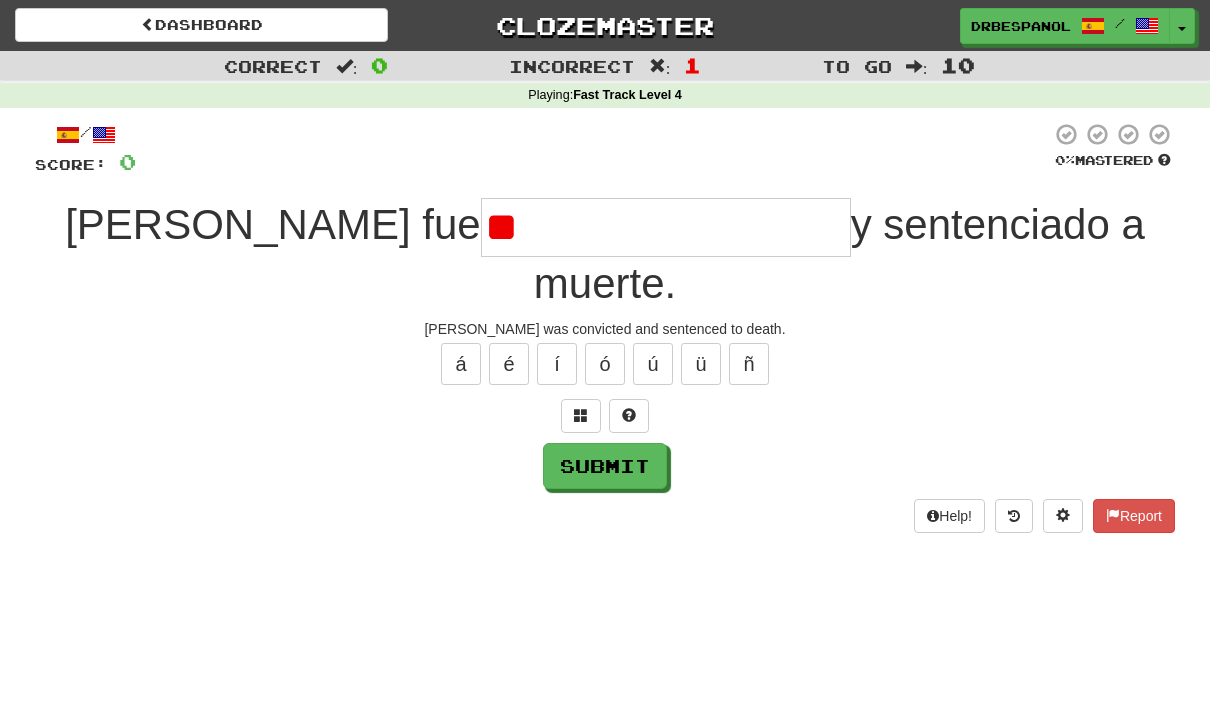 type on "*" 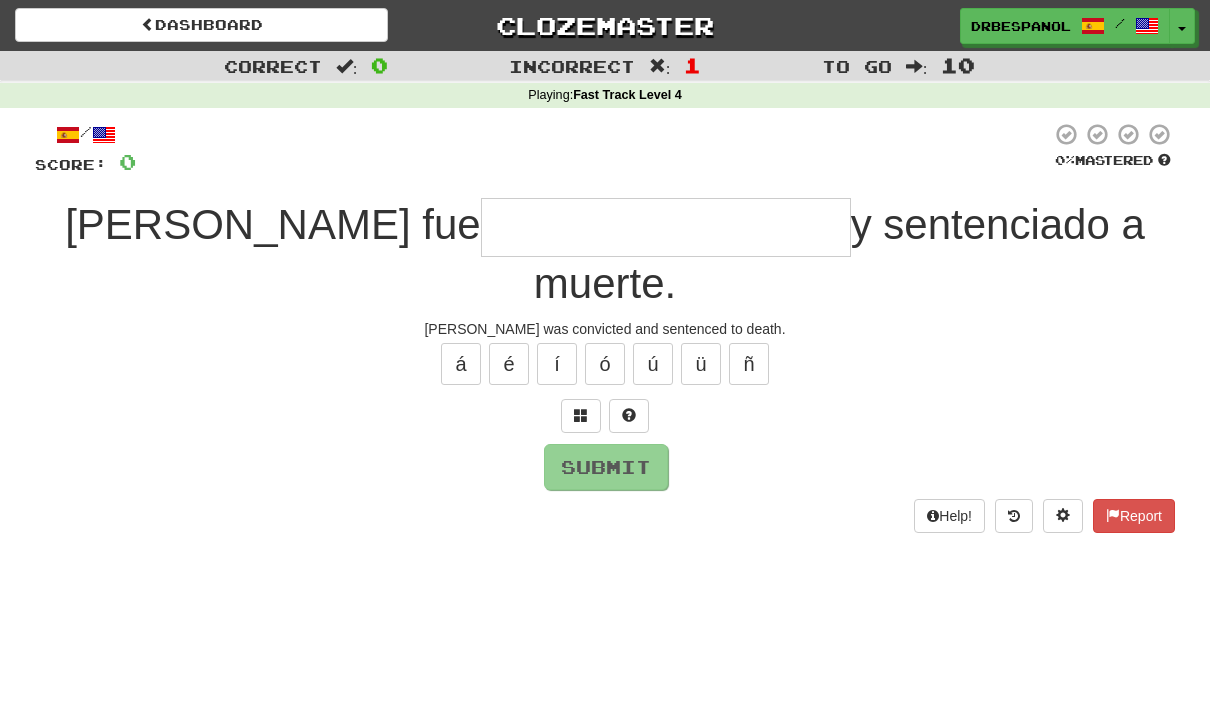 type on "**********" 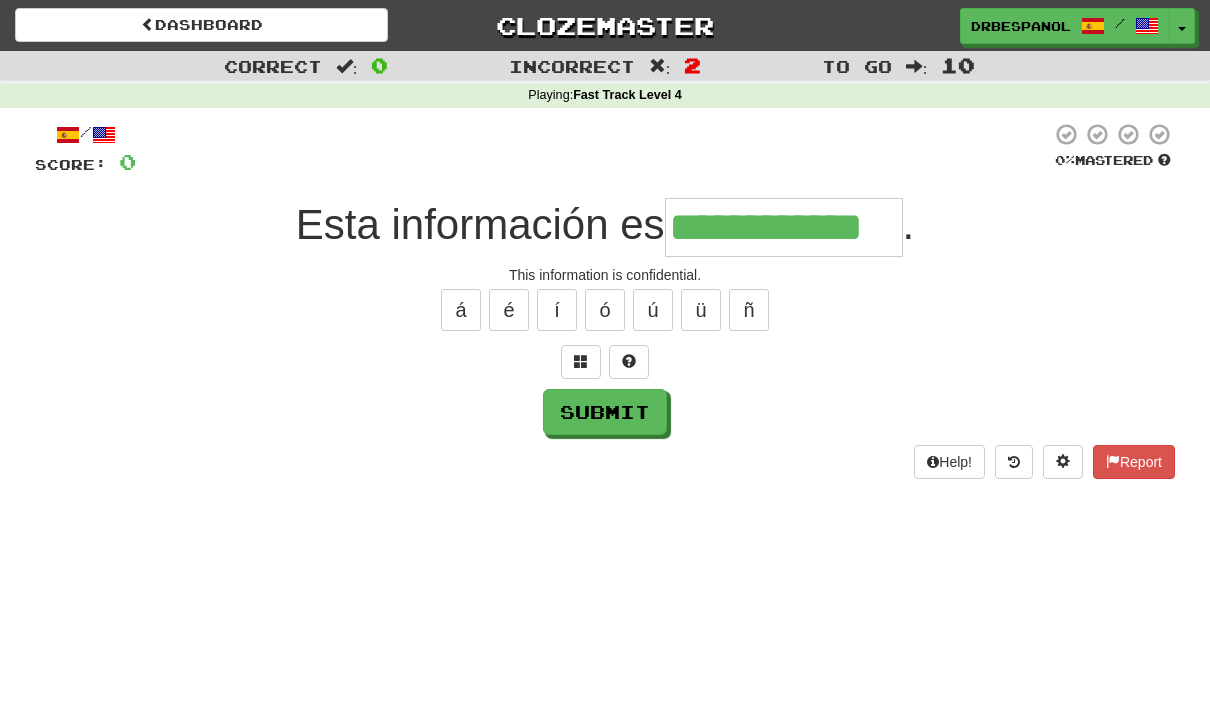 type on "**********" 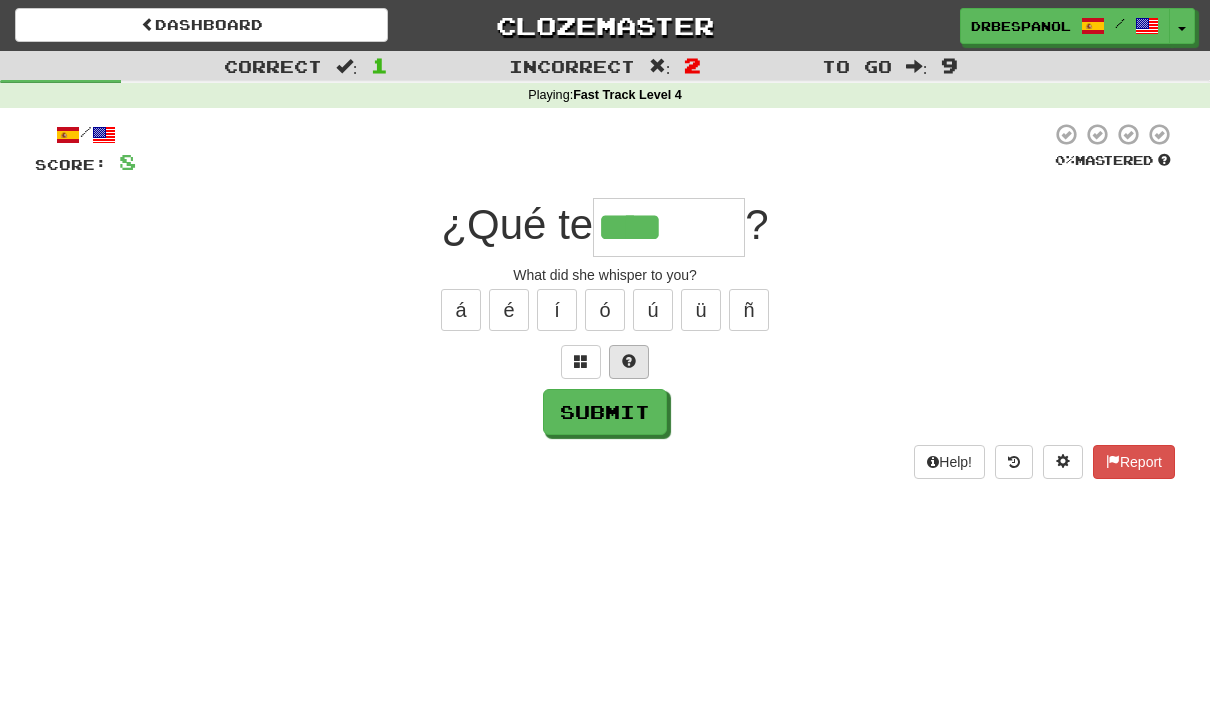 click at bounding box center [629, 361] 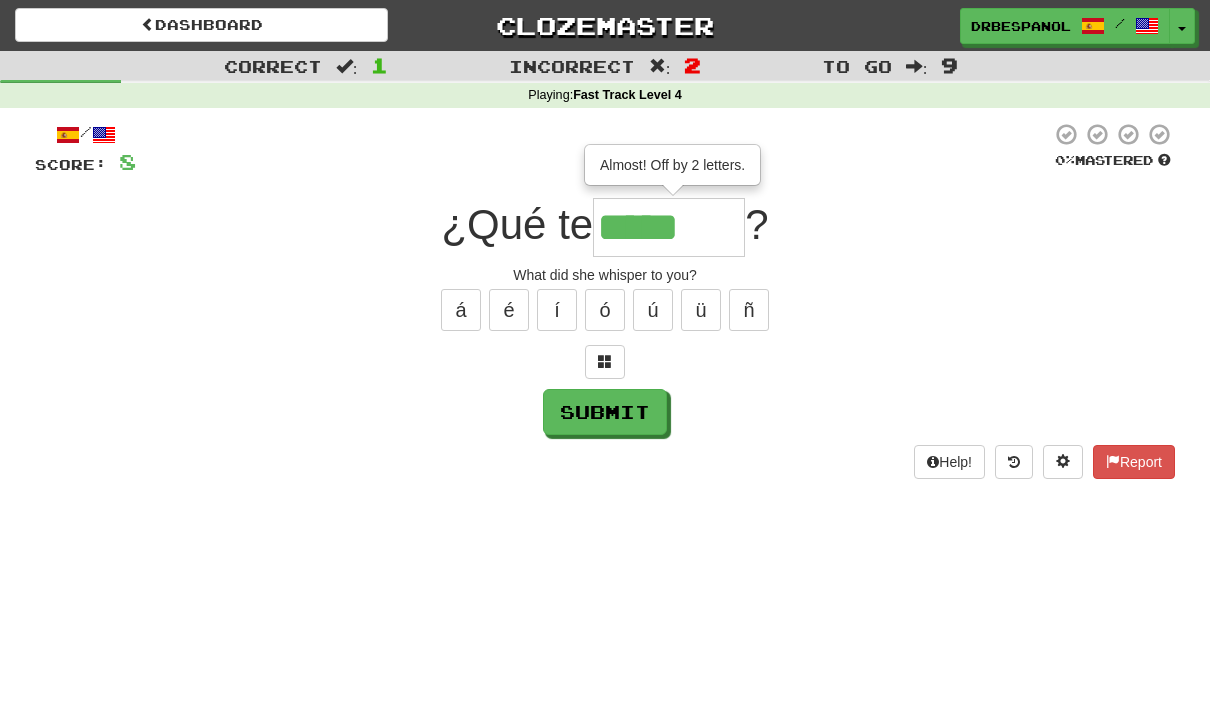 type on "*******" 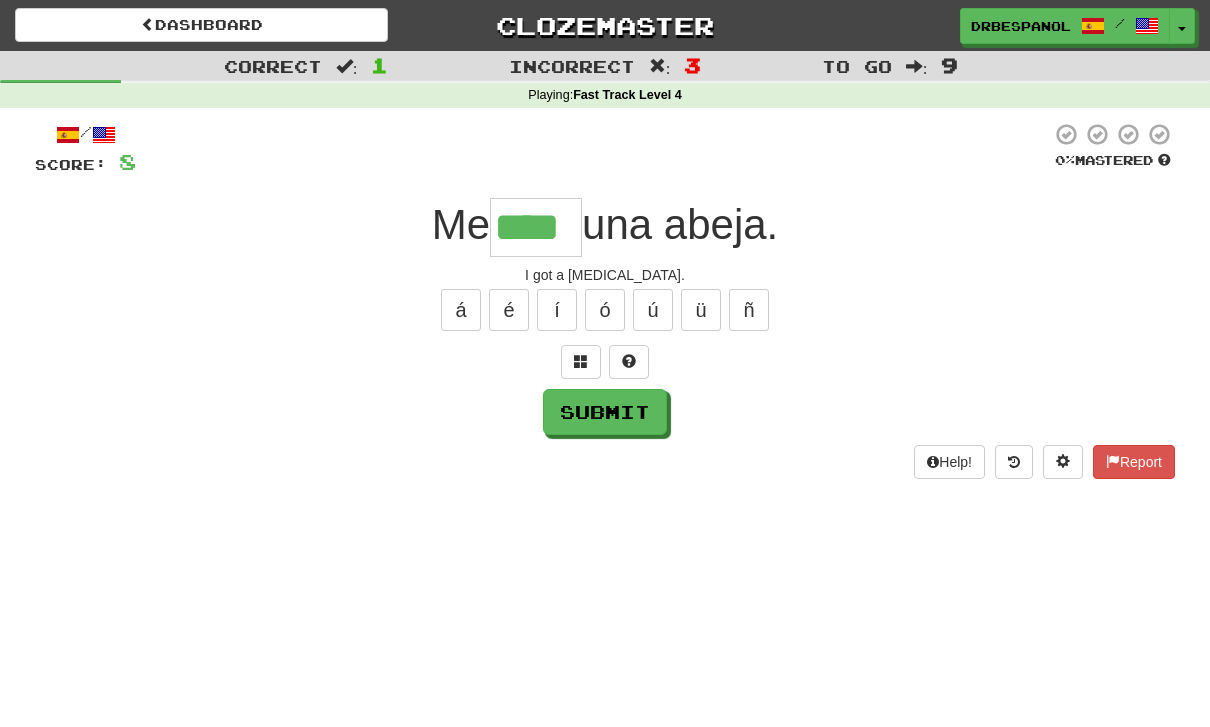 type on "****" 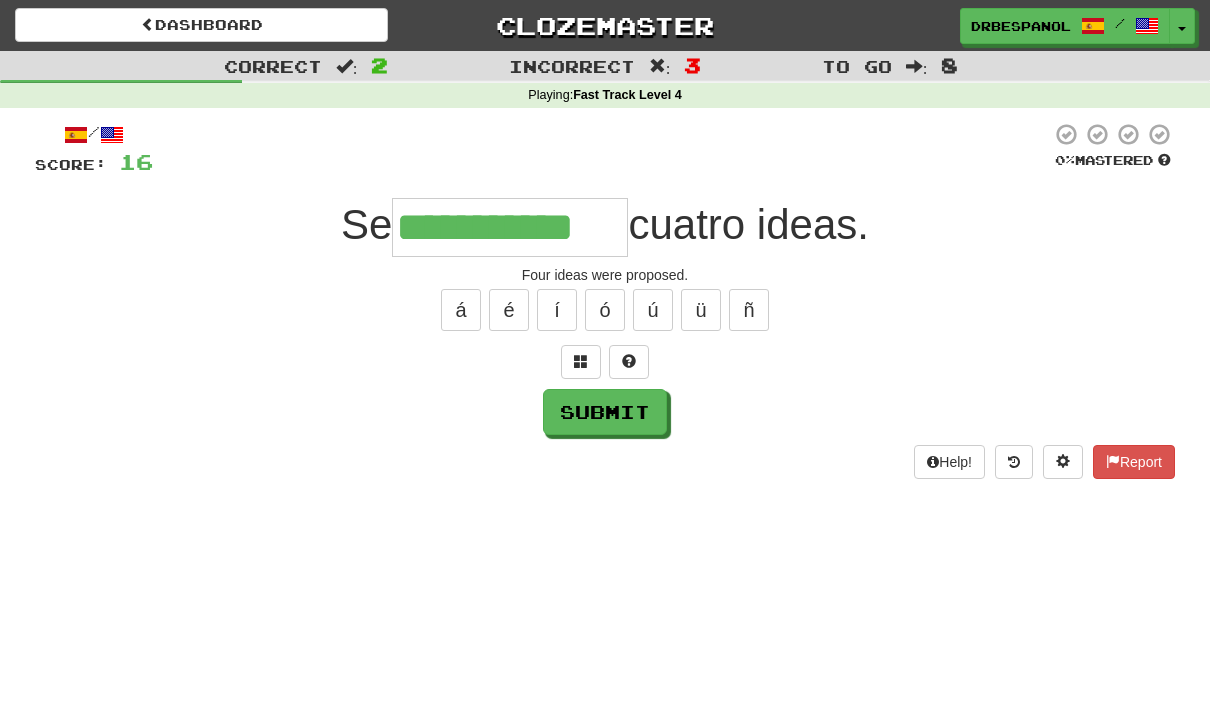 type on "**********" 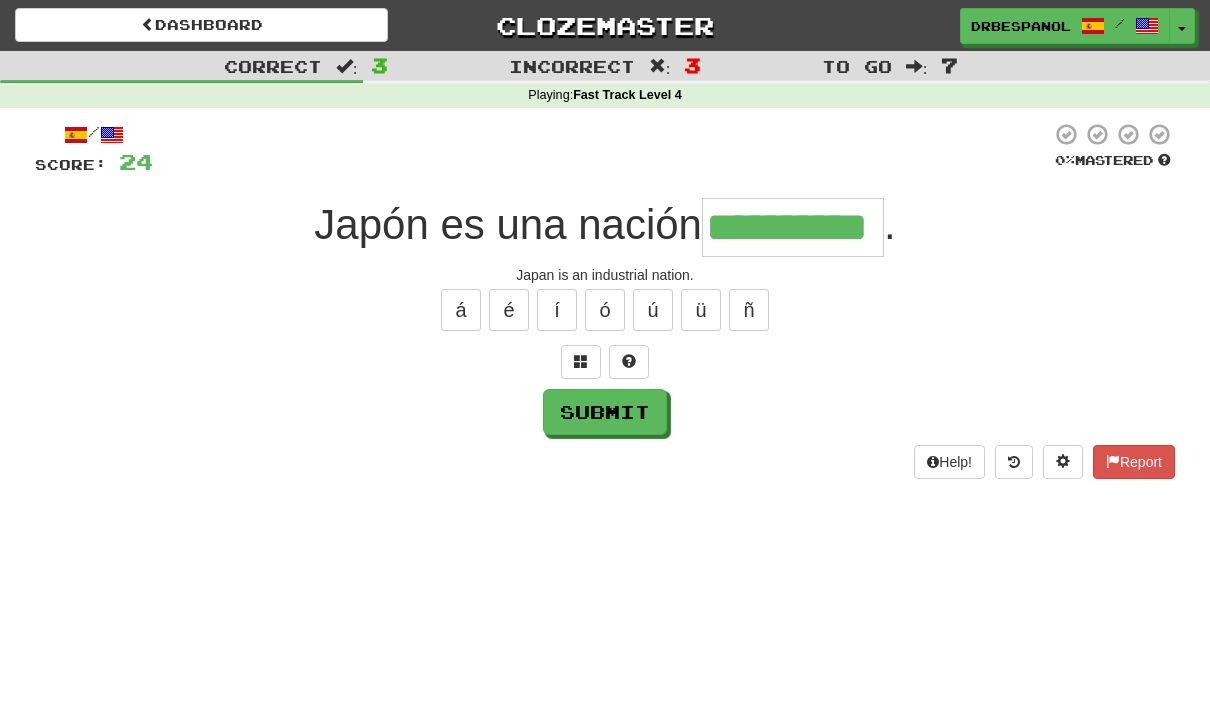 type on "**********" 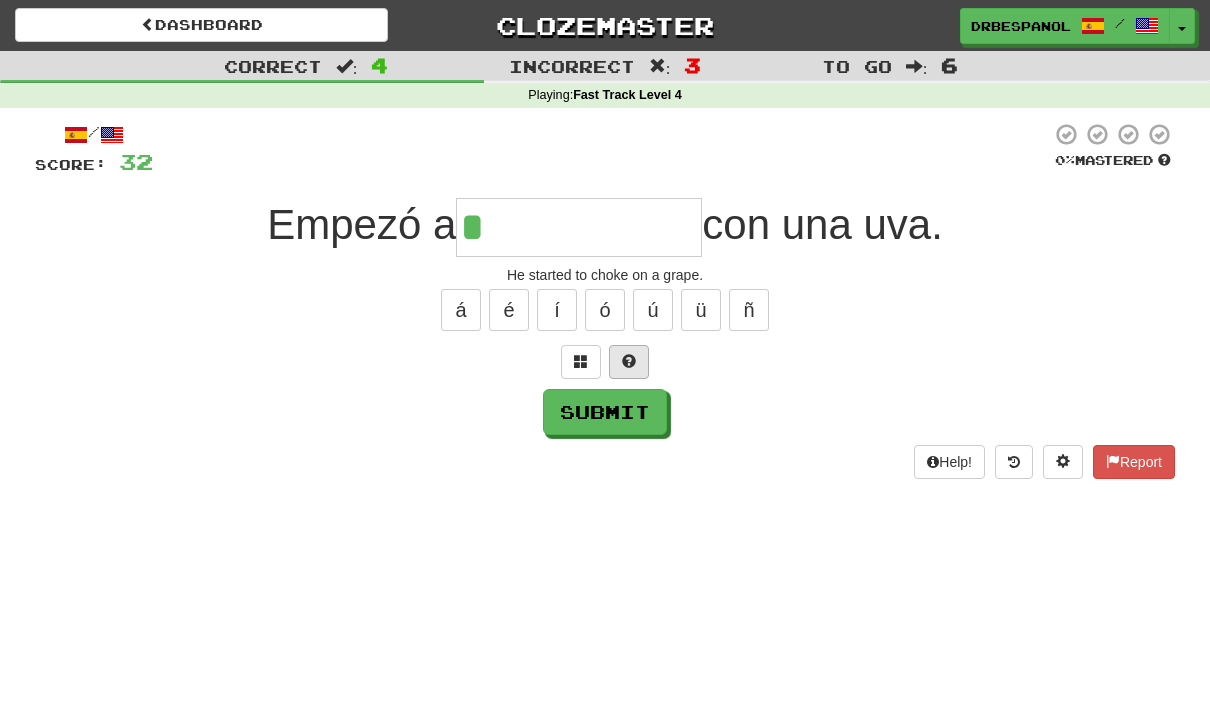 click at bounding box center (629, 362) 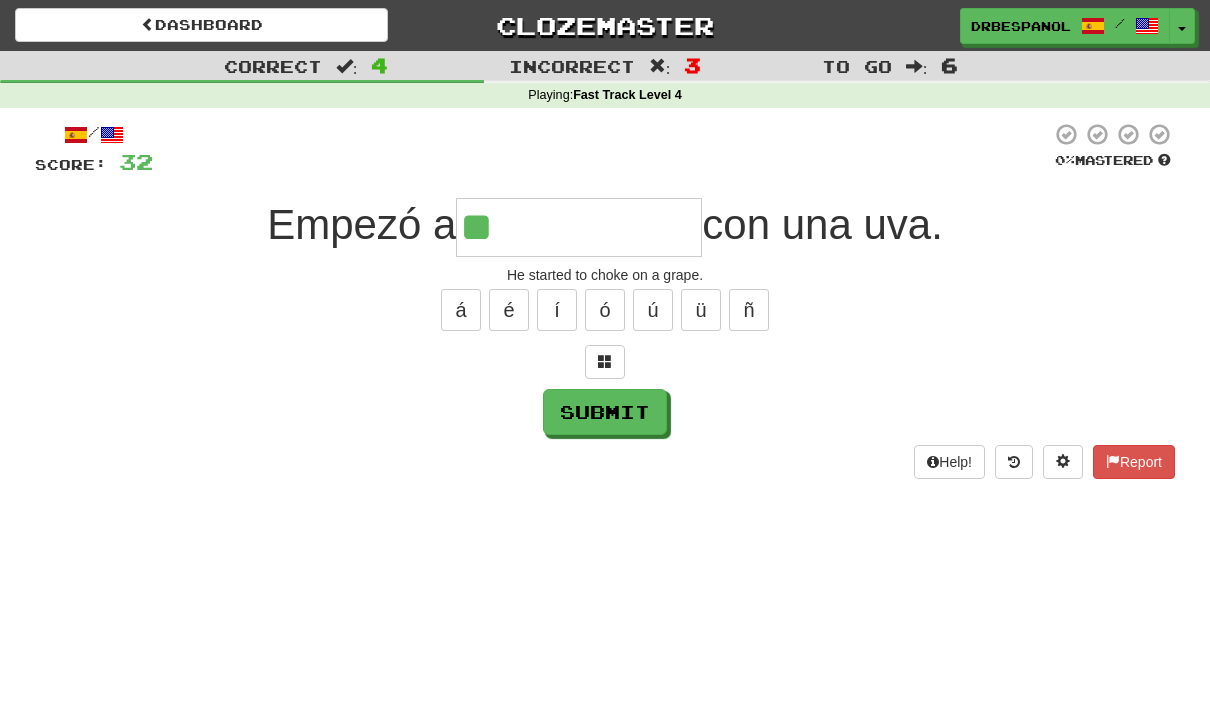 type on "**********" 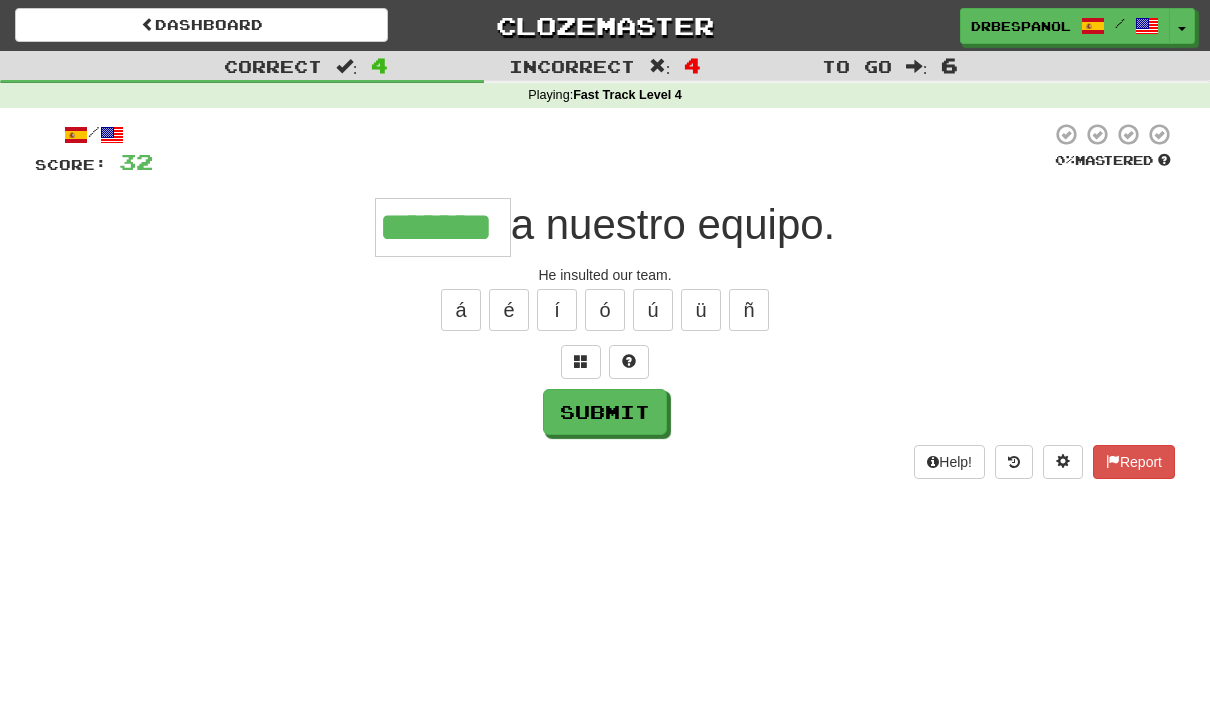 type on "*******" 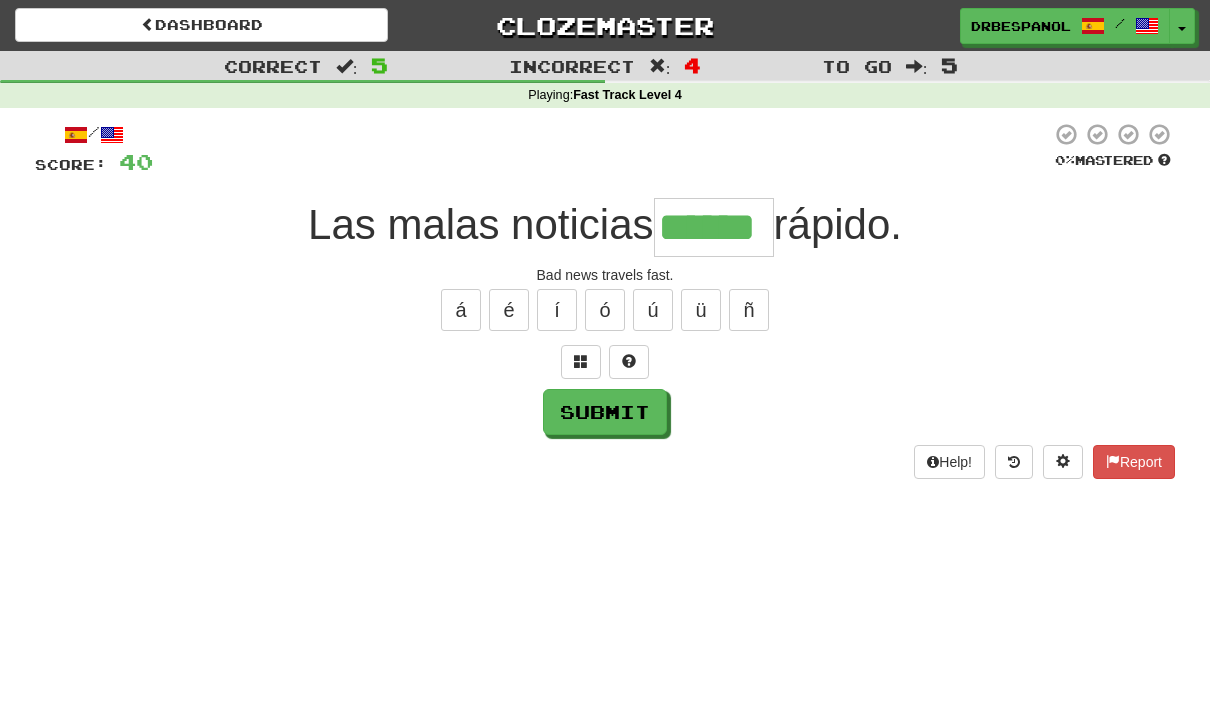 type on "******" 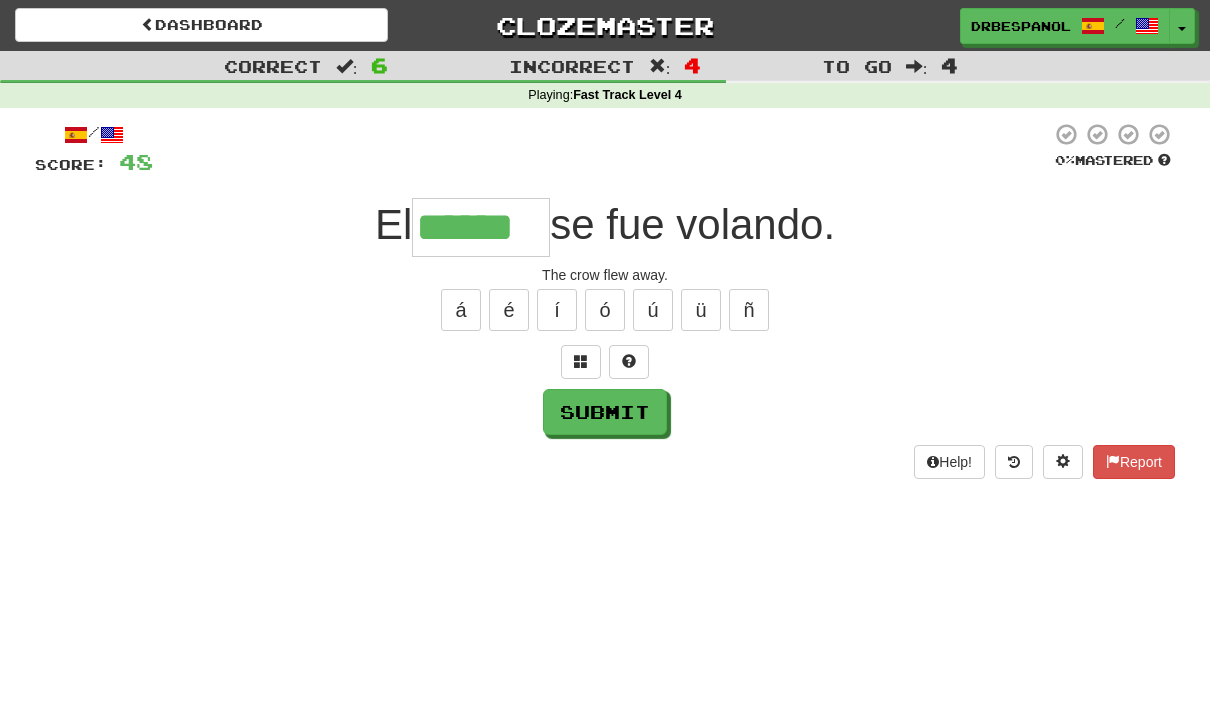 type on "******" 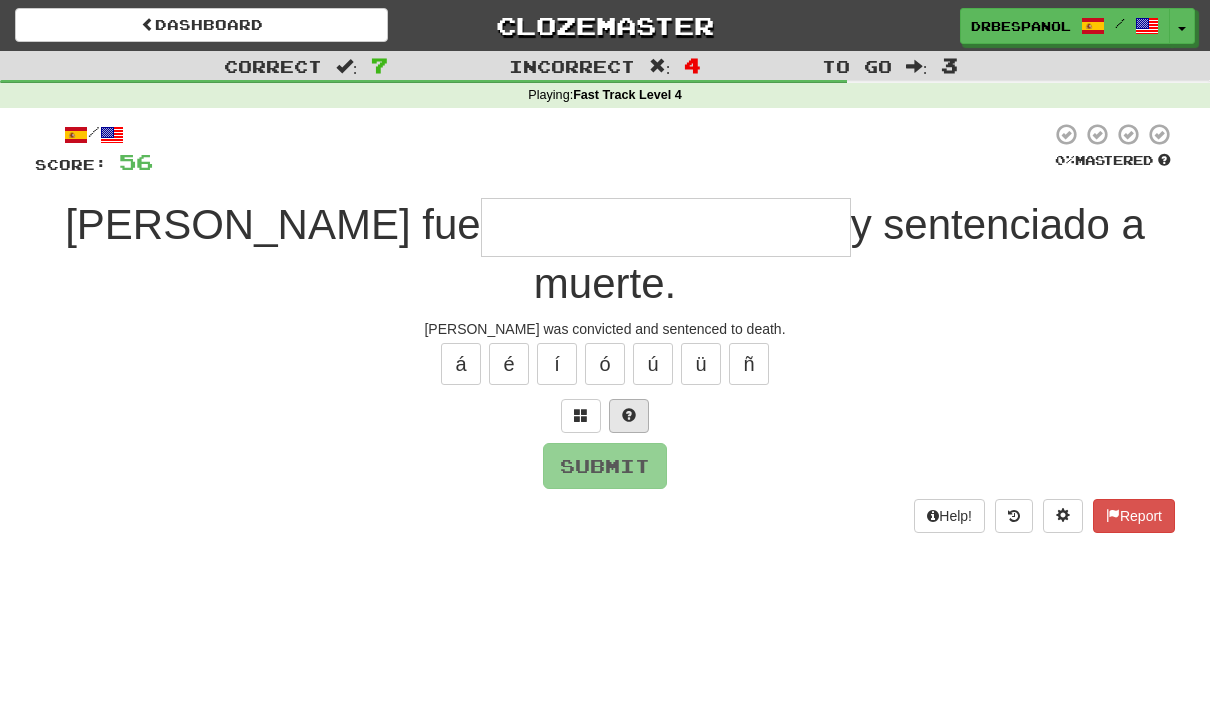 click at bounding box center [629, 415] 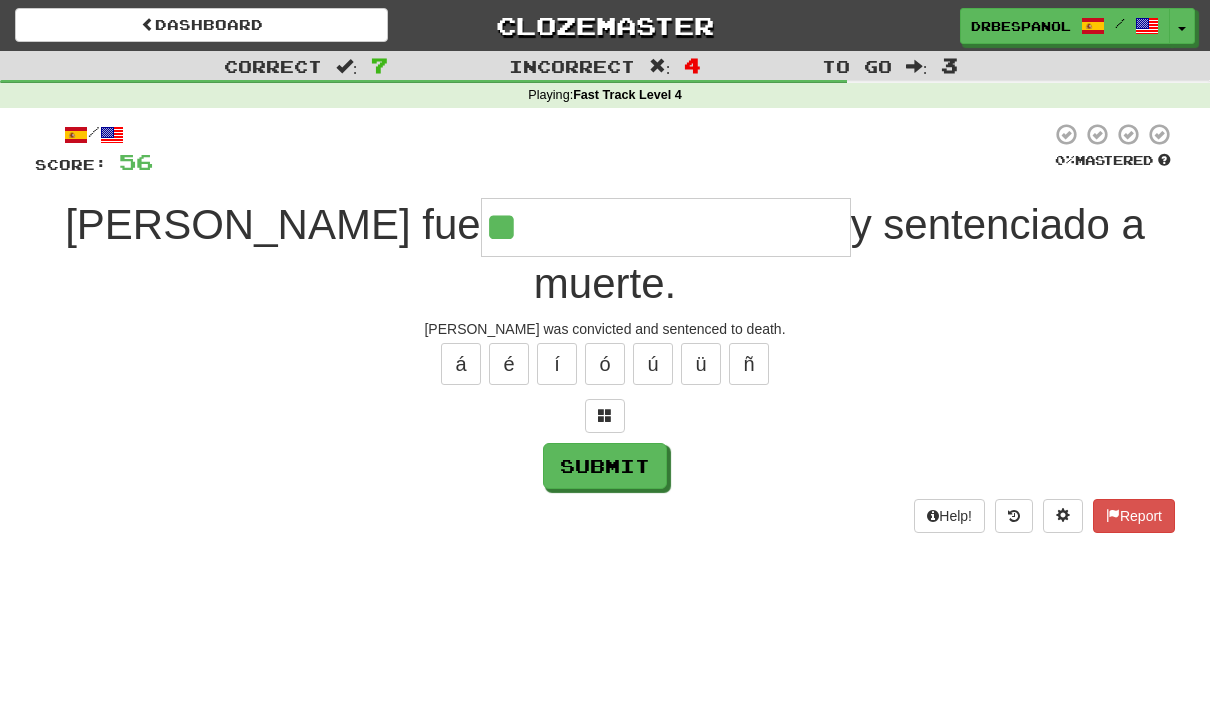 type on "**********" 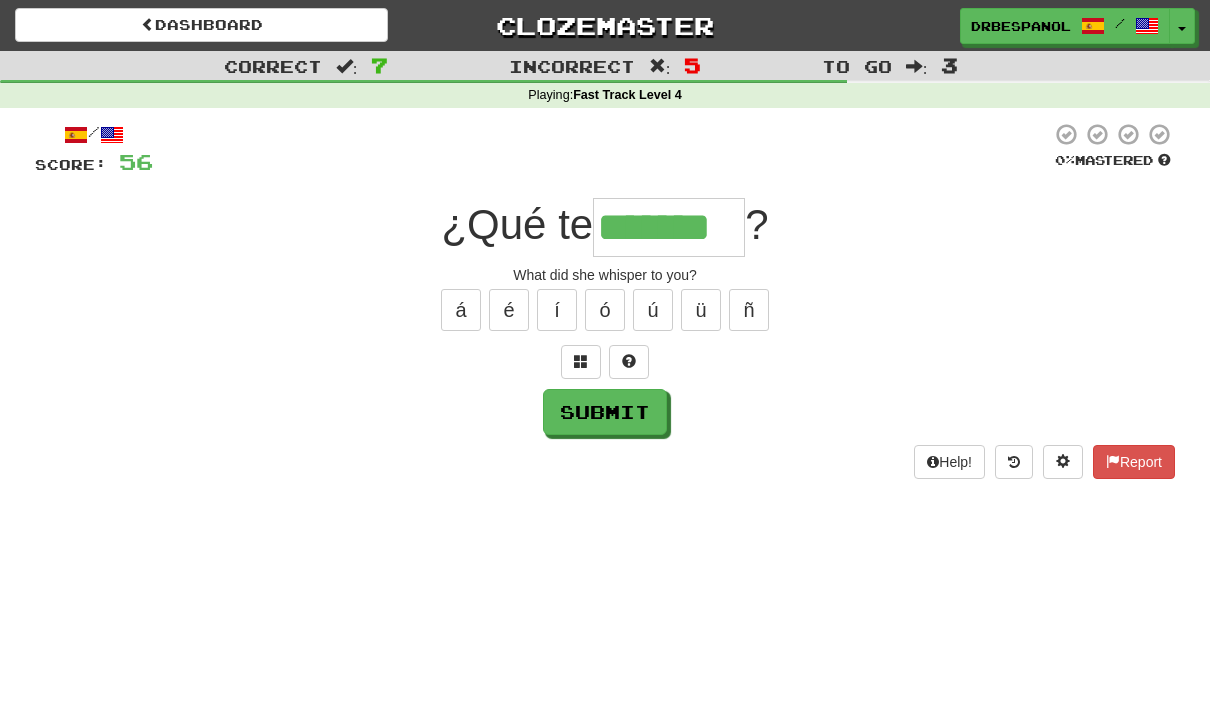 type on "*******" 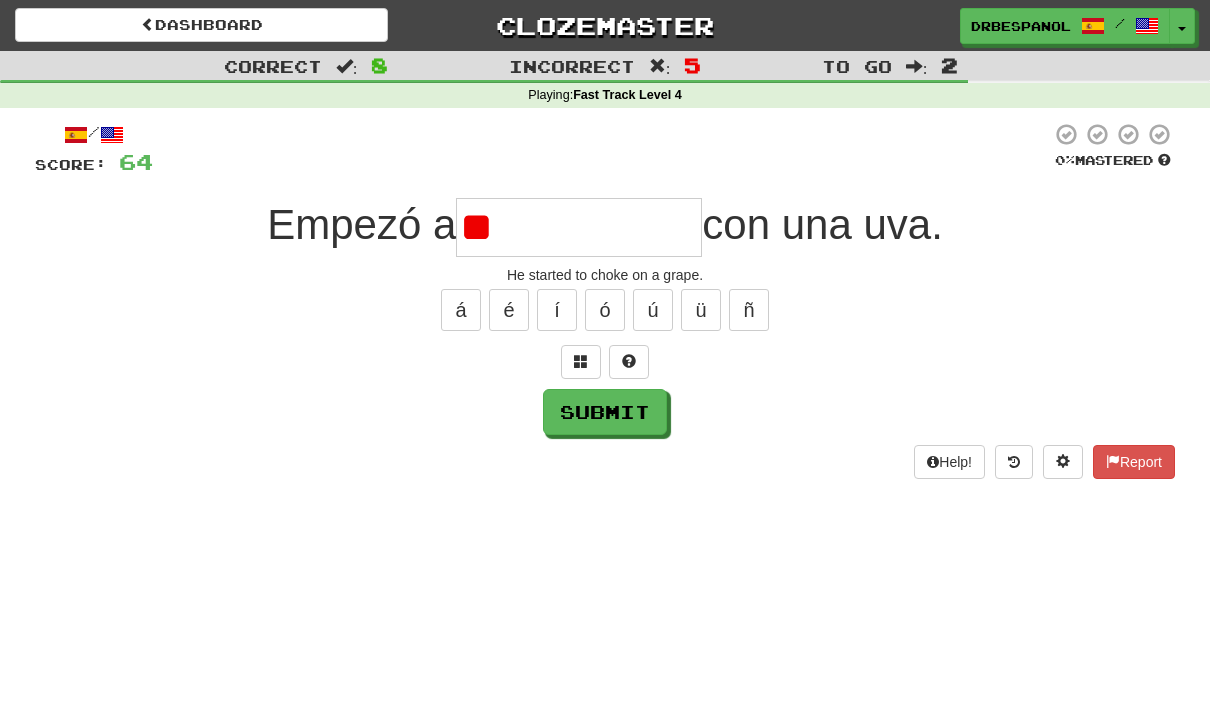 type on "**********" 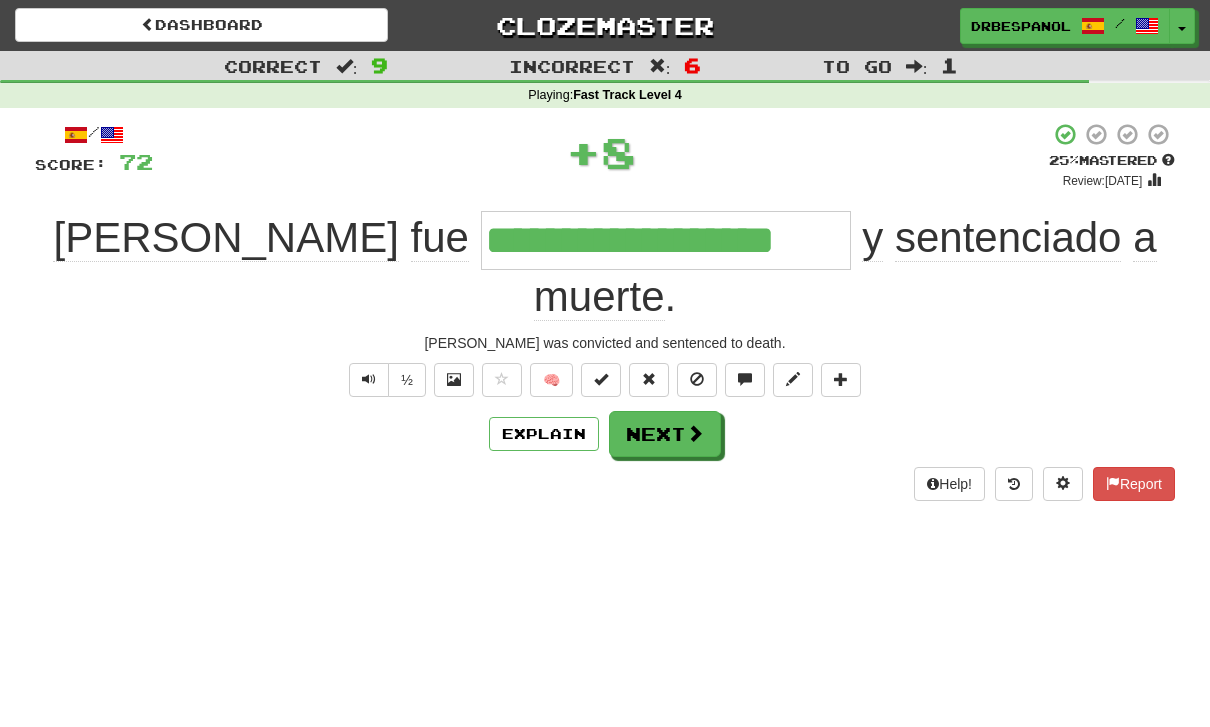 type on "**********" 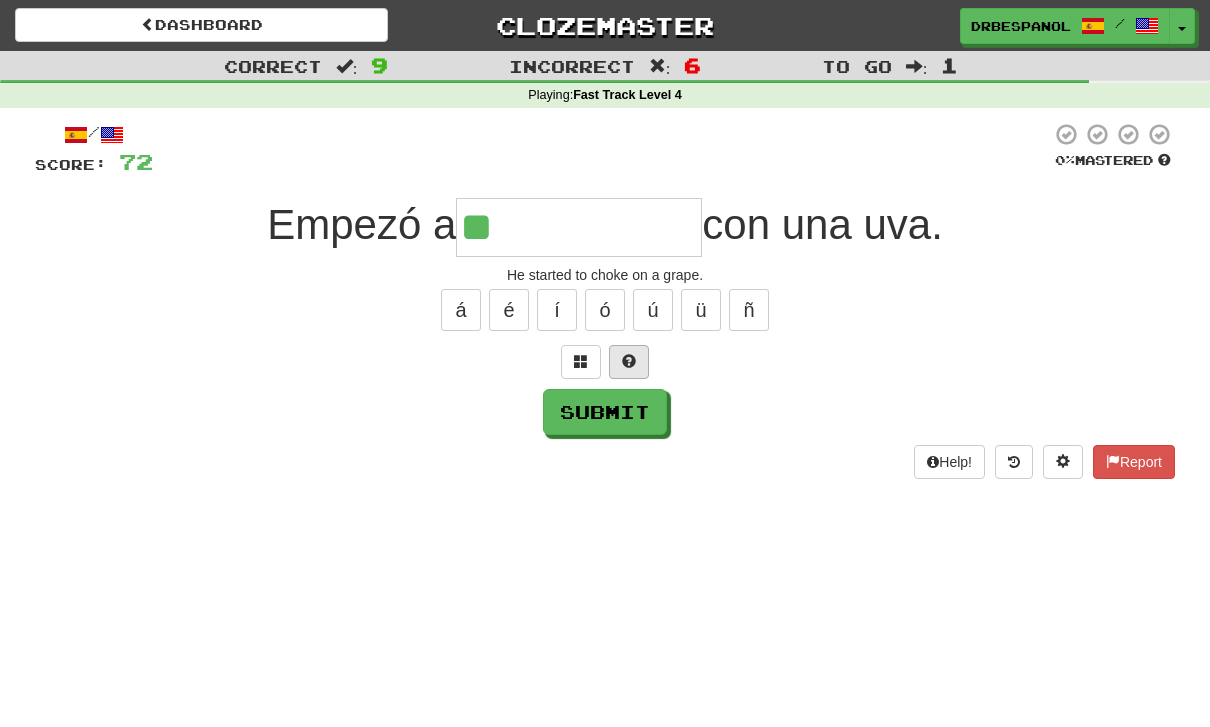 click at bounding box center [629, 362] 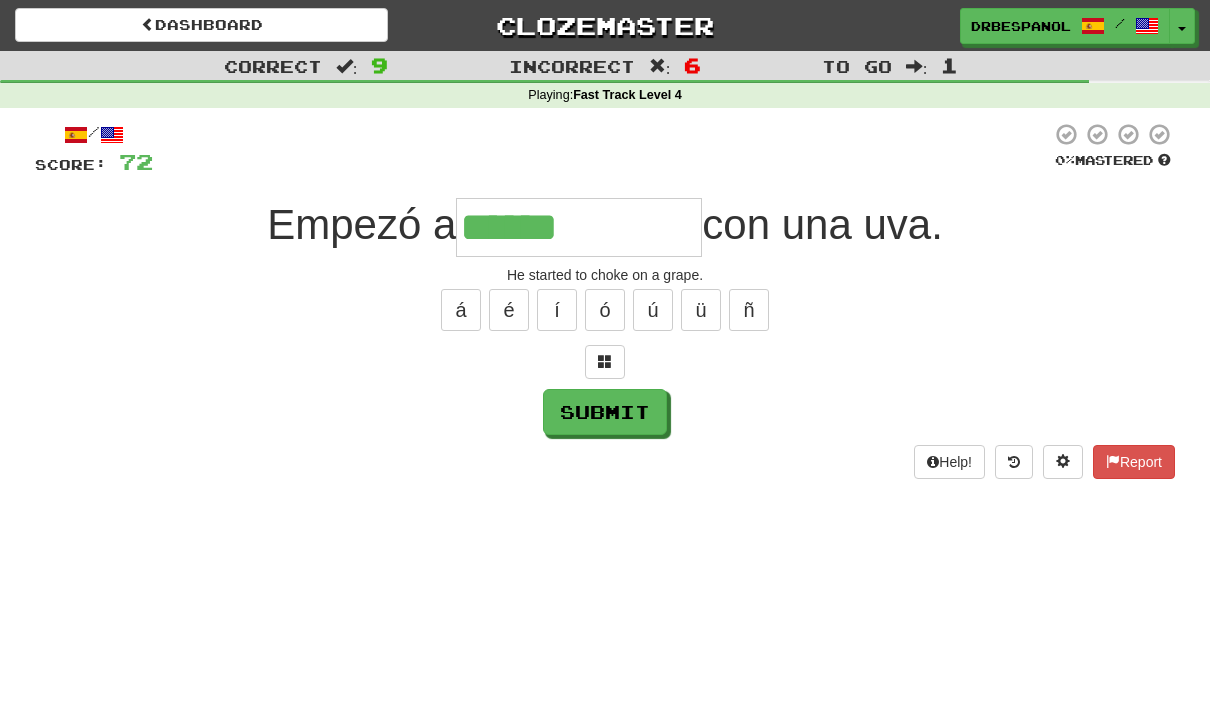 type on "**********" 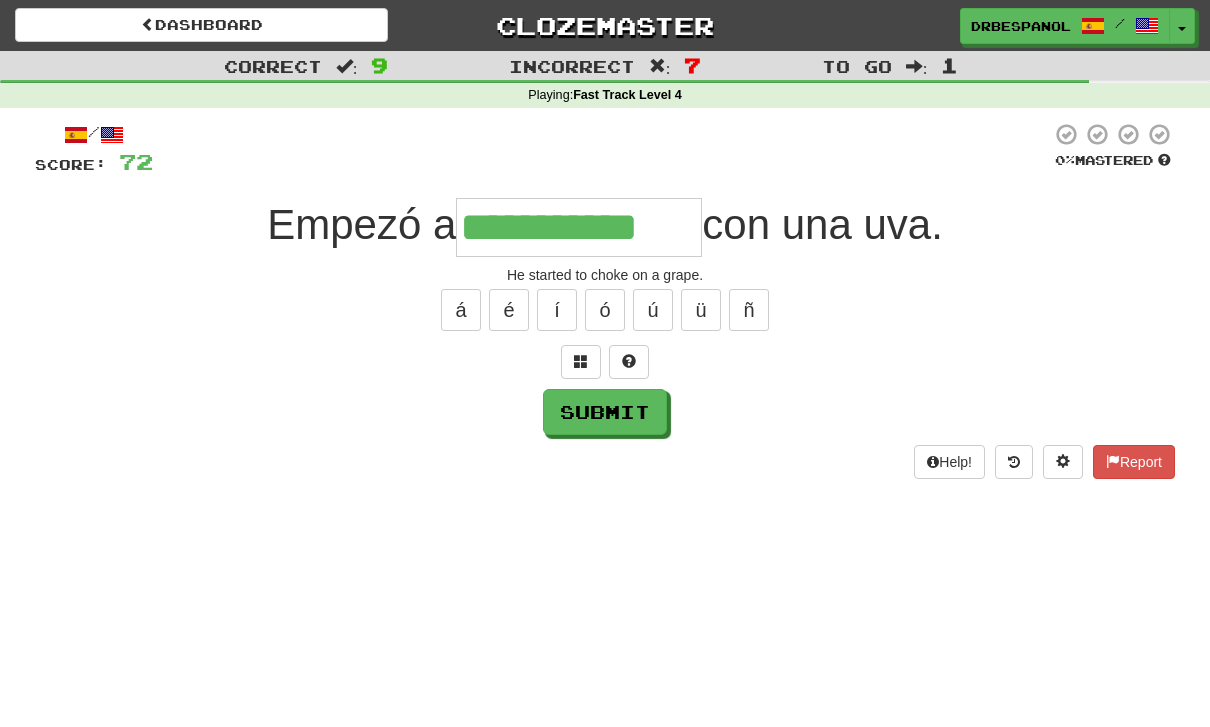type on "**********" 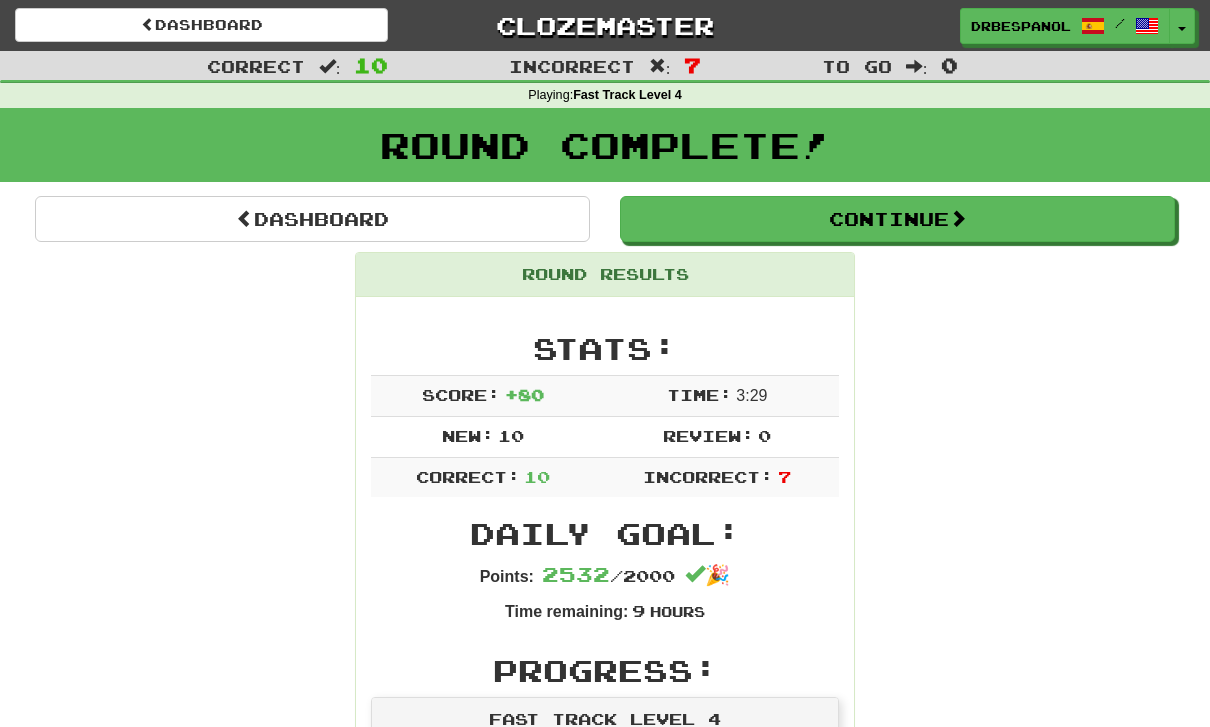 click on "Round Complete!" at bounding box center [605, 152] 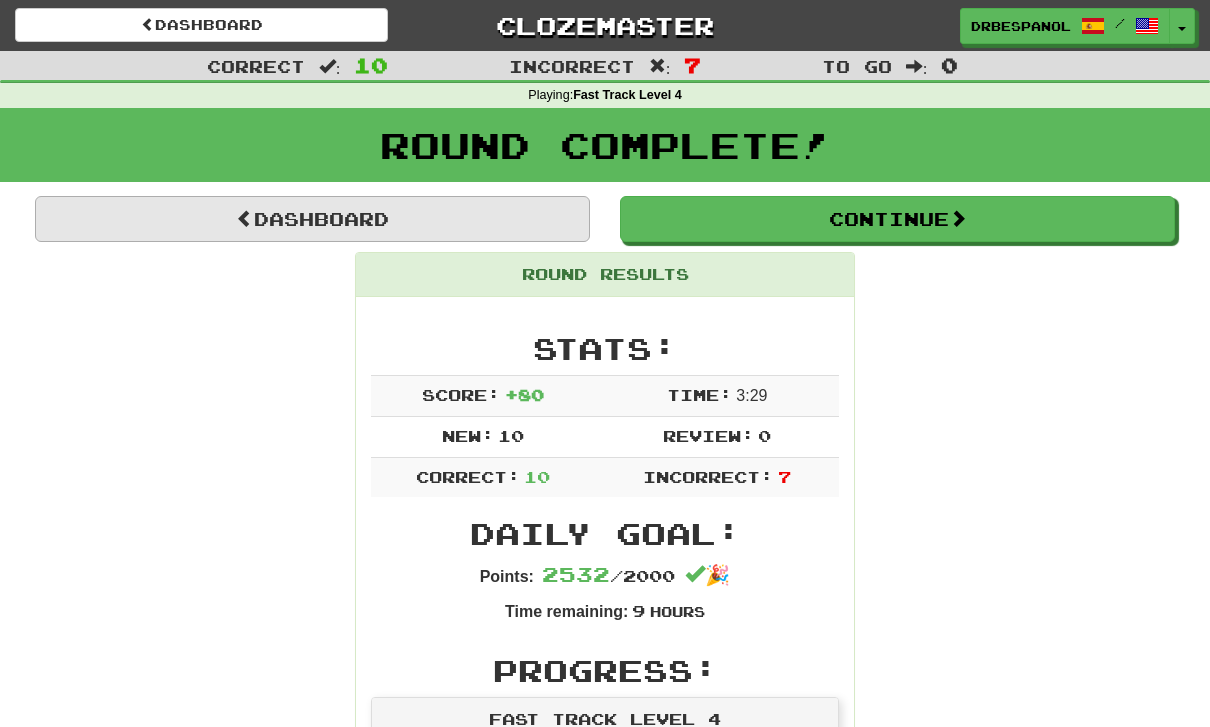 click on "Dashboard" at bounding box center (312, 219) 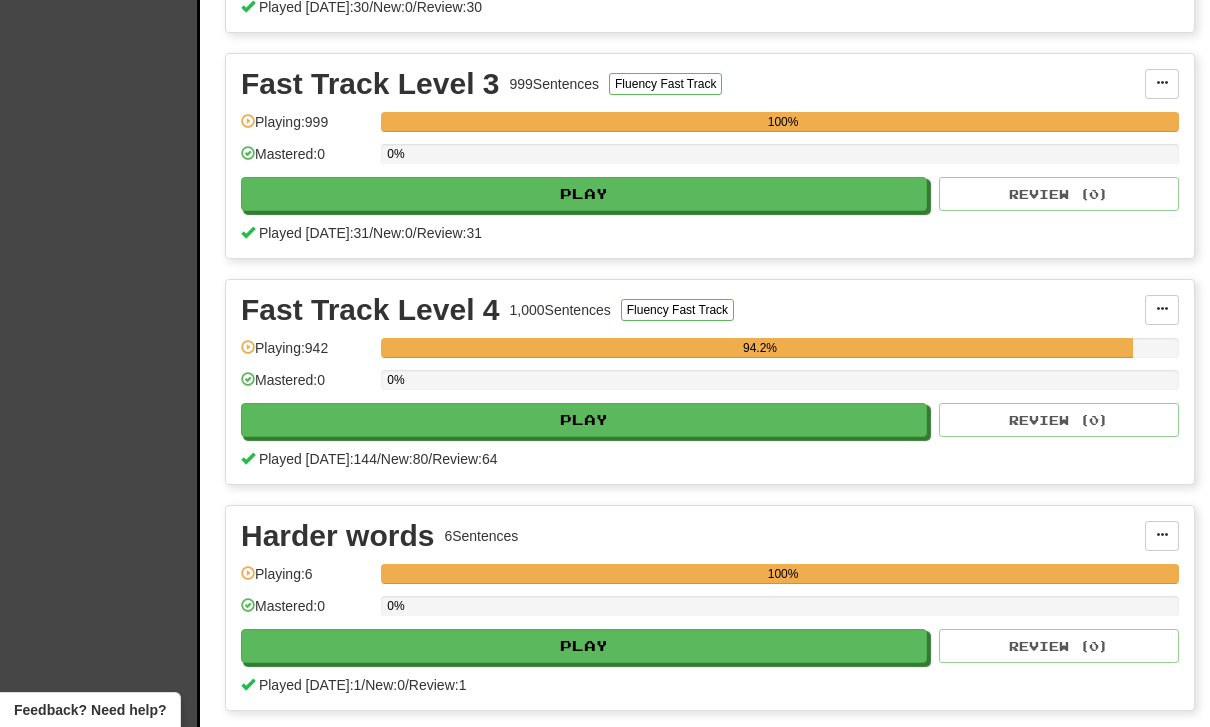 scroll, scrollTop: 666, scrollLeft: 0, axis: vertical 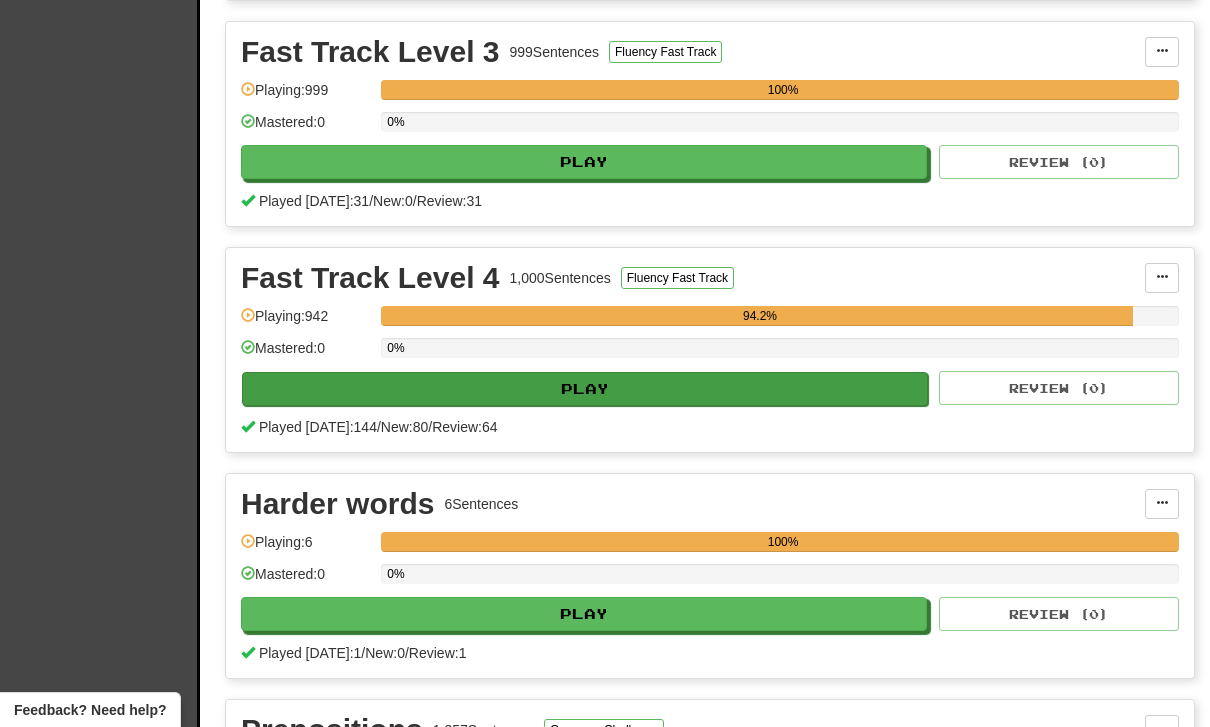 click on "Play" at bounding box center (585, 389) 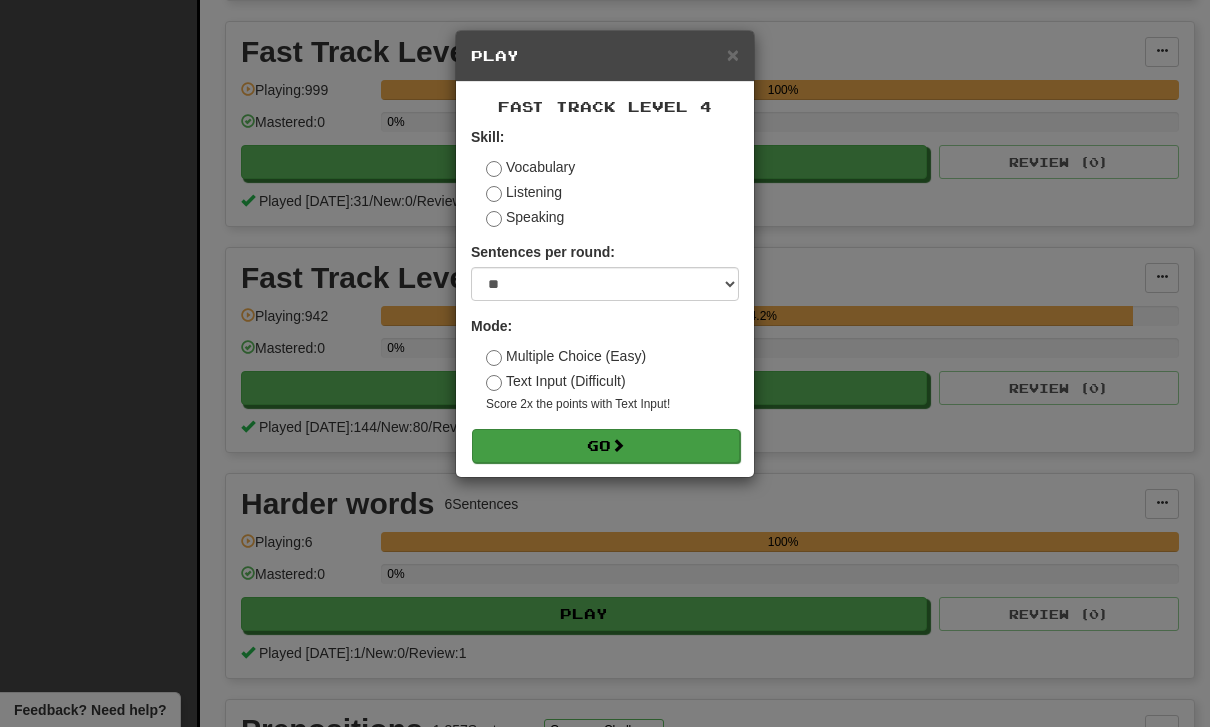 click on "Go" at bounding box center (606, 446) 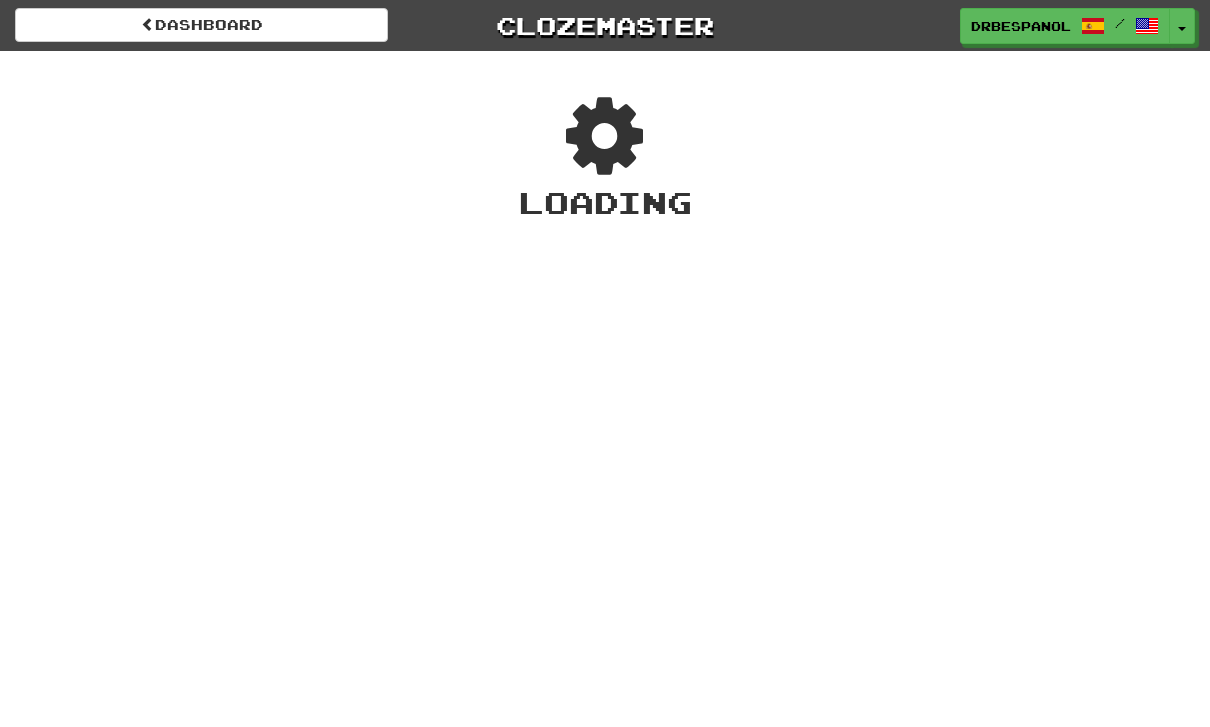 scroll, scrollTop: 0, scrollLeft: 0, axis: both 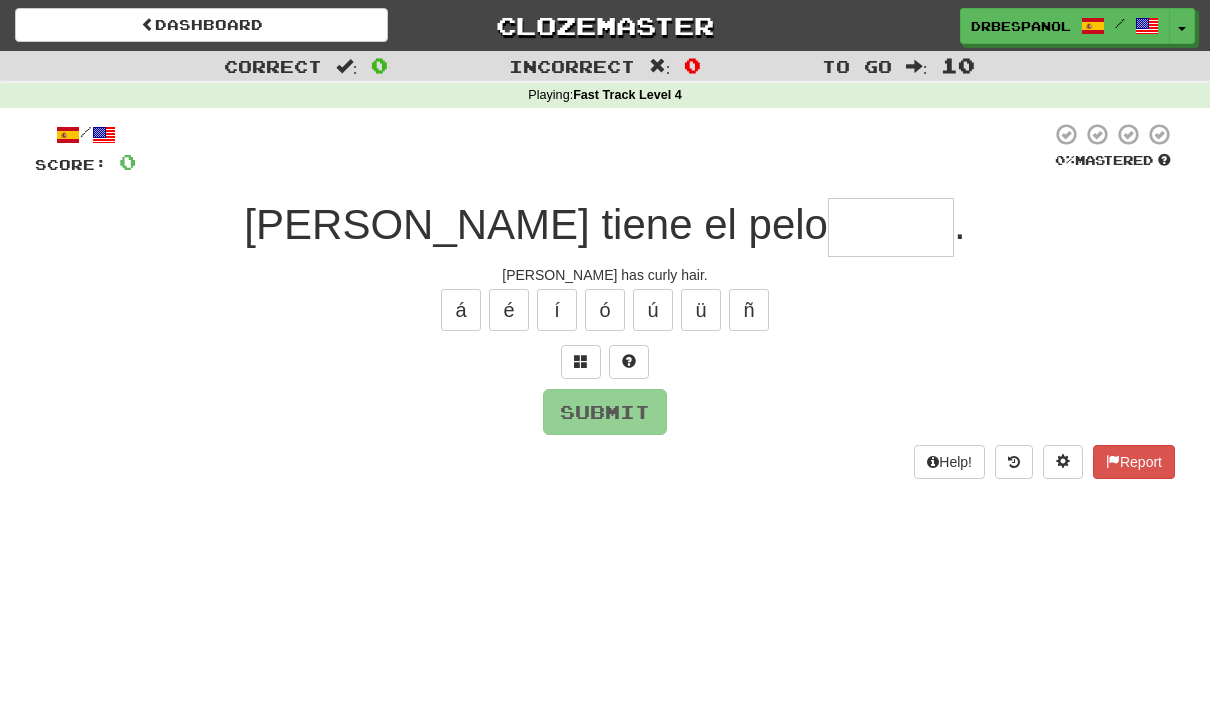 type on "*" 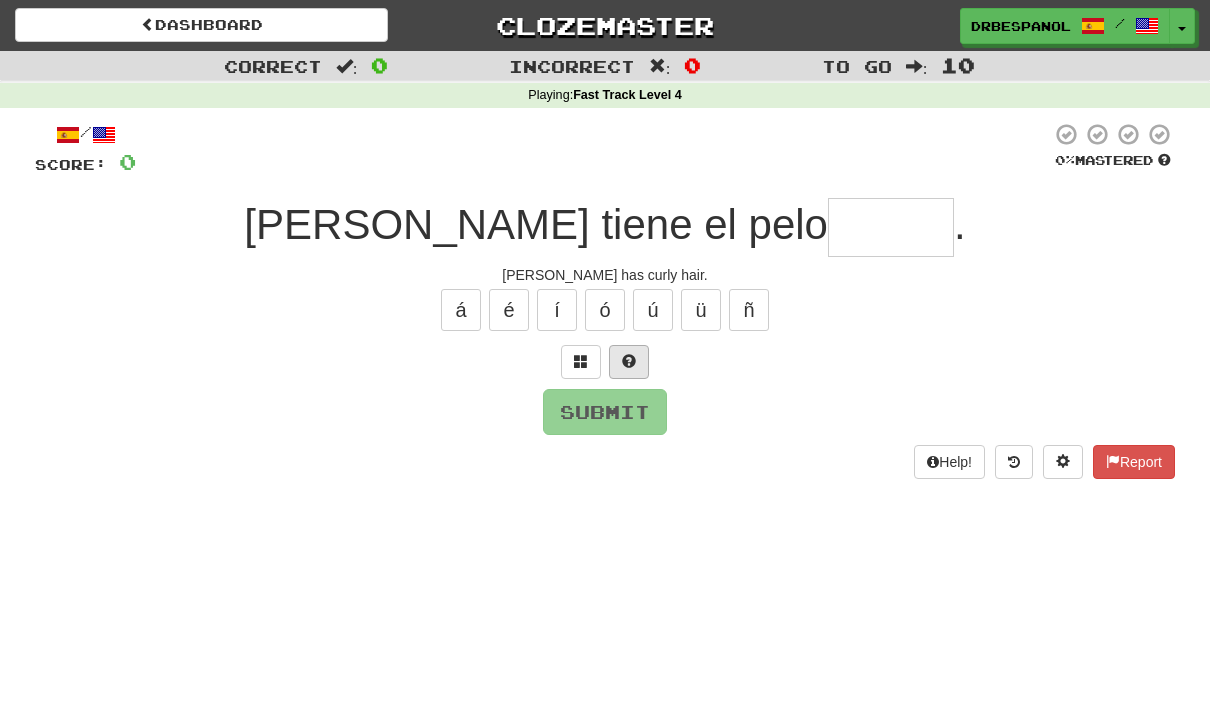 click at bounding box center (629, 362) 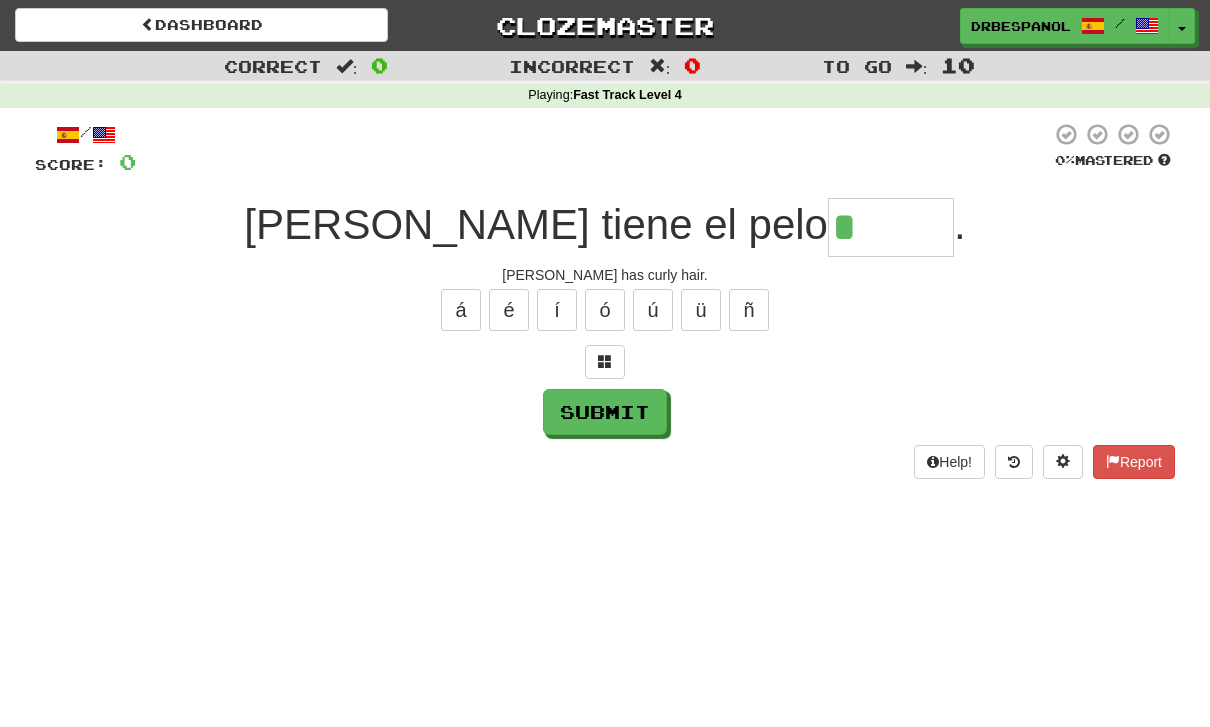 type on "******" 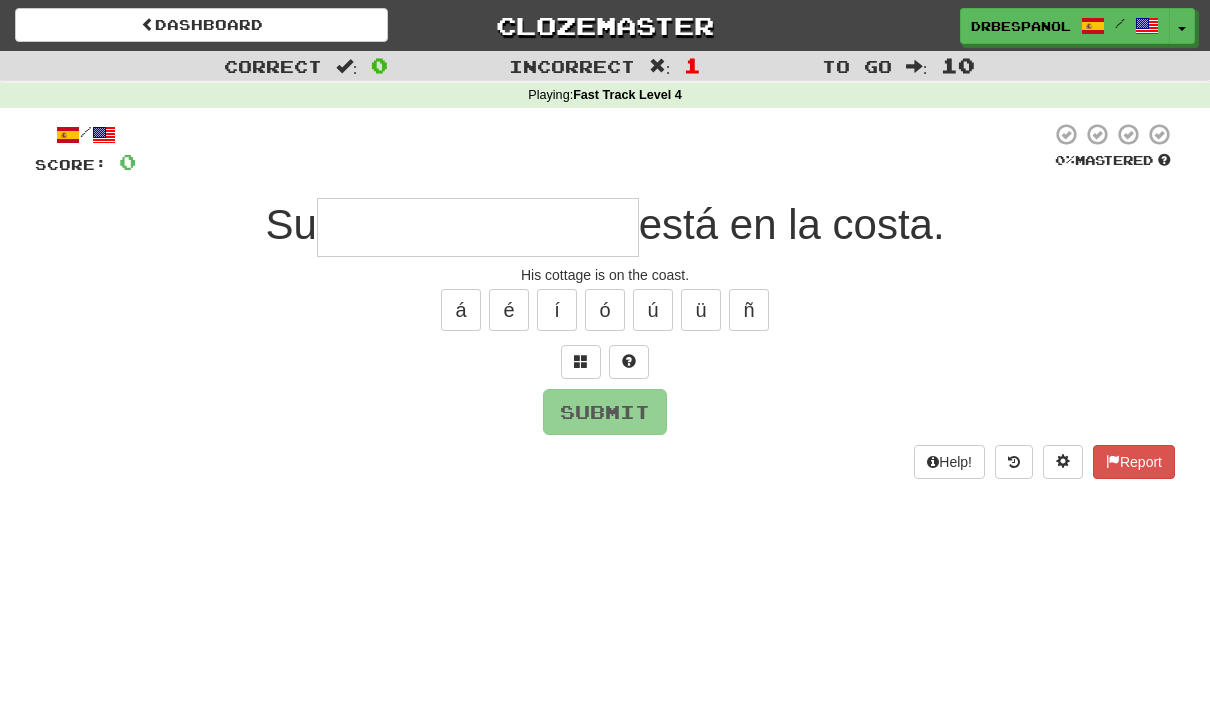 type on "**********" 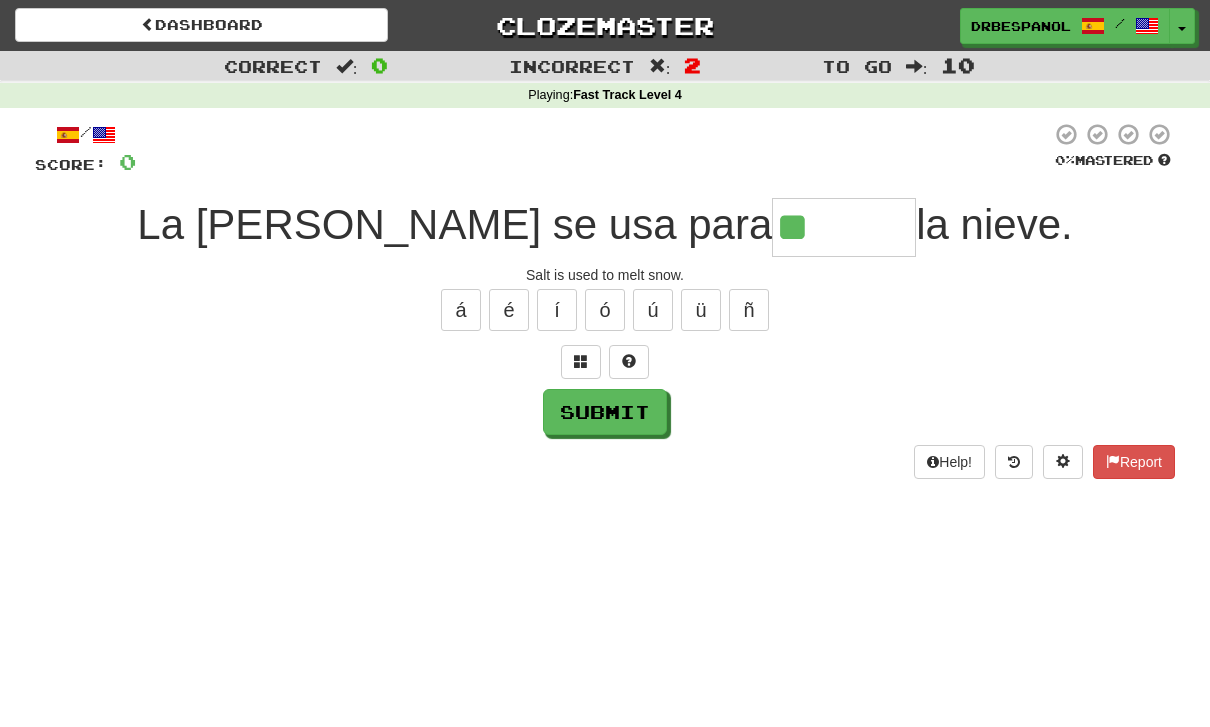 type on "********" 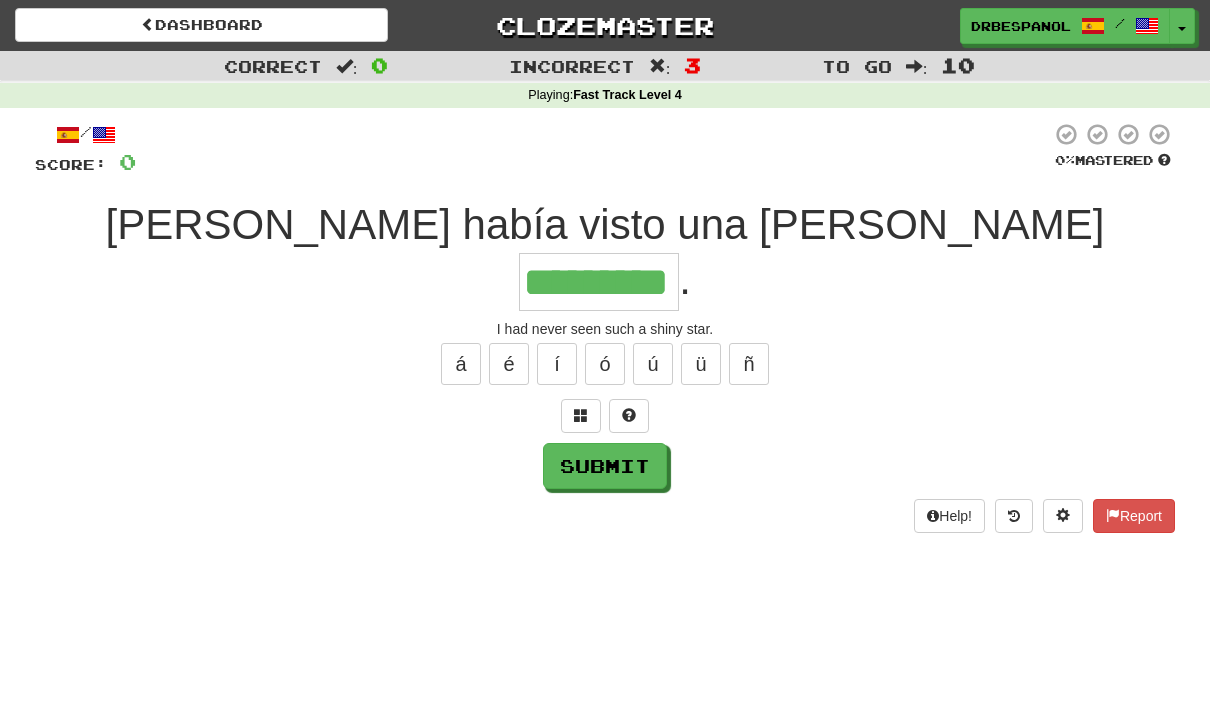 type on "*********" 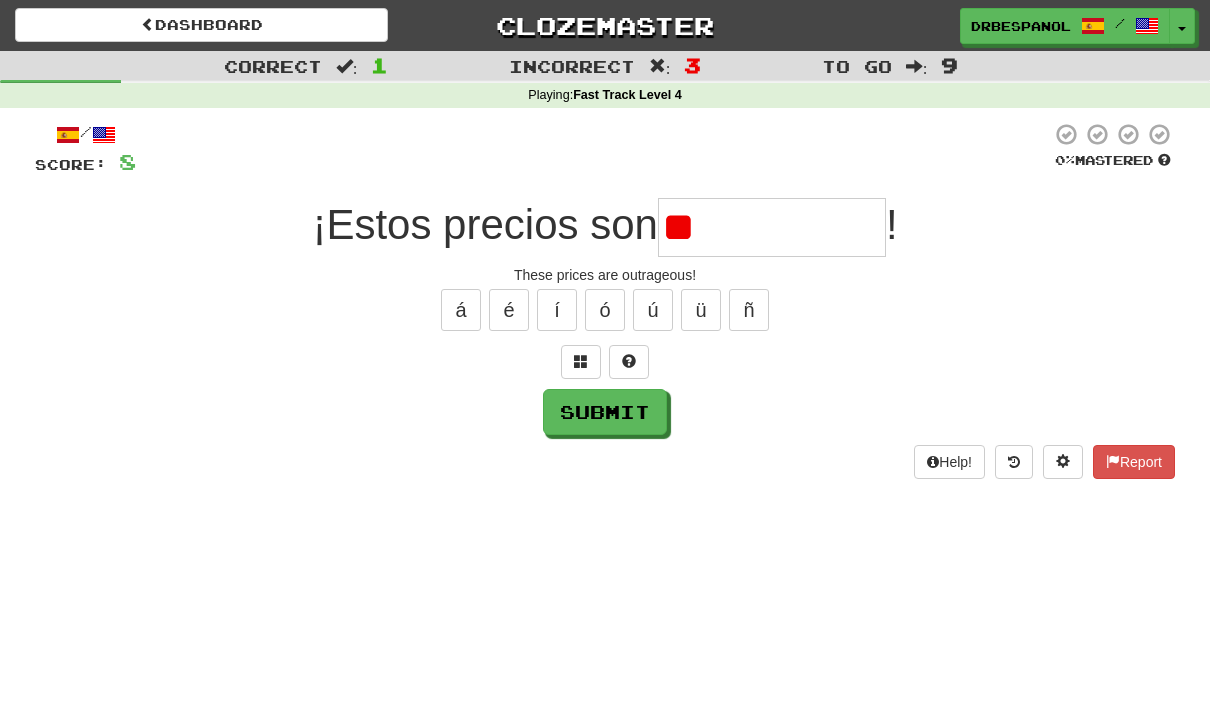 type on "*" 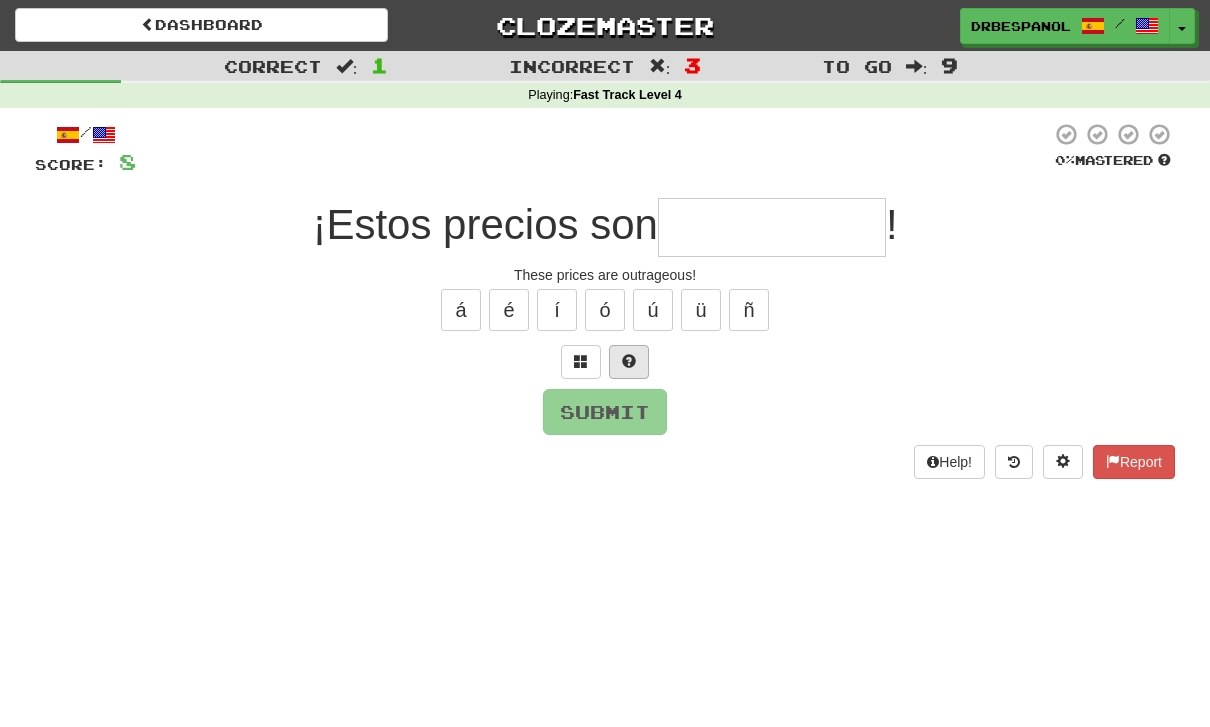 click at bounding box center (629, 362) 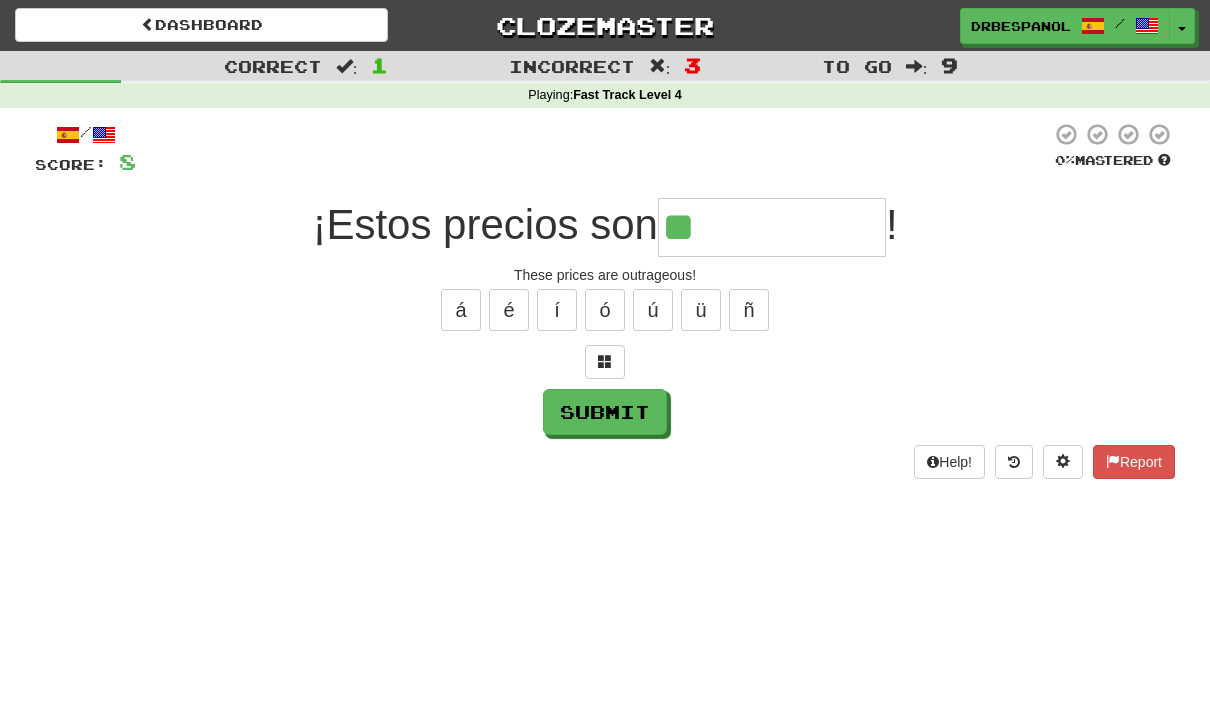type on "**********" 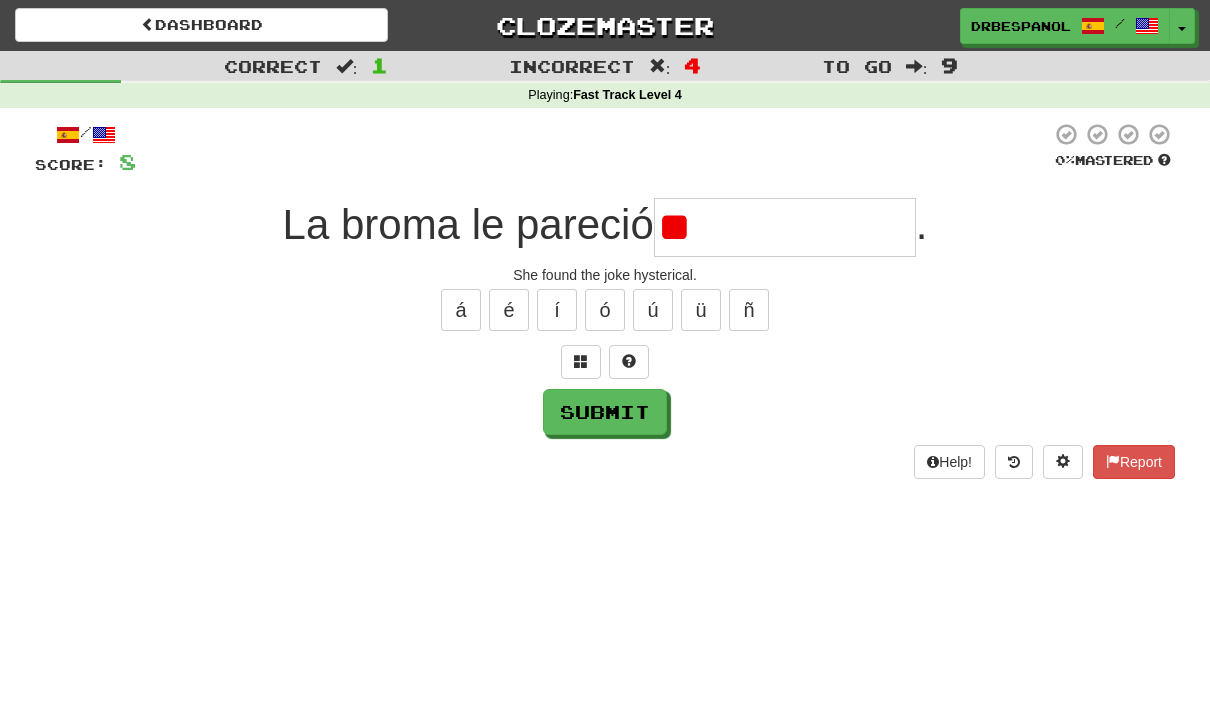 type on "*" 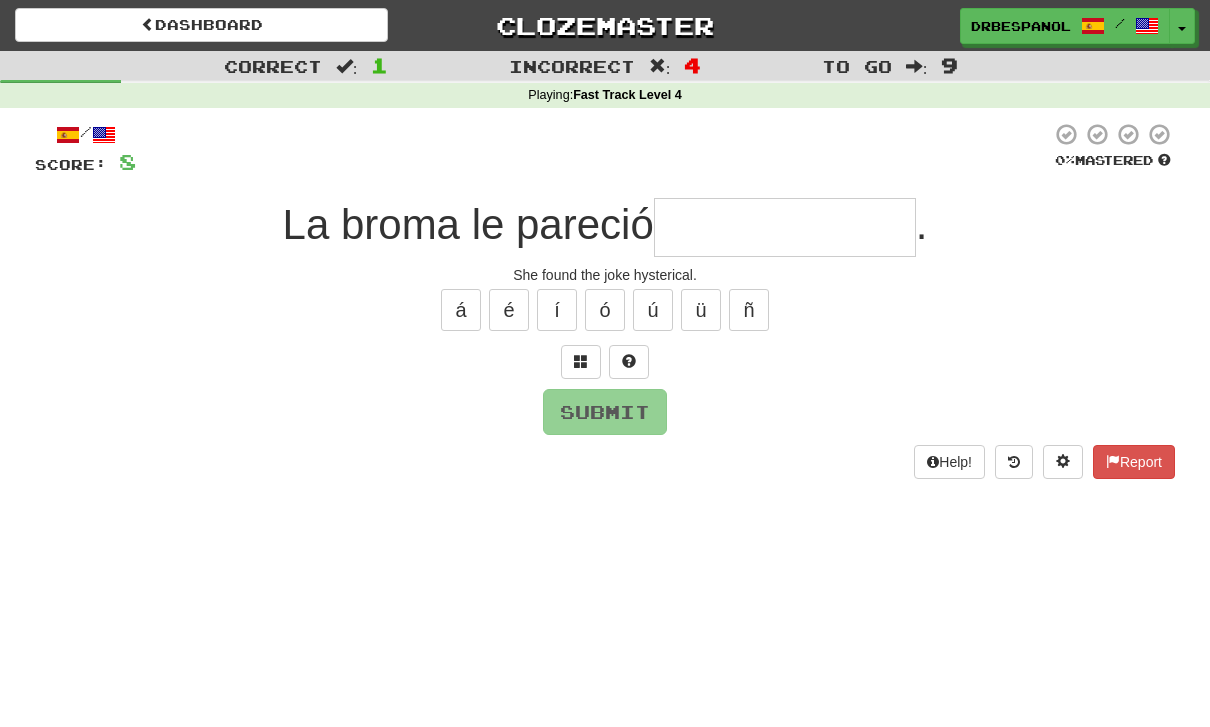 type on "**********" 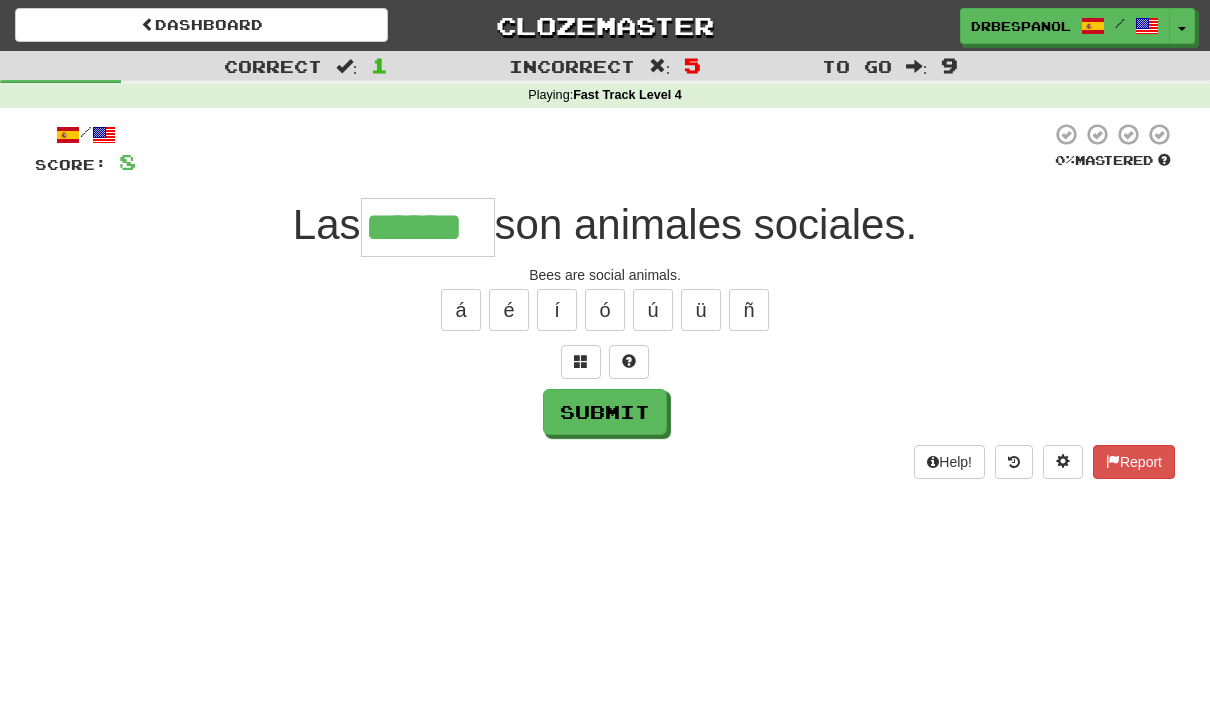 type on "******" 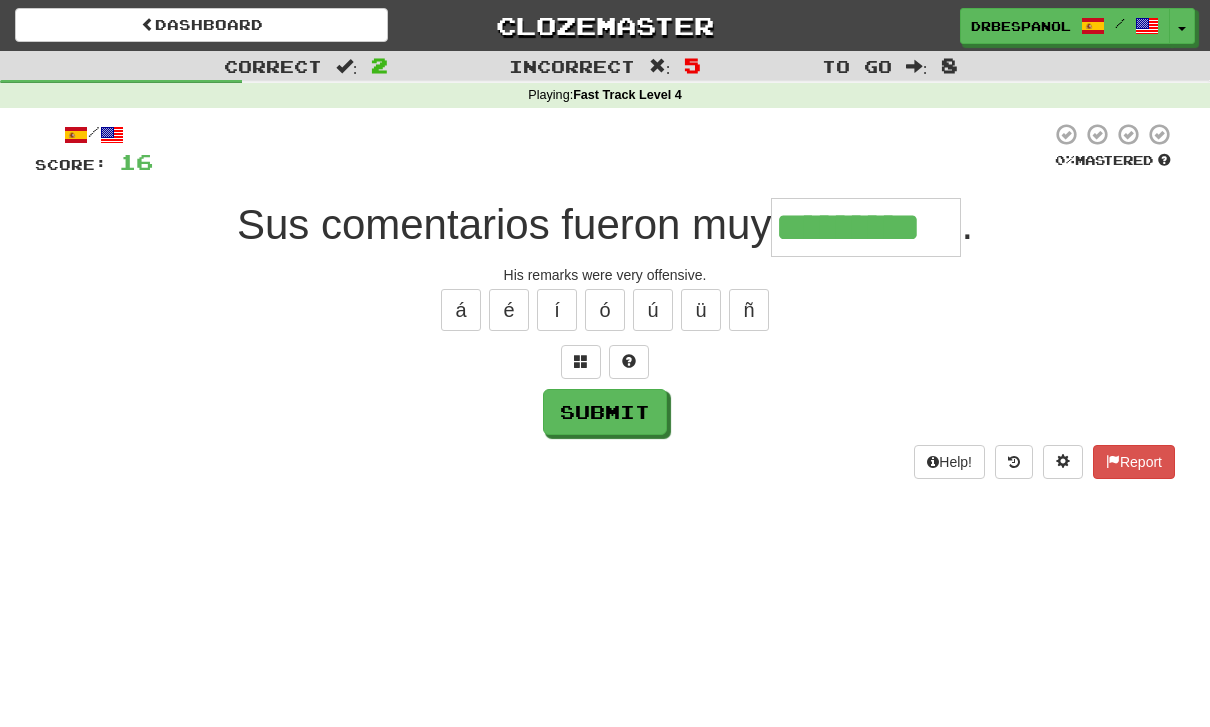 type on "*********" 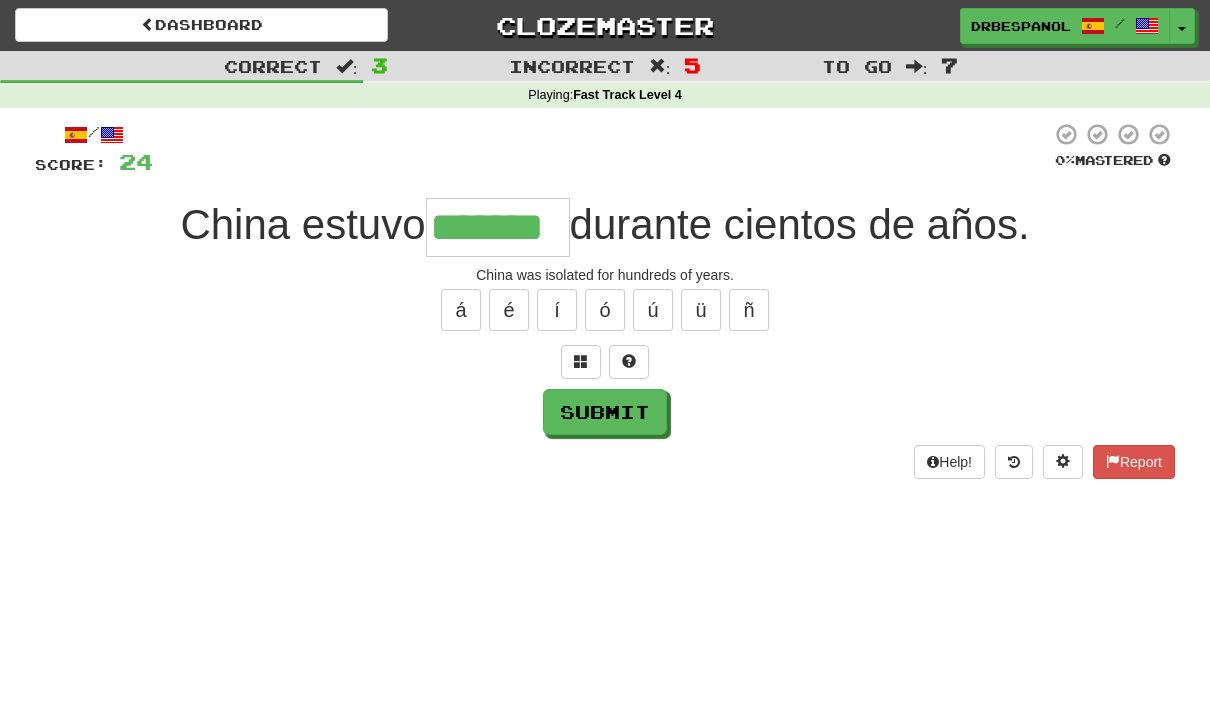 type on "*******" 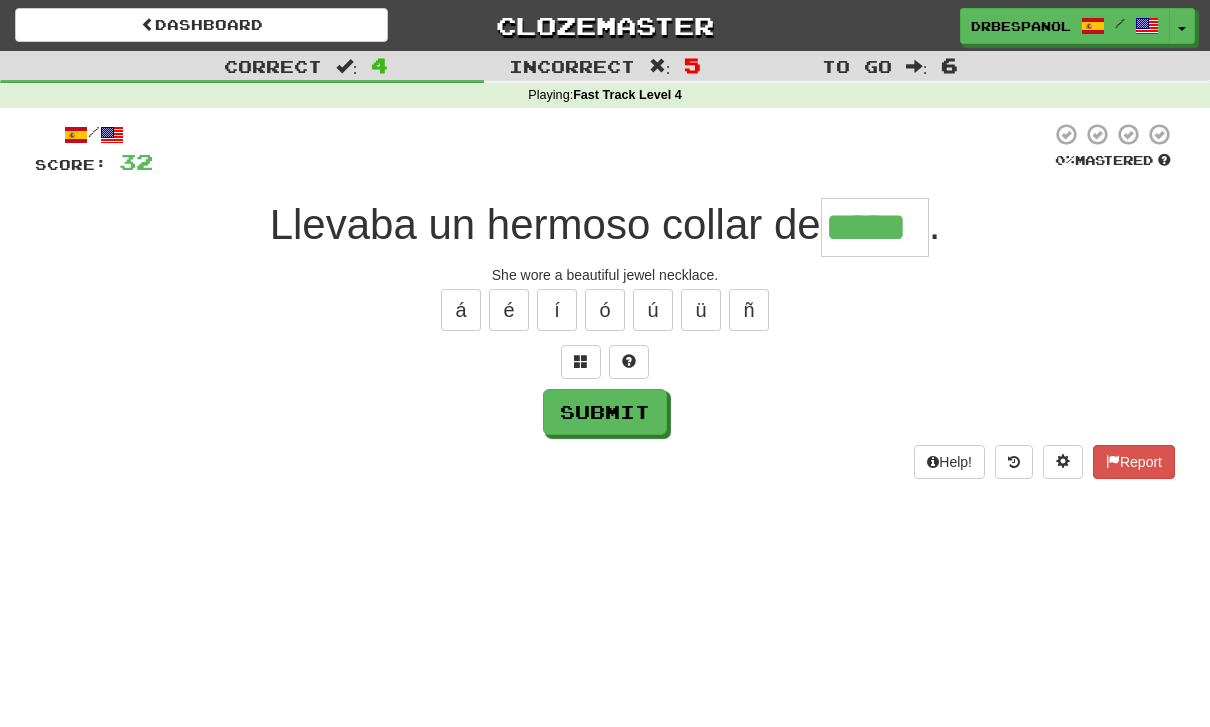type on "*****" 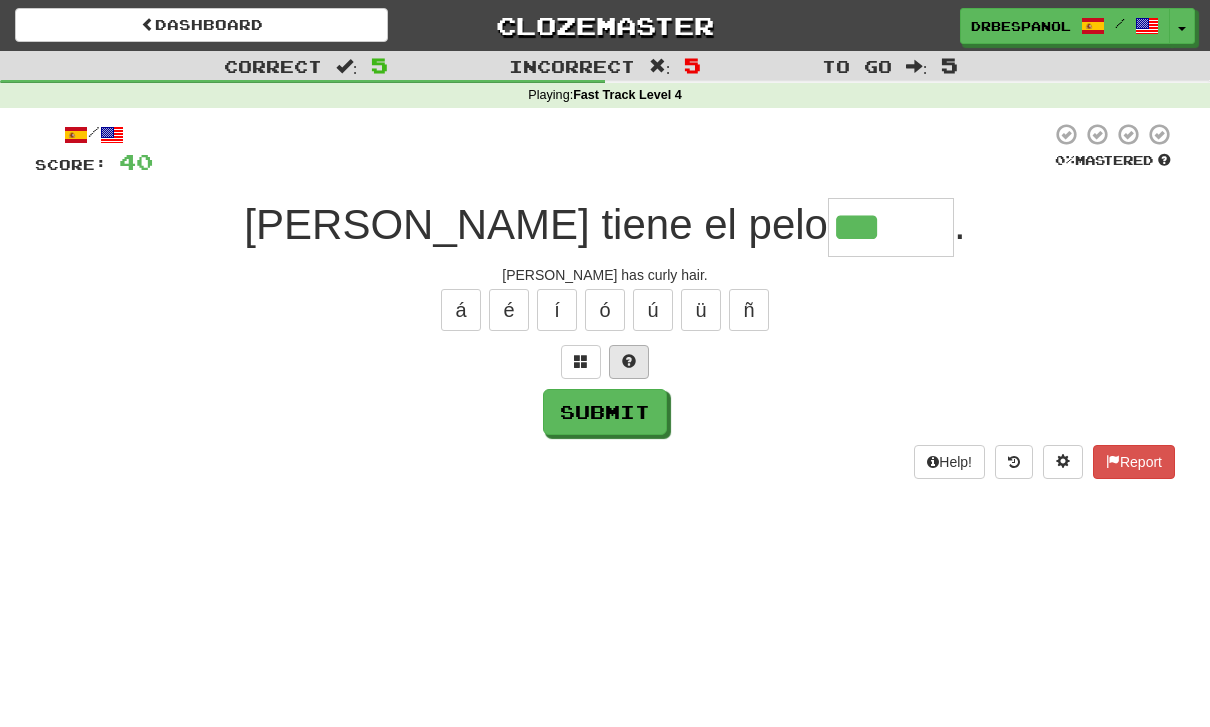 click at bounding box center (629, 361) 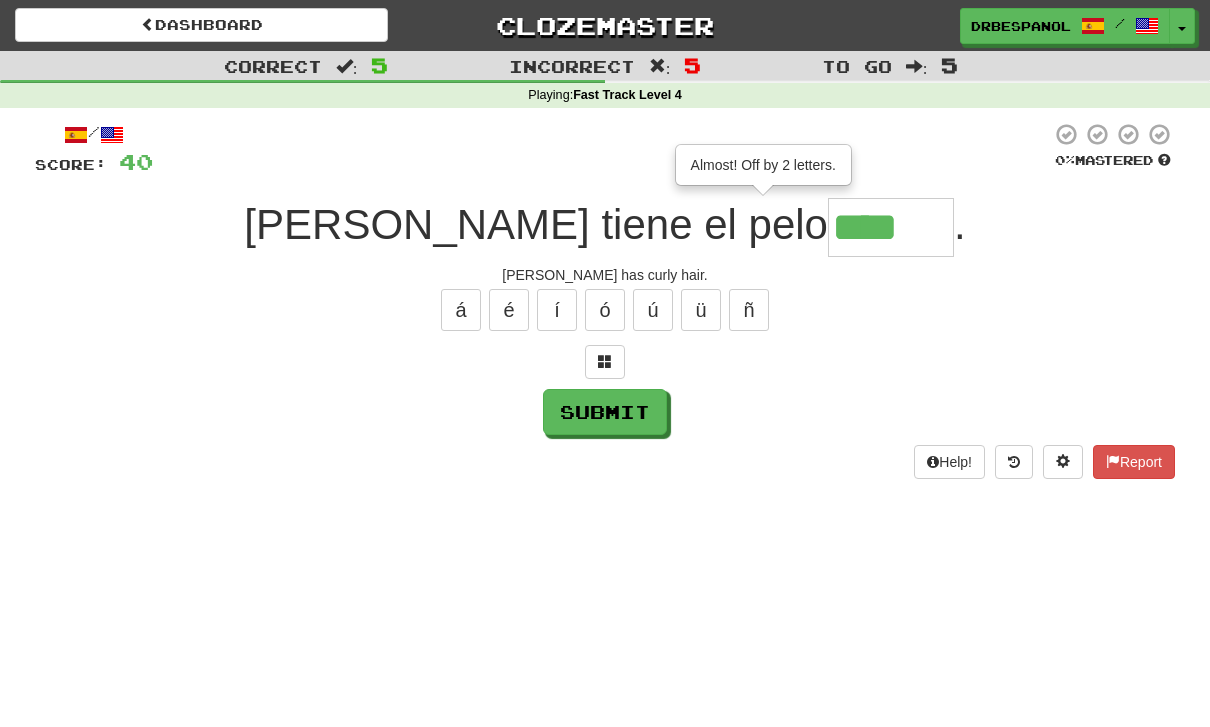 type on "******" 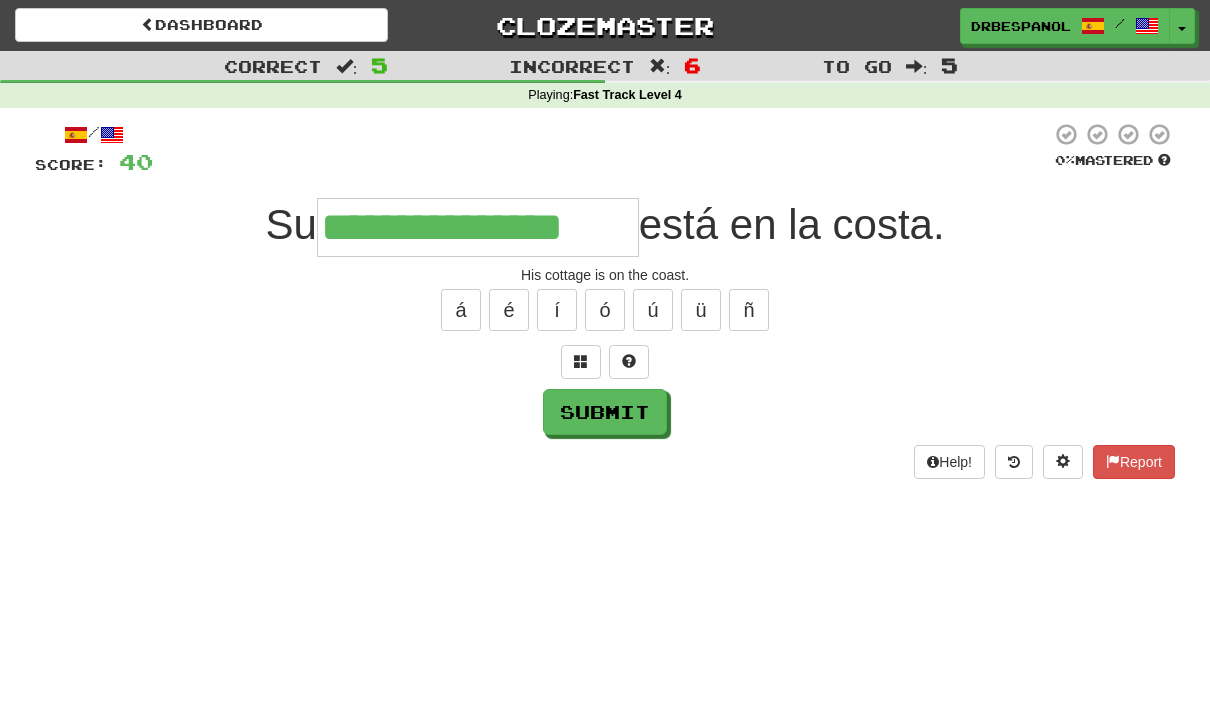 type on "**********" 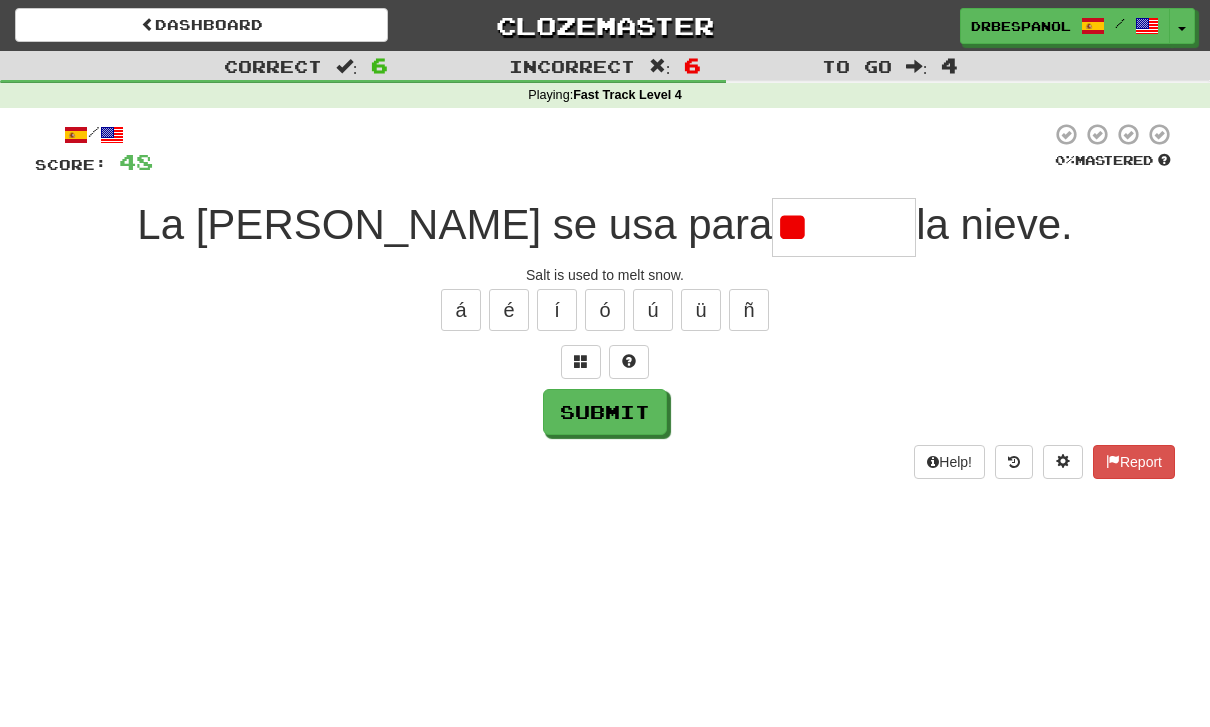 type on "*" 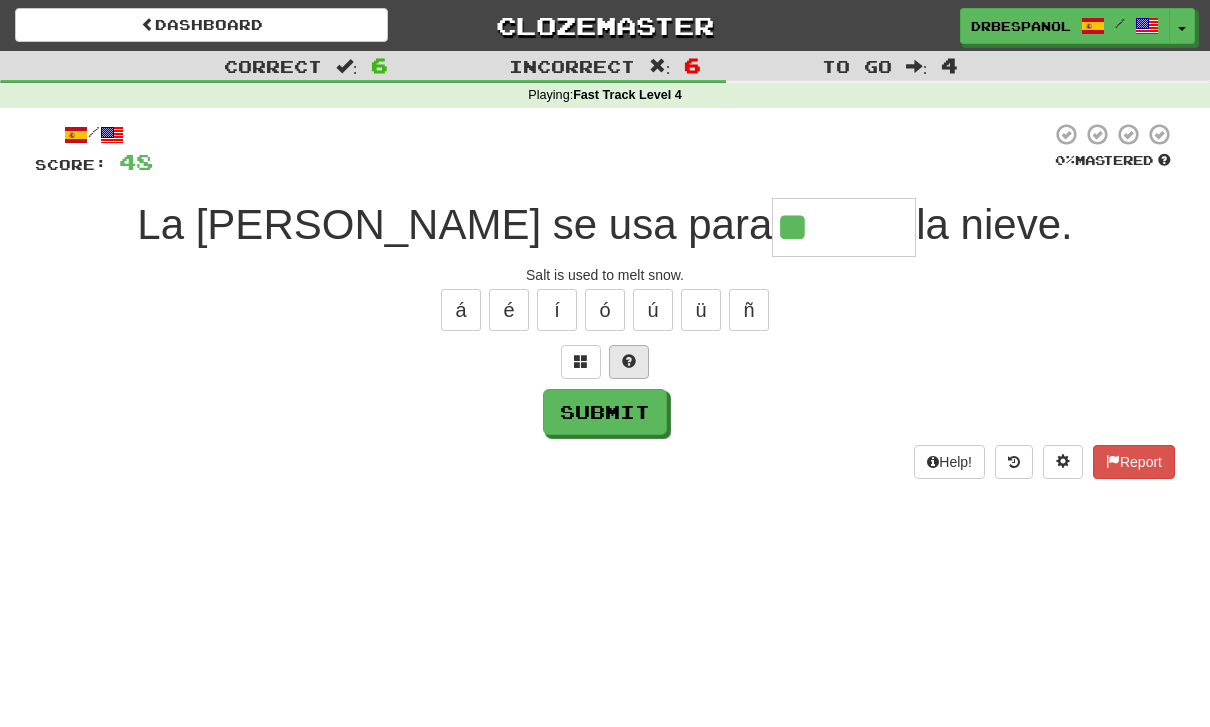 click at bounding box center [629, 361] 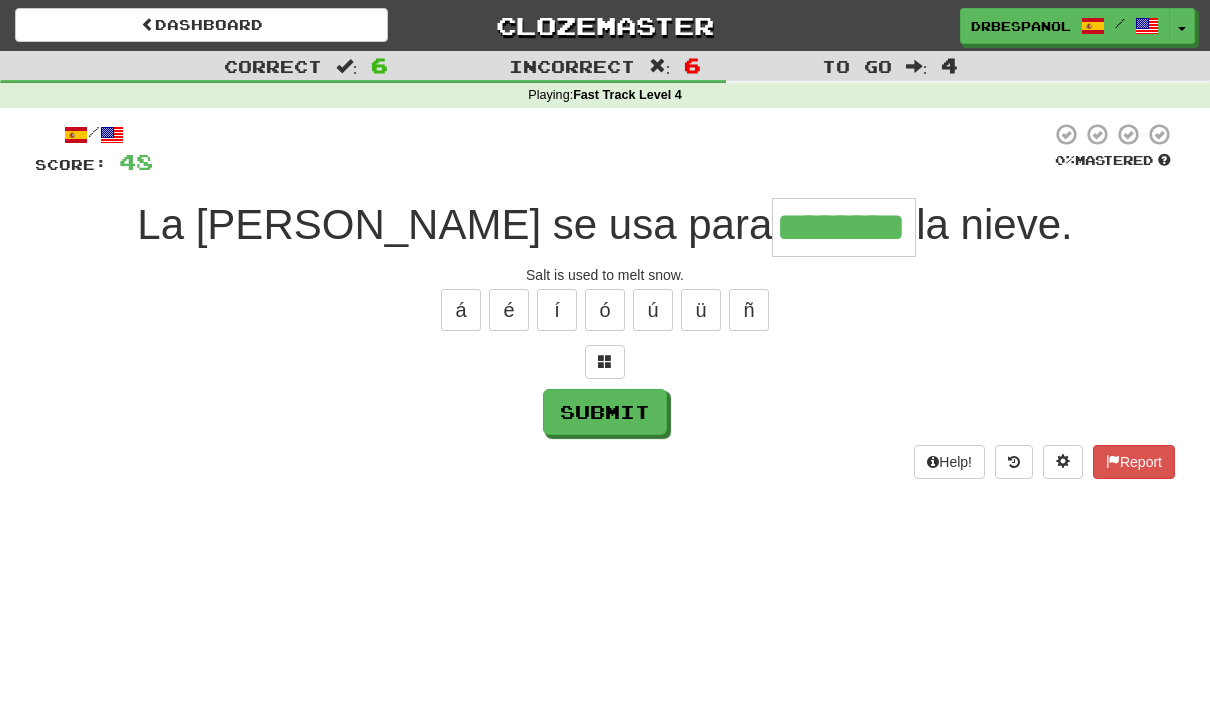 type on "********" 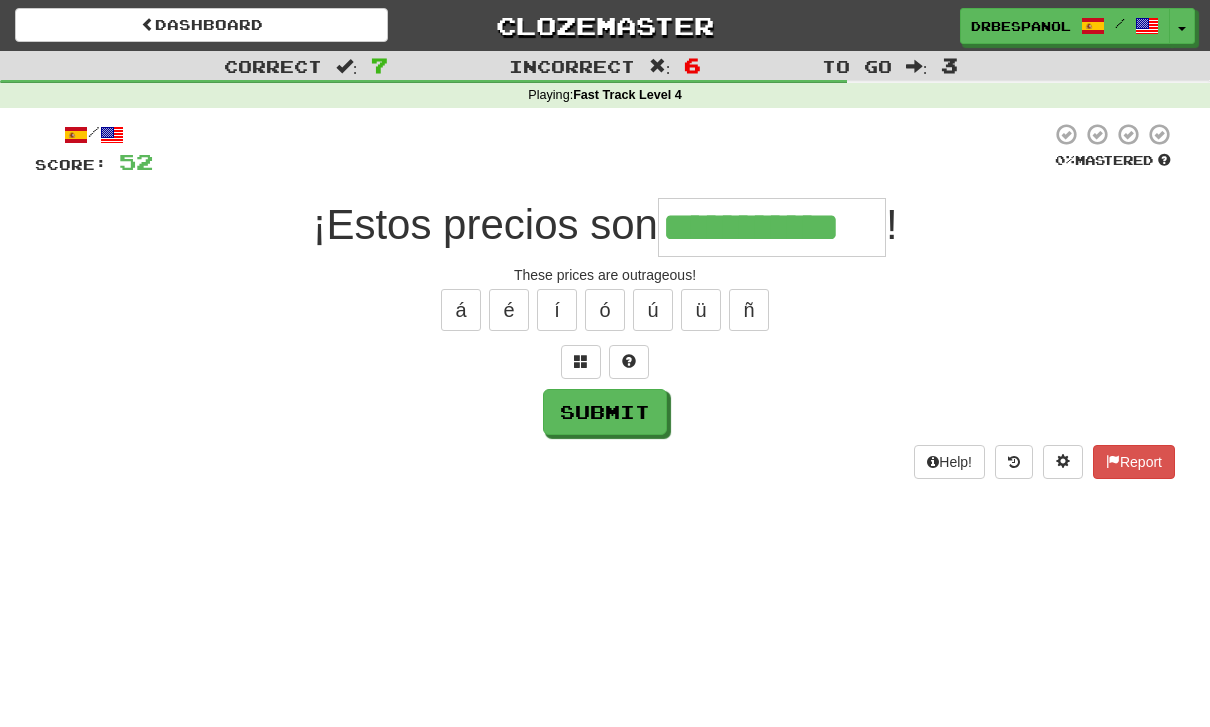 type on "**********" 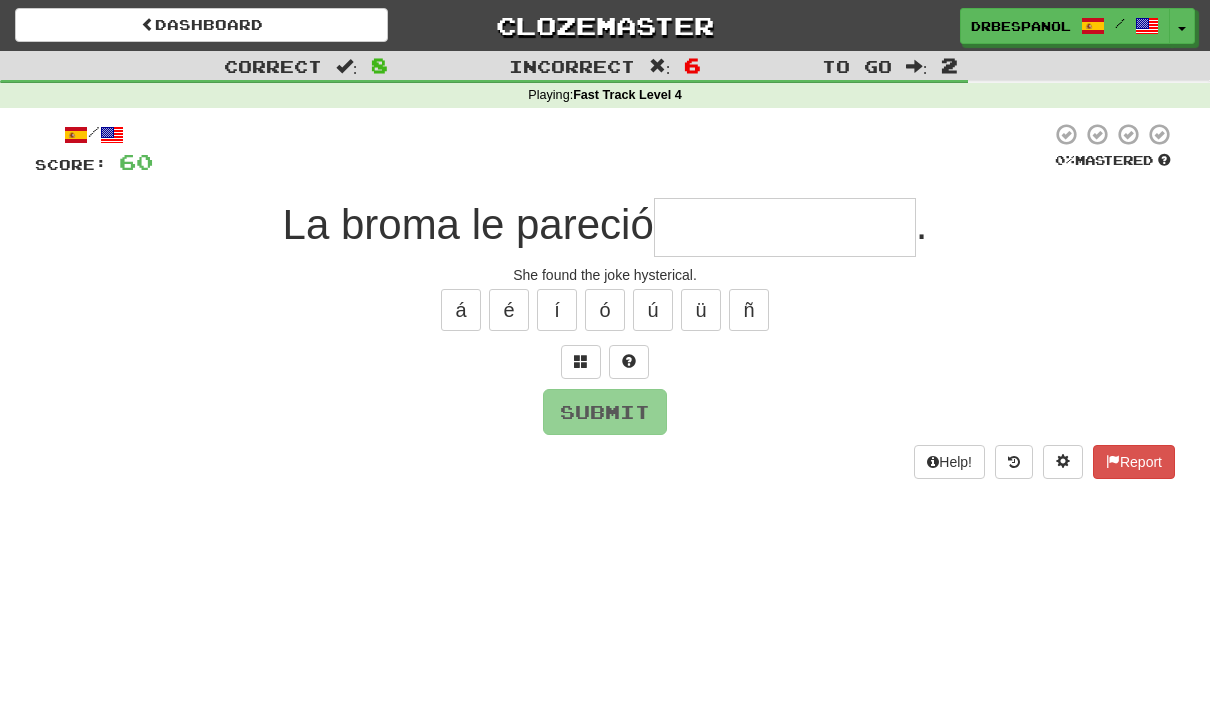 type on "**********" 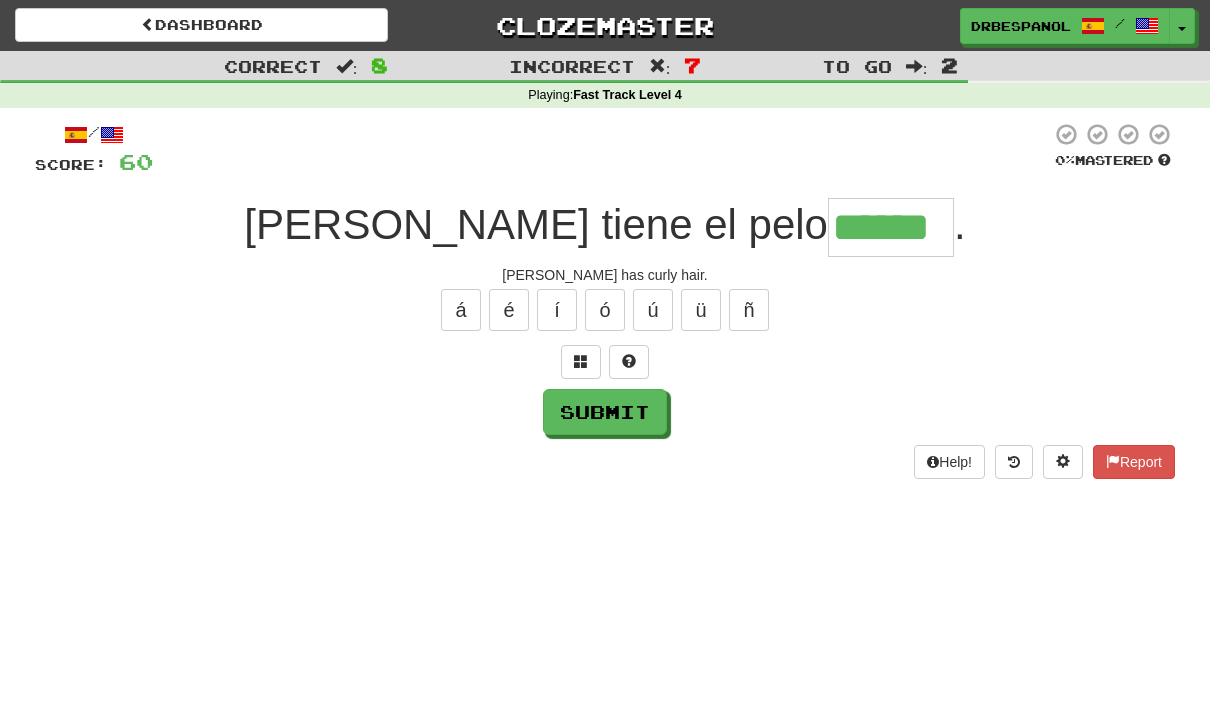 type on "******" 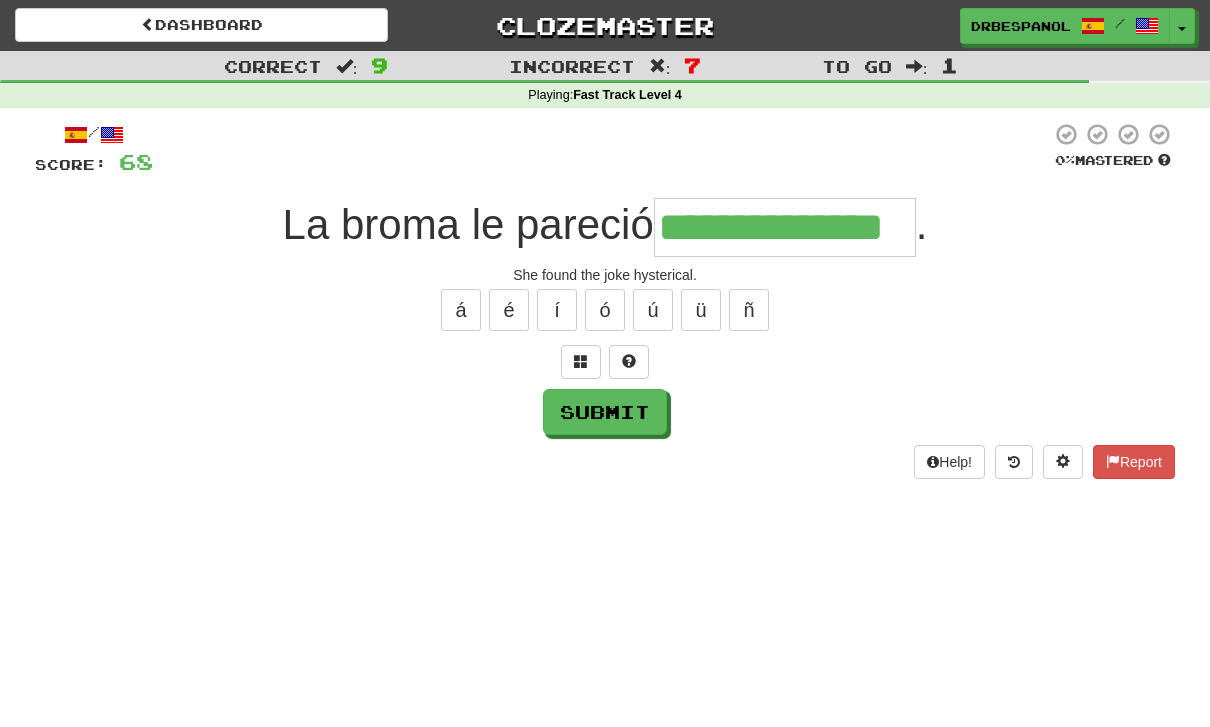 type on "**********" 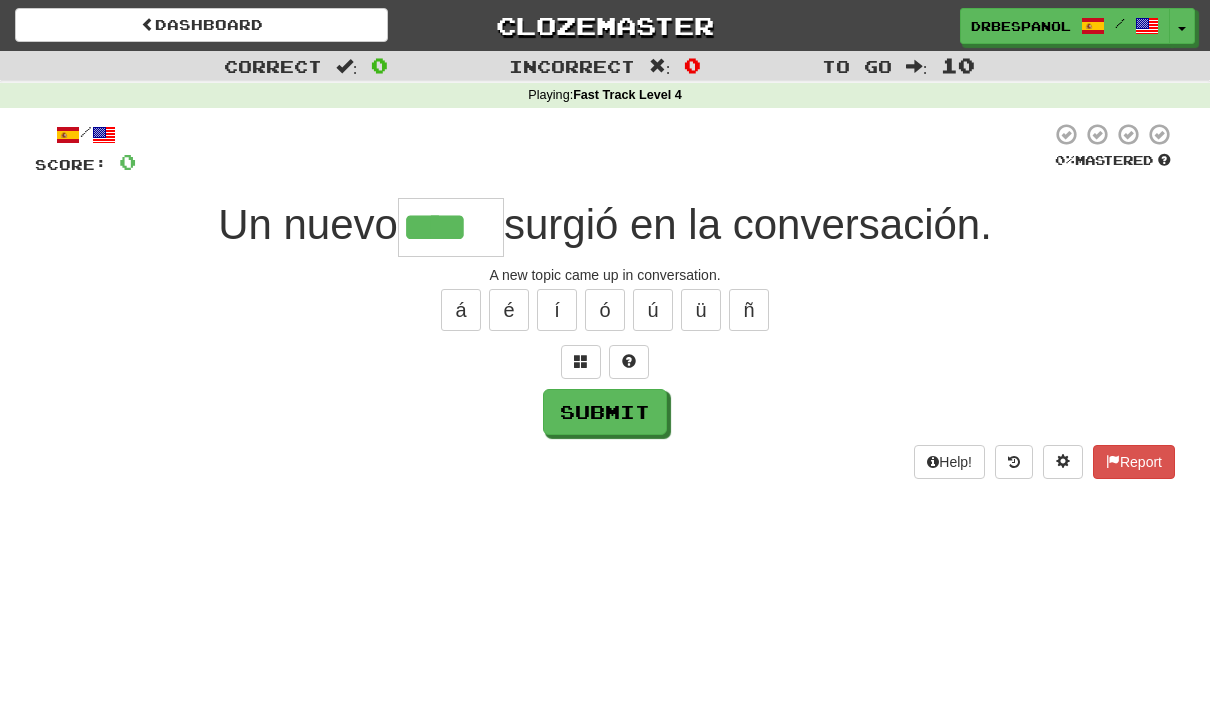 type on "****" 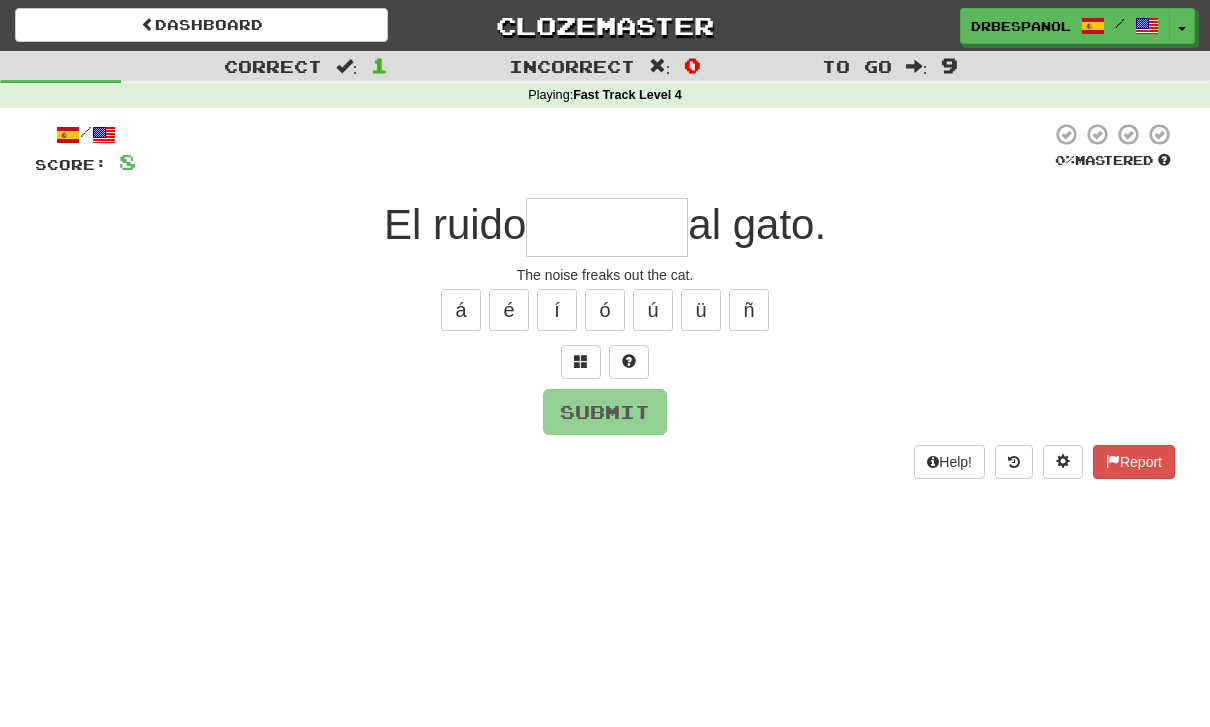 type on "*******" 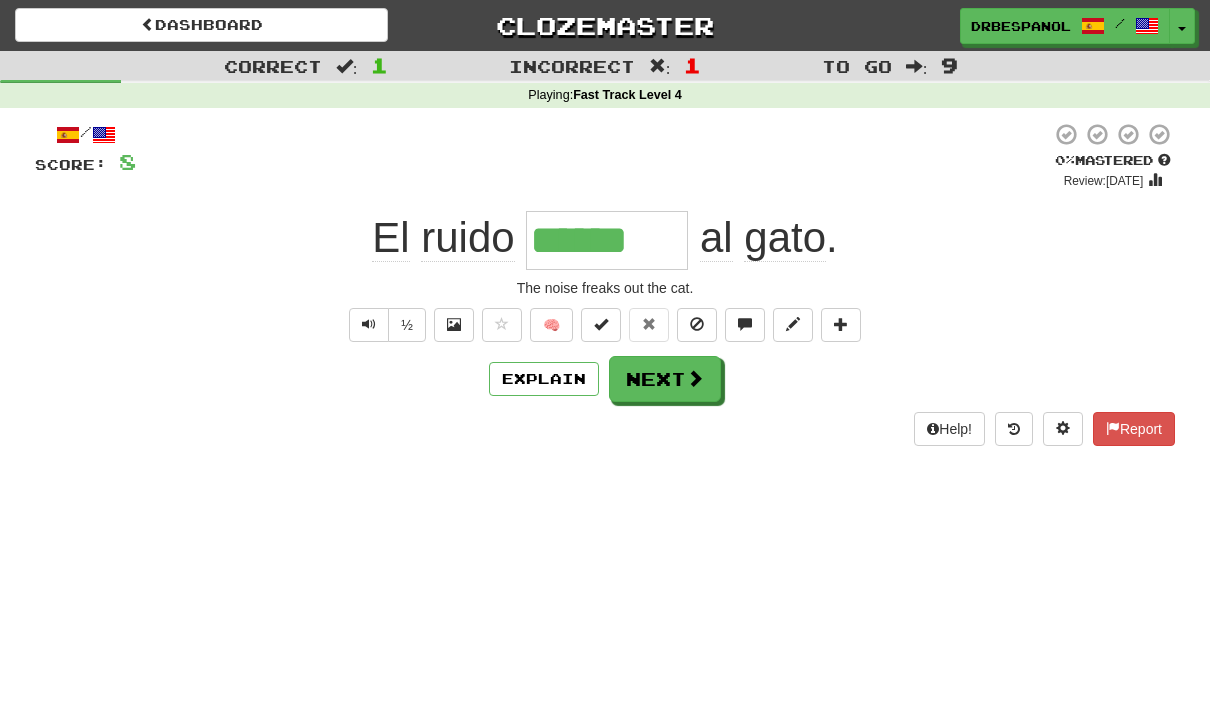 type on "*******" 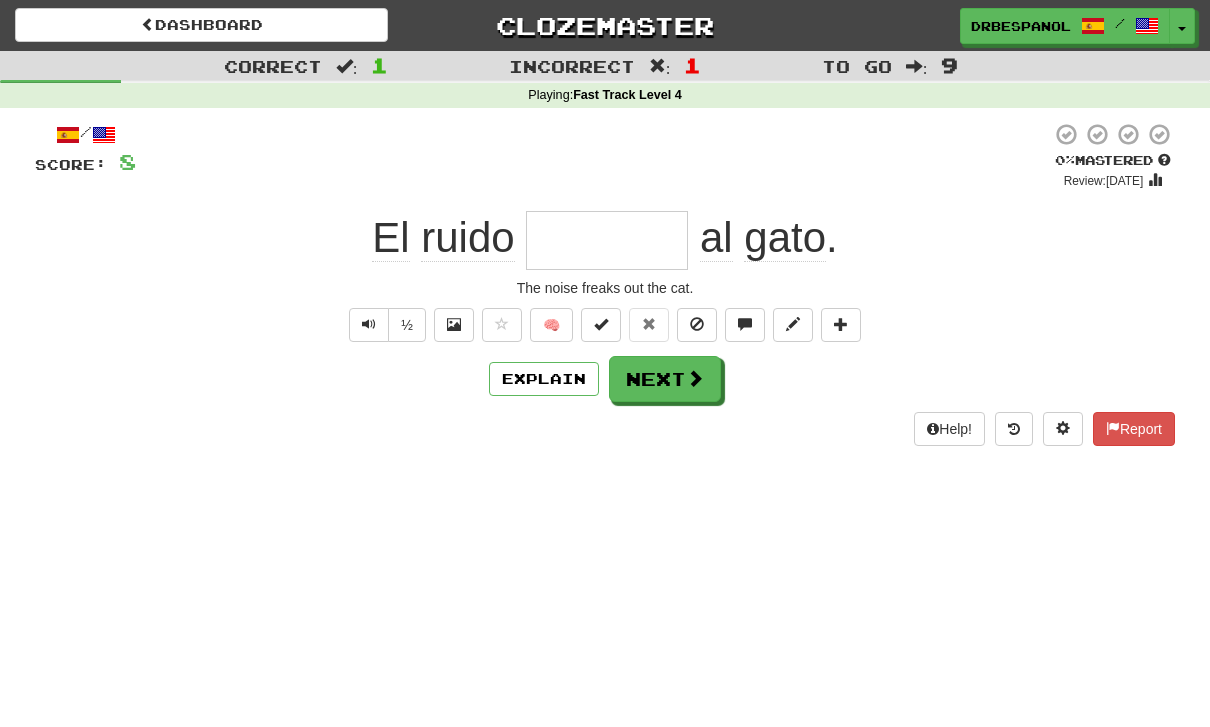 type on "*******" 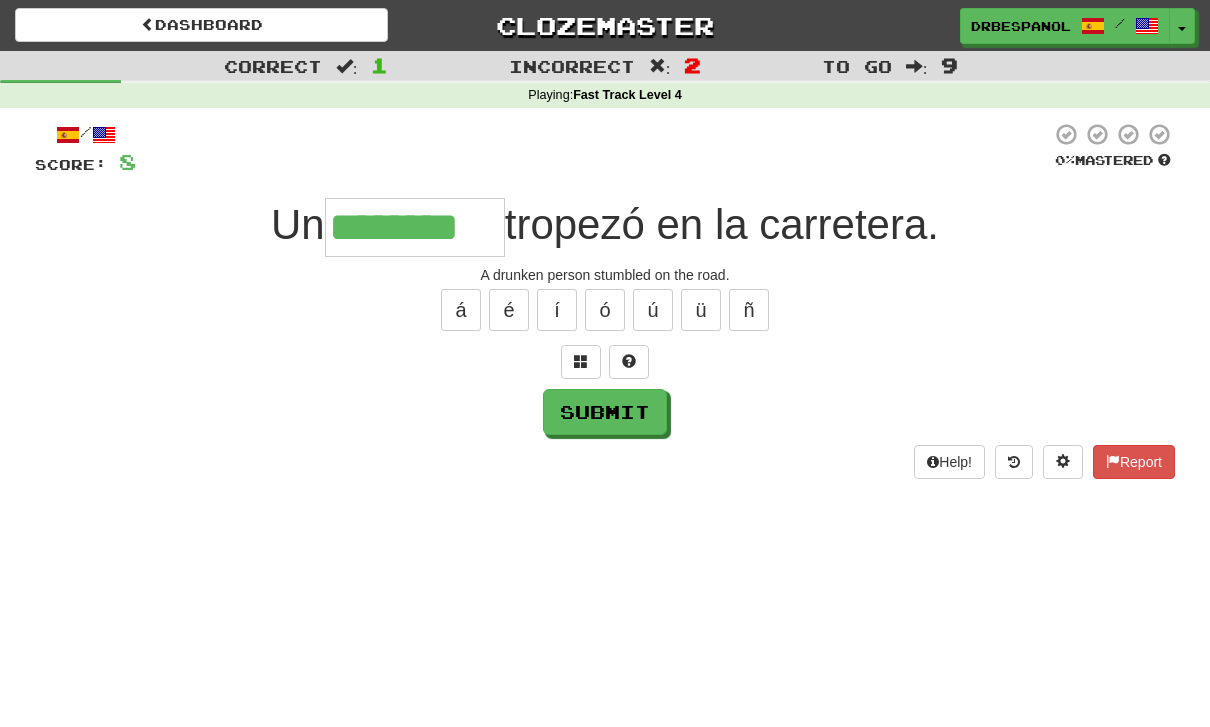 type on "********" 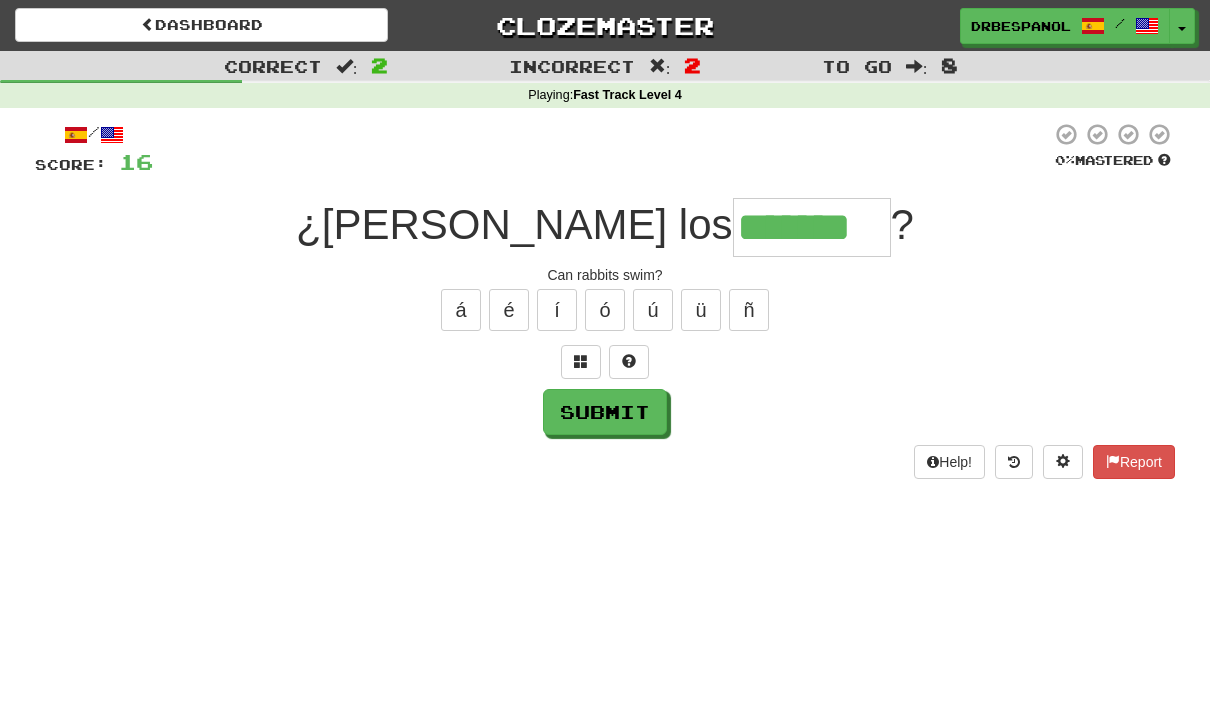 type on "*******" 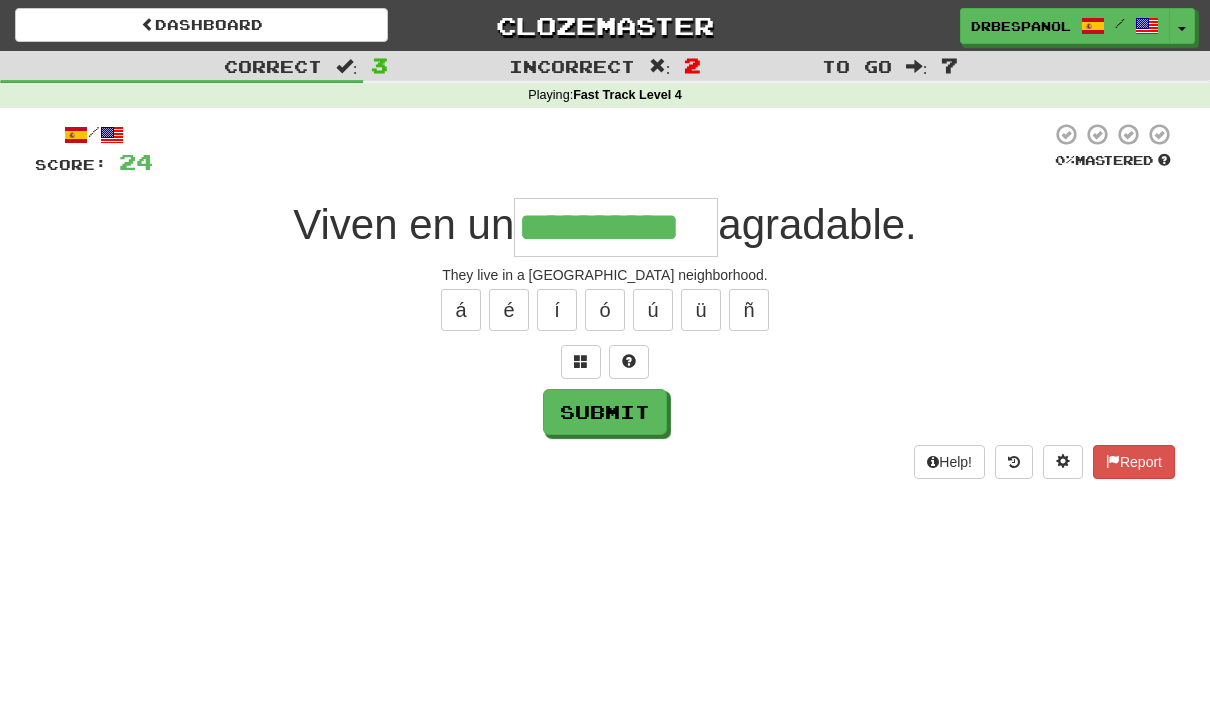 type on "**********" 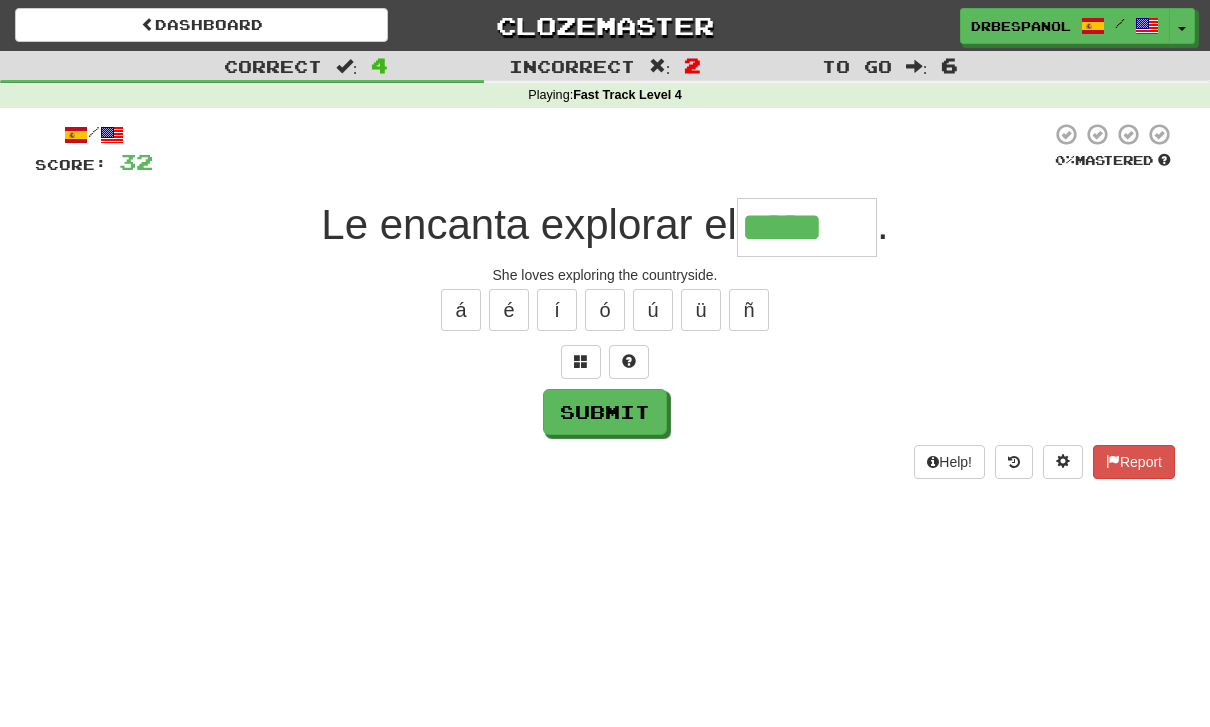 type on "*****" 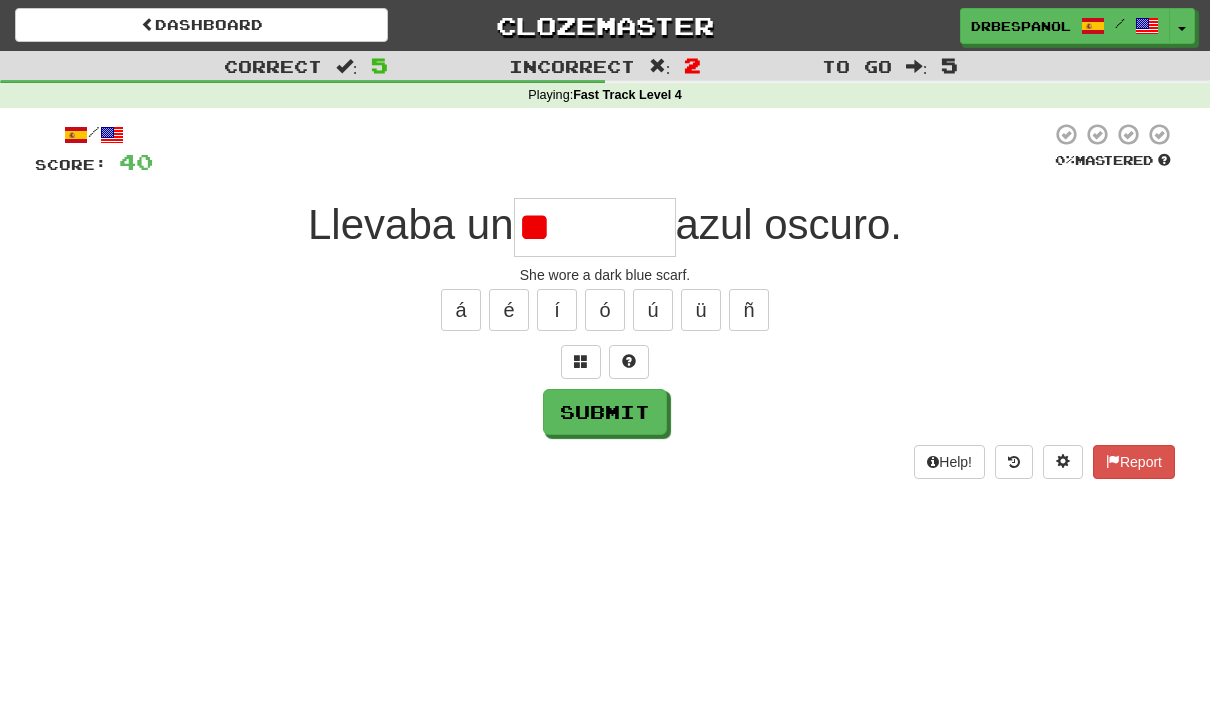 type on "*" 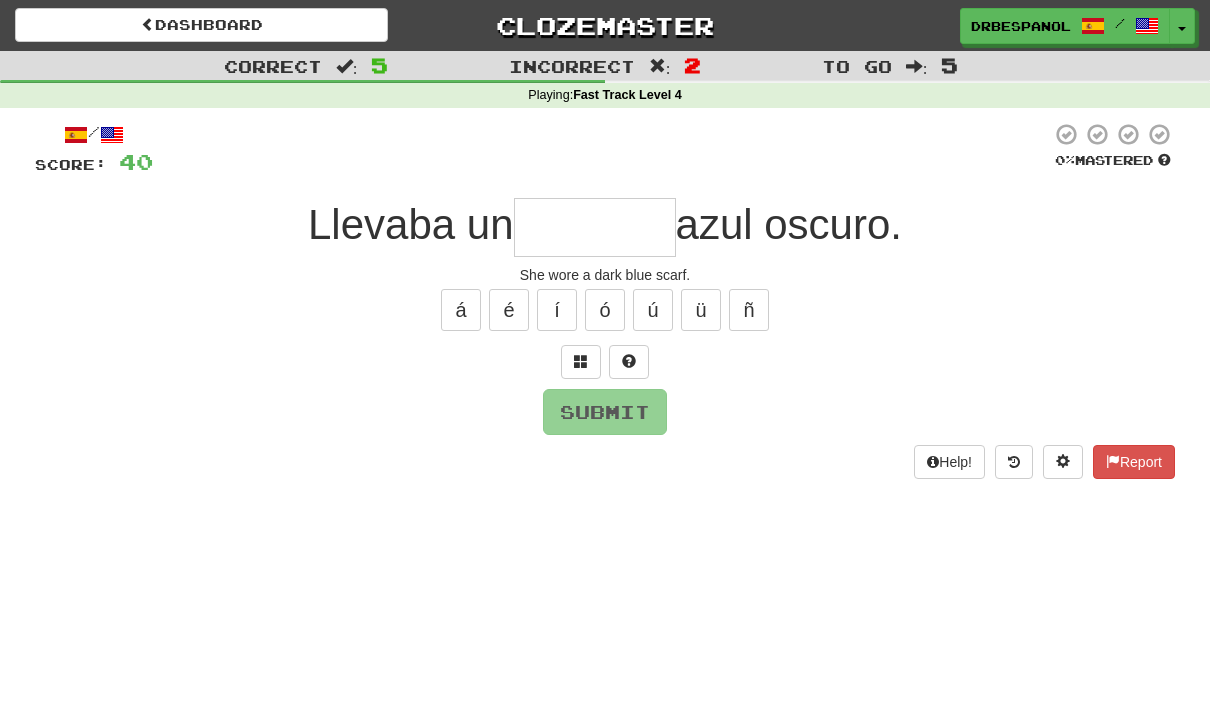 type on "*******" 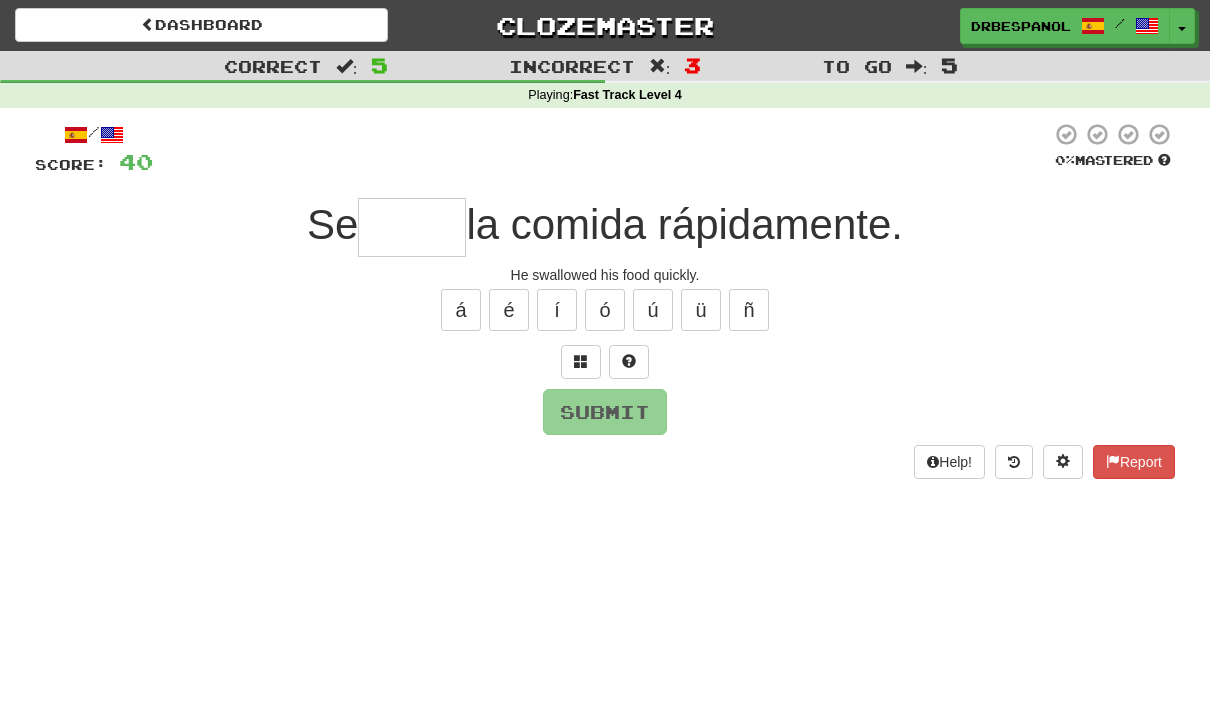 type on "*****" 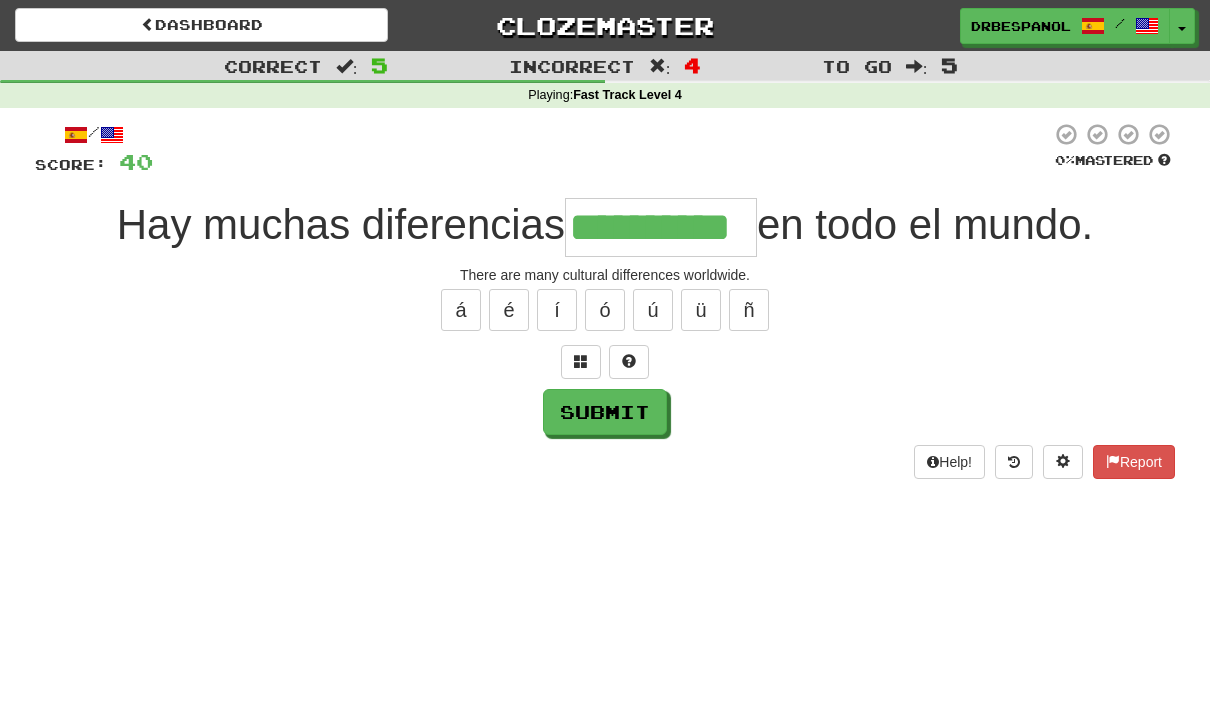 type on "**********" 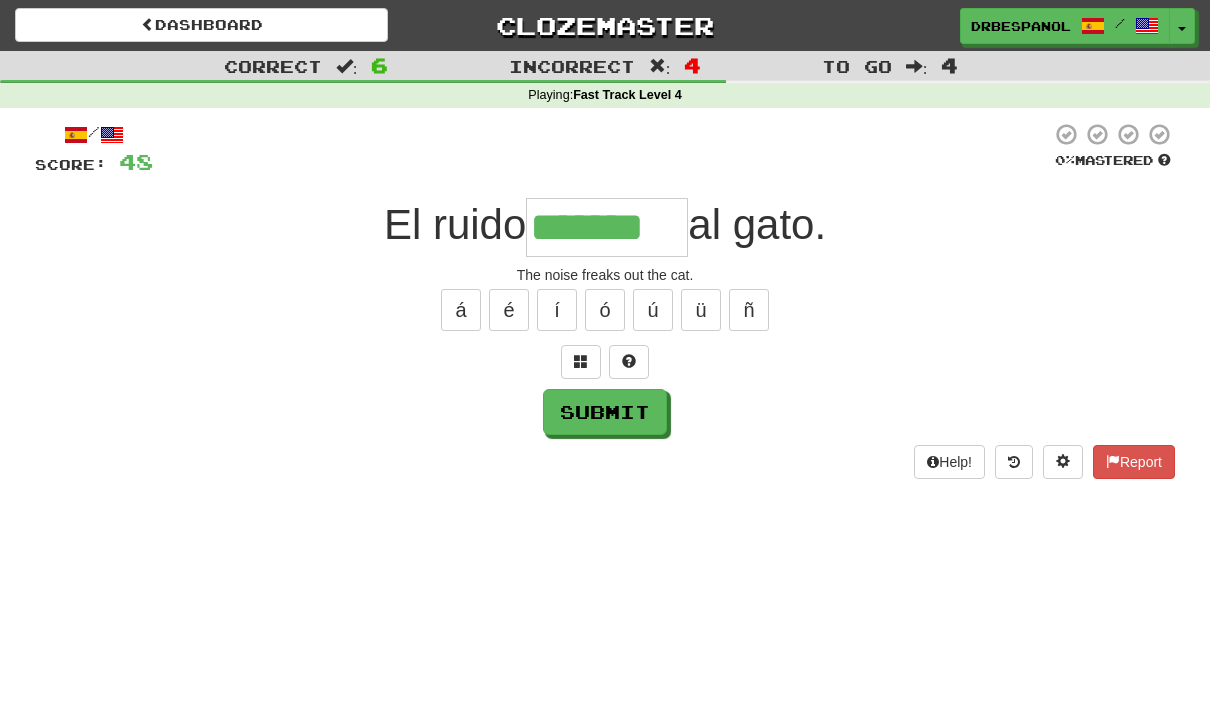 type on "*******" 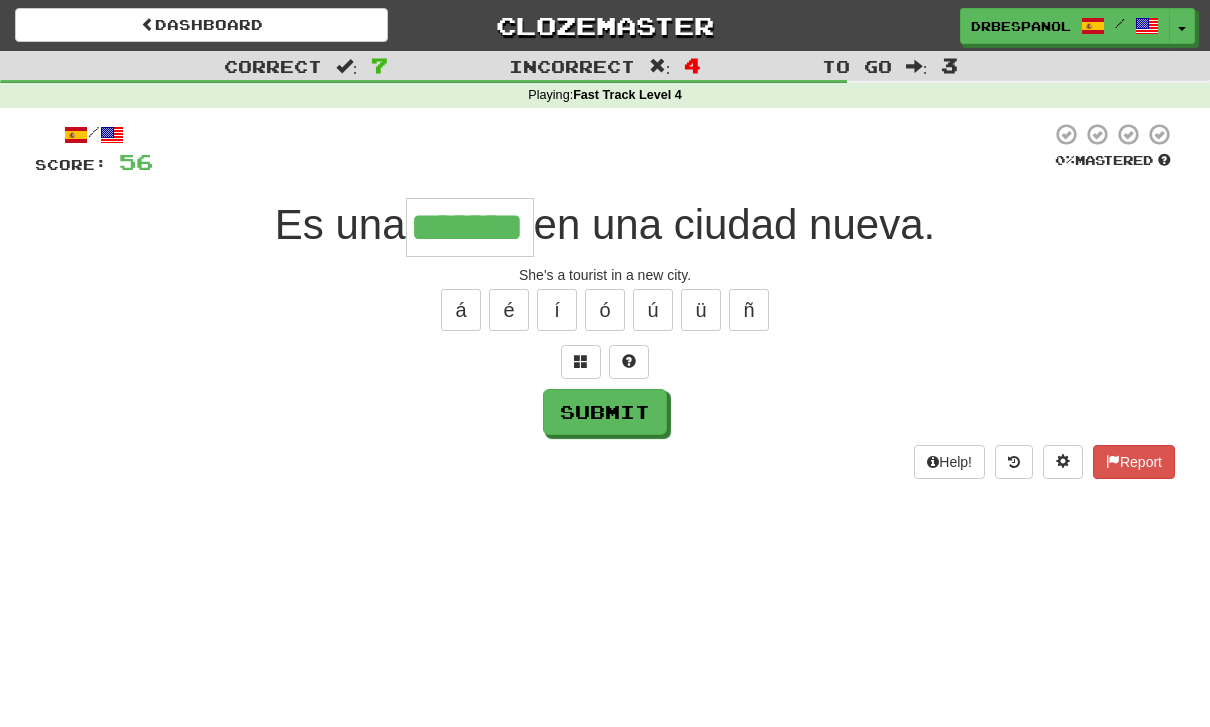 type on "*******" 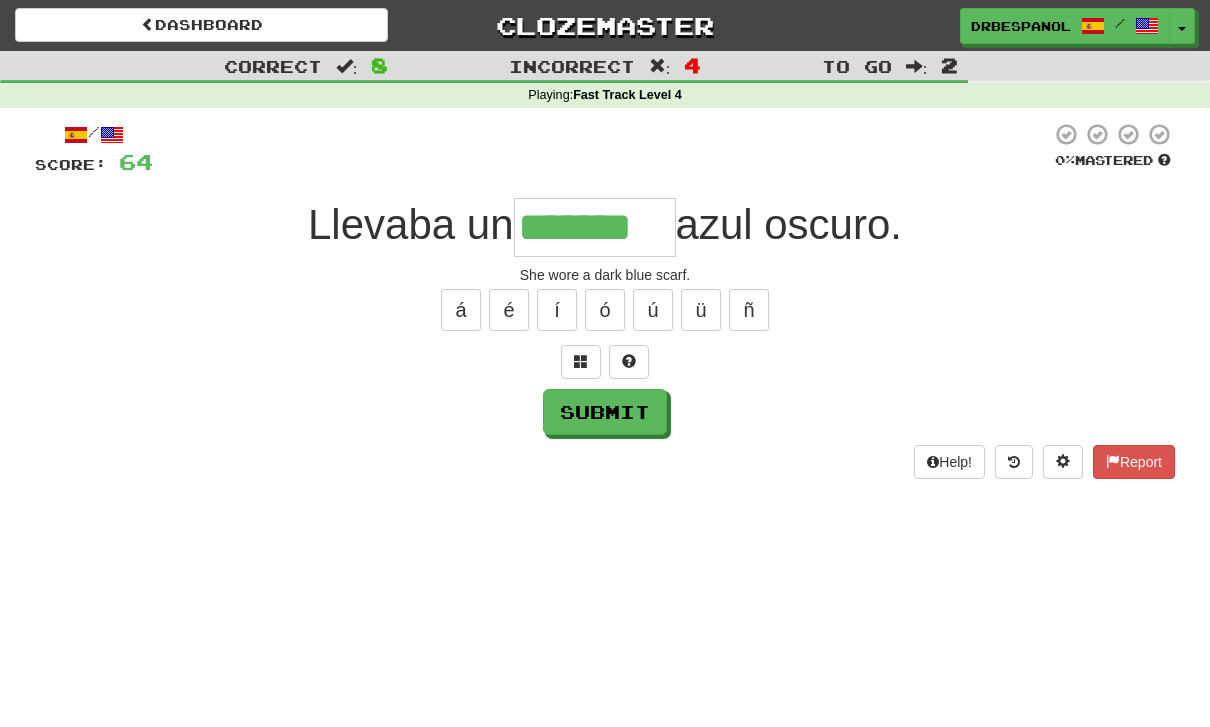 type on "*******" 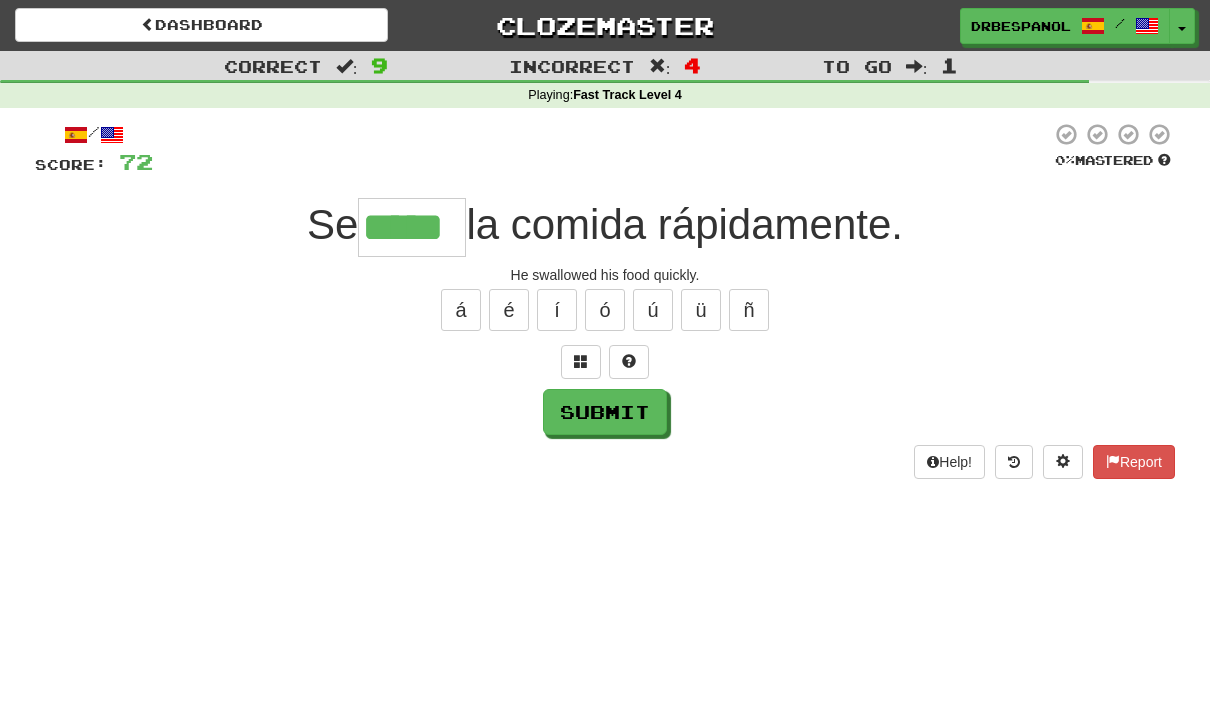 type on "*****" 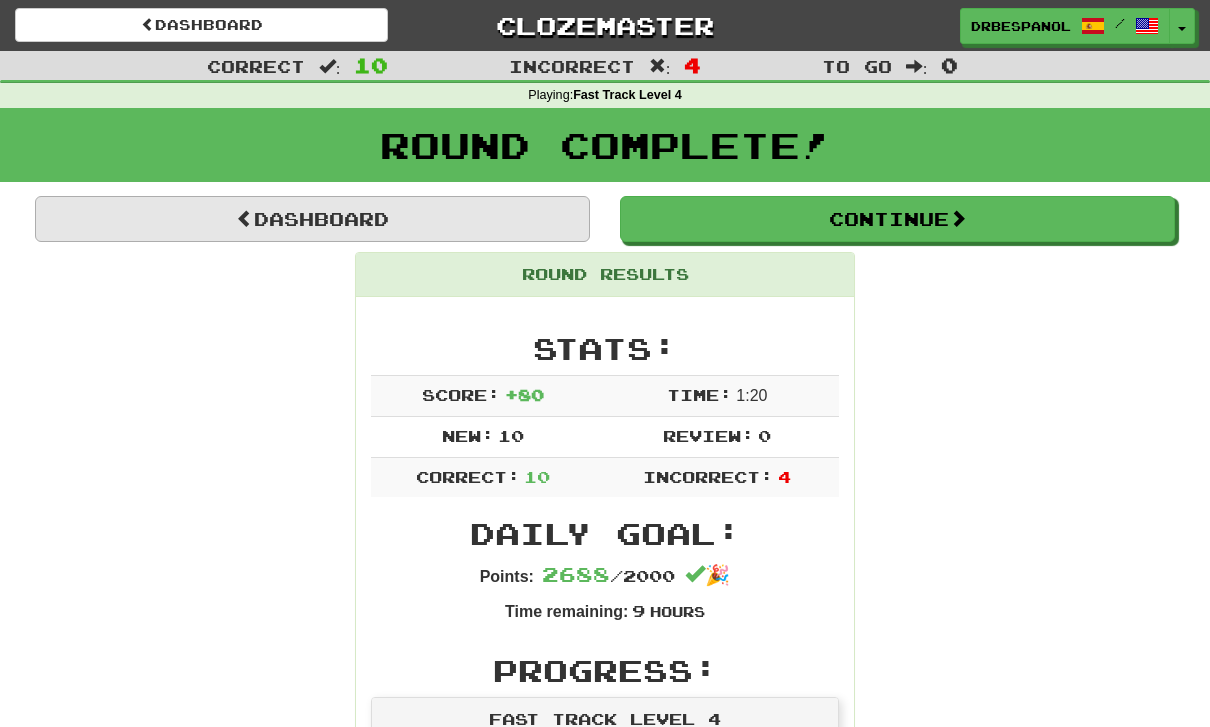 click on "Dashboard" at bounding box center [312, 219] 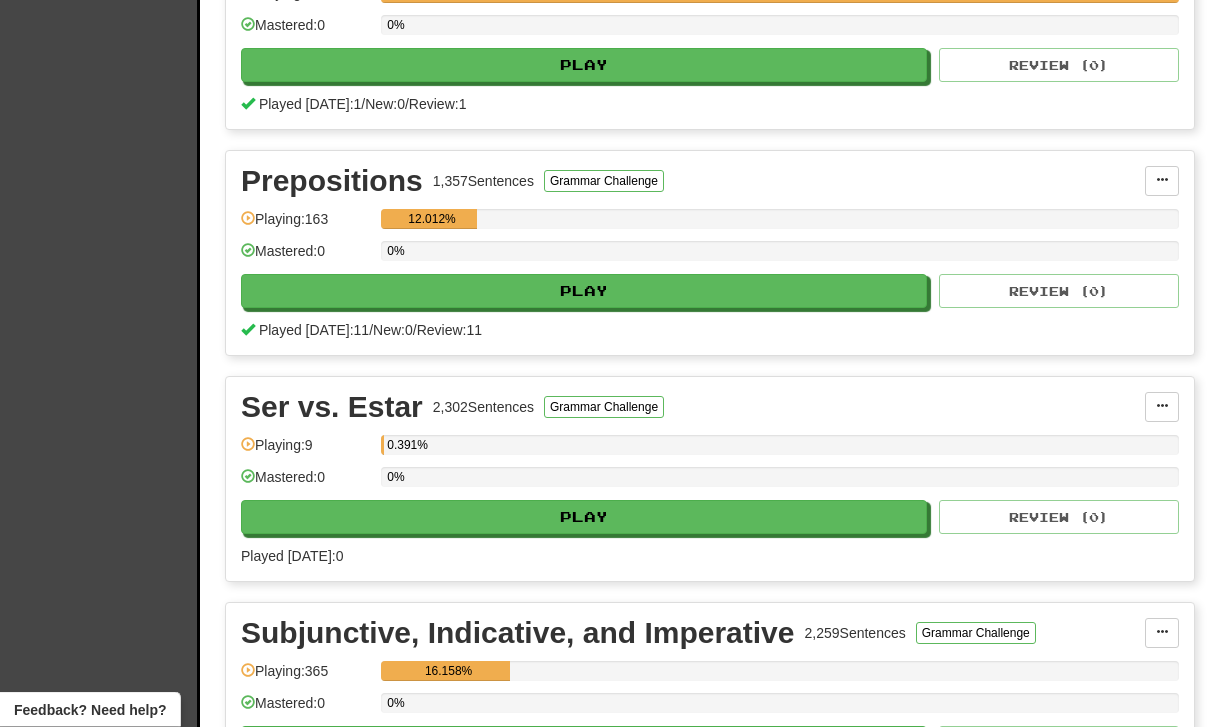 scroll, scrollTop: 1215, scrollLeft: 0, axis: vertical 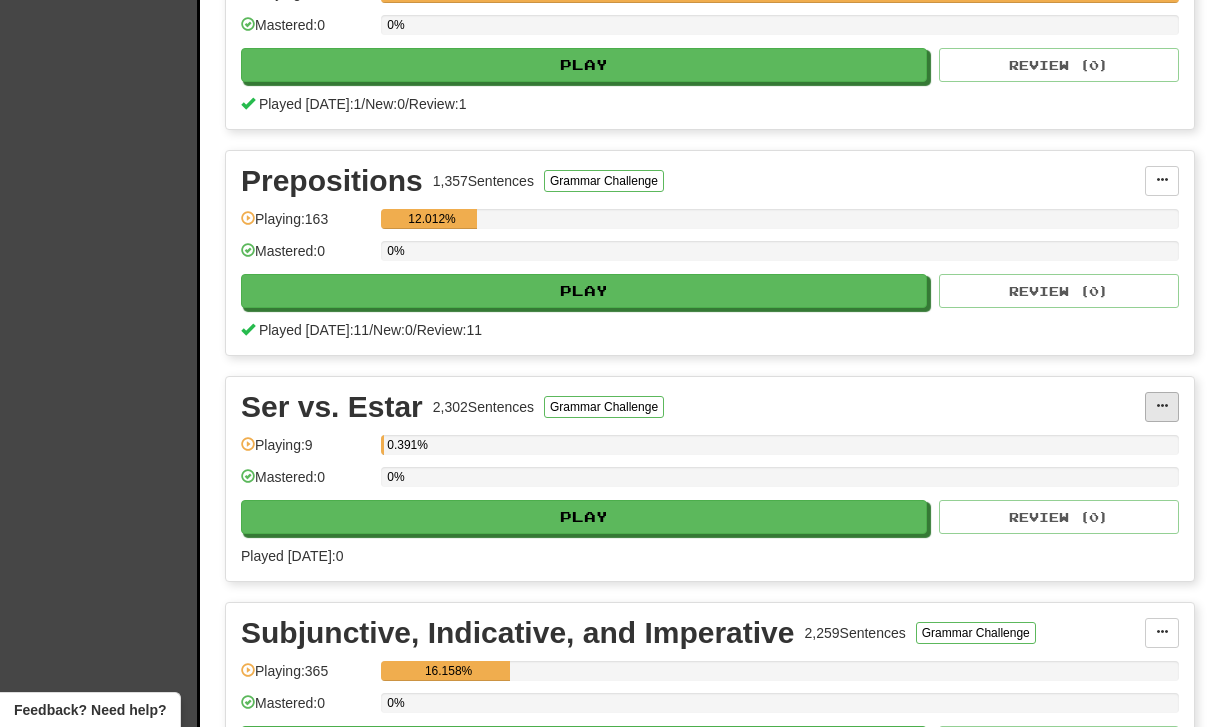 click at bounding box center (1162, 407) 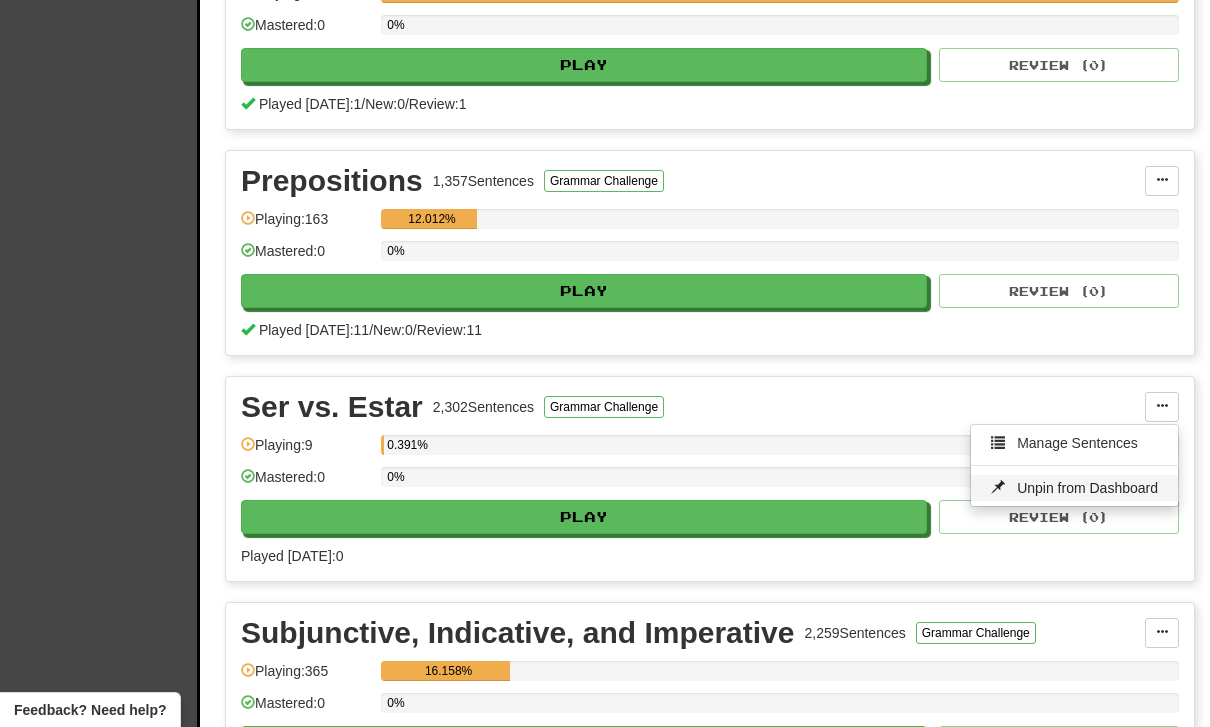 click on "Unpin from Dashboard" at bounding box center [1087, 488] 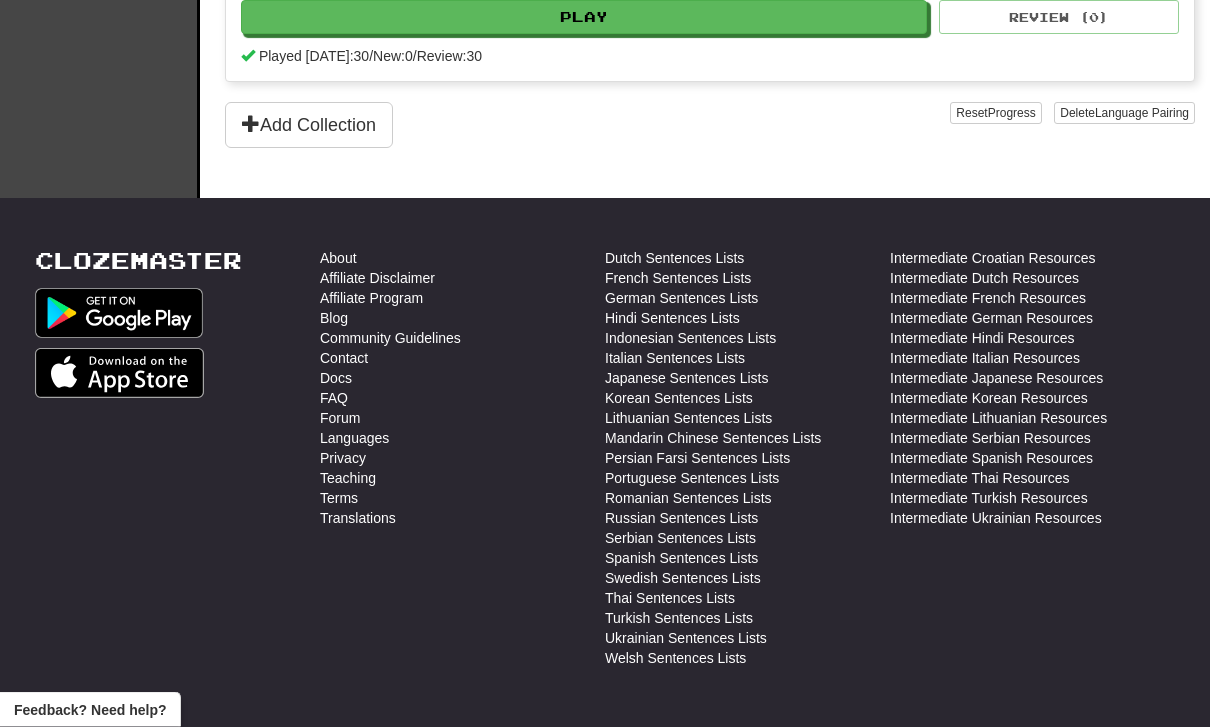 scroll, scrollTop: 1718, scrollLeft: 0, axis: vertical 